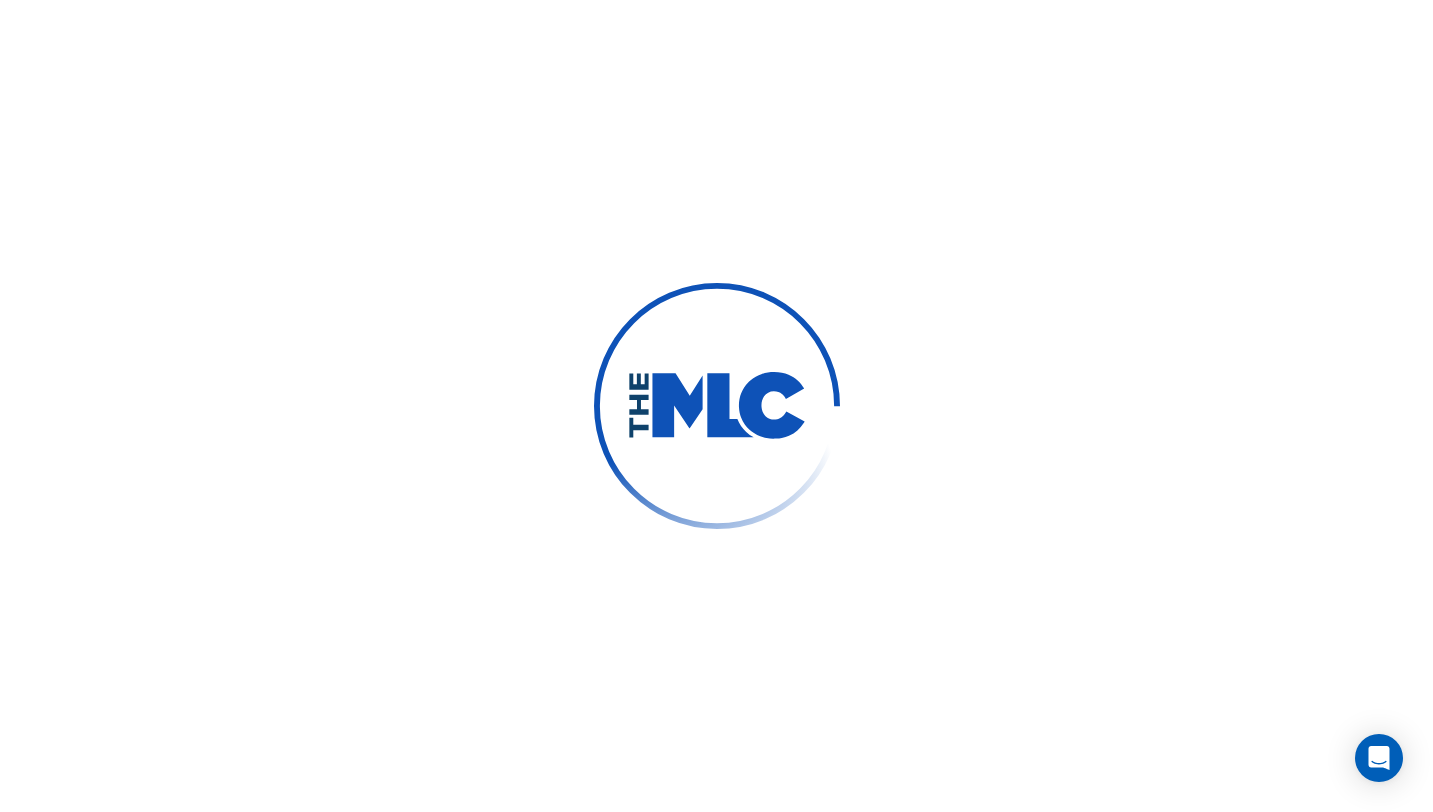 scroll, scrollTop: 0, scrollLeft: 0, axis: both 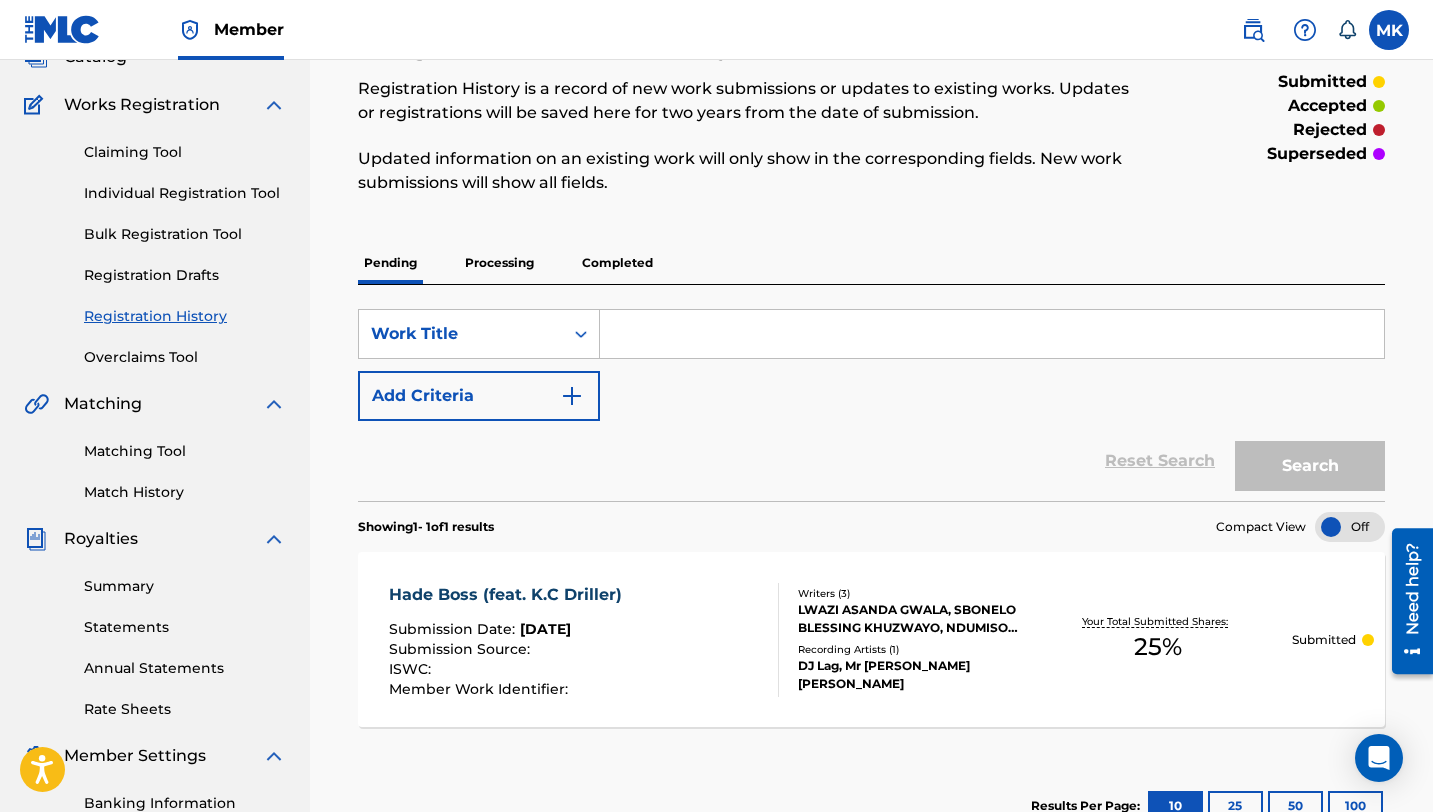 click on "Processing" at bounding box center [499, 263] 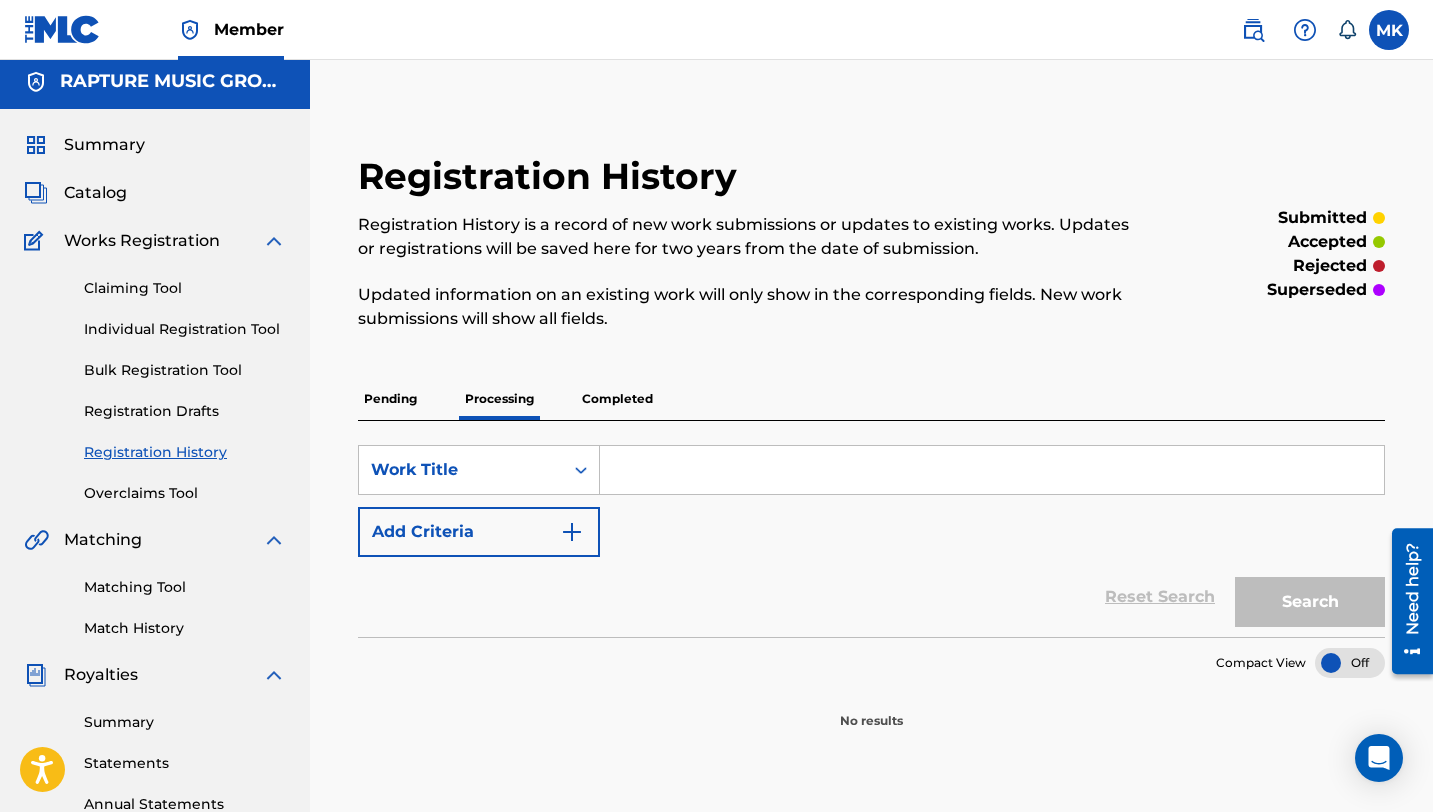 scroll, scrollTop: 8, scrollLeft: 0, axis: vertical 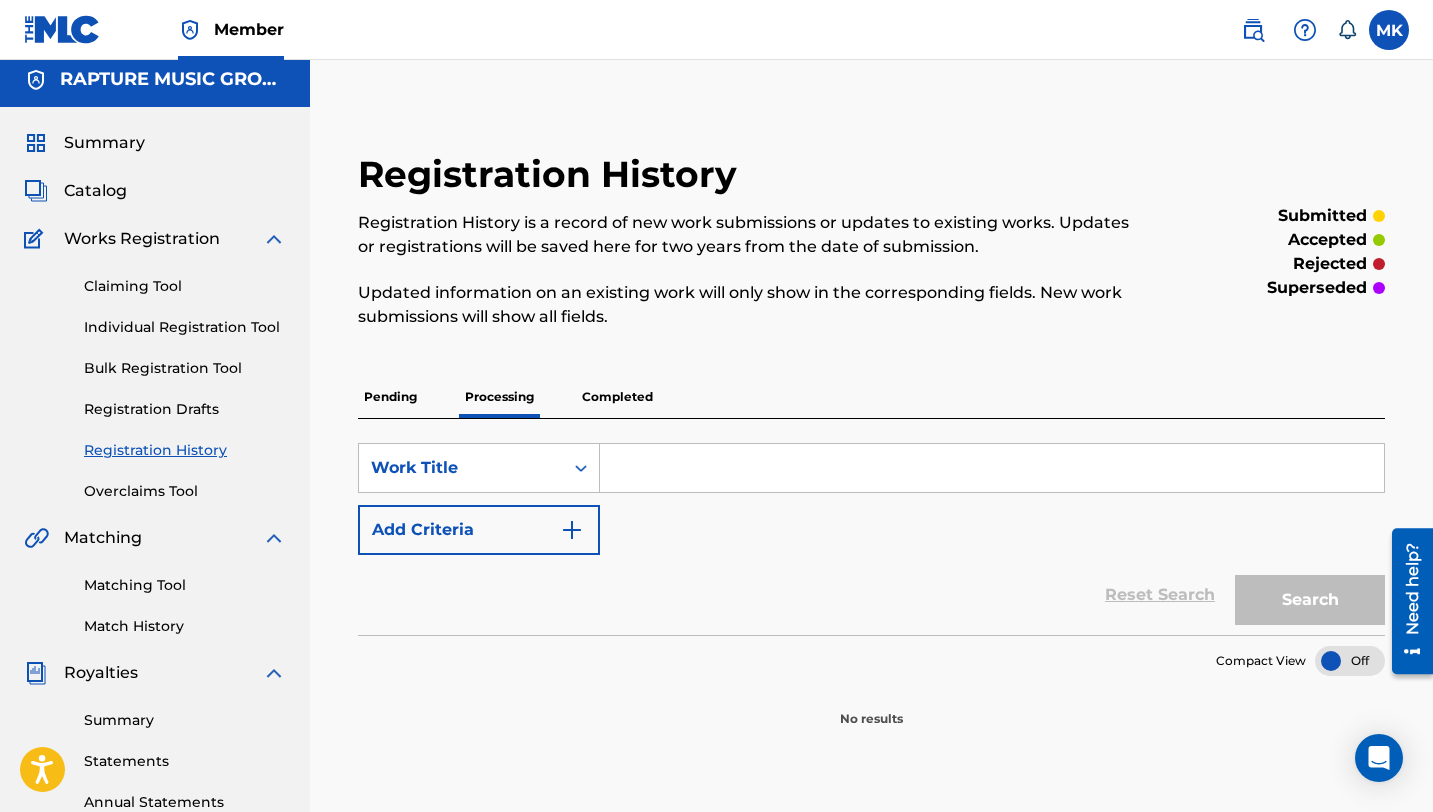 click on "Pending" at bounding box center [390, 397] 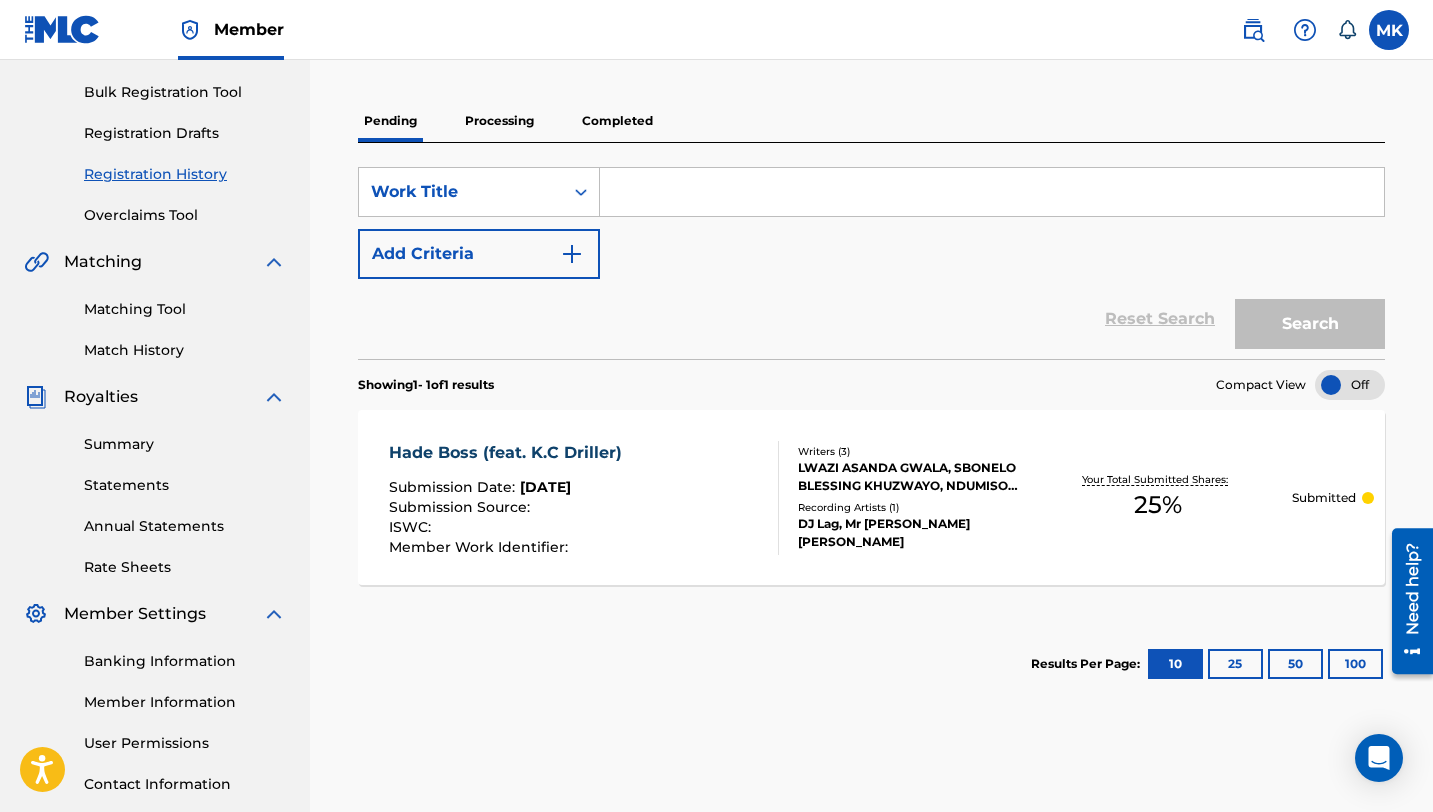 scroll, scrollTop: 188, scrollLeft: 0, axis: vertical 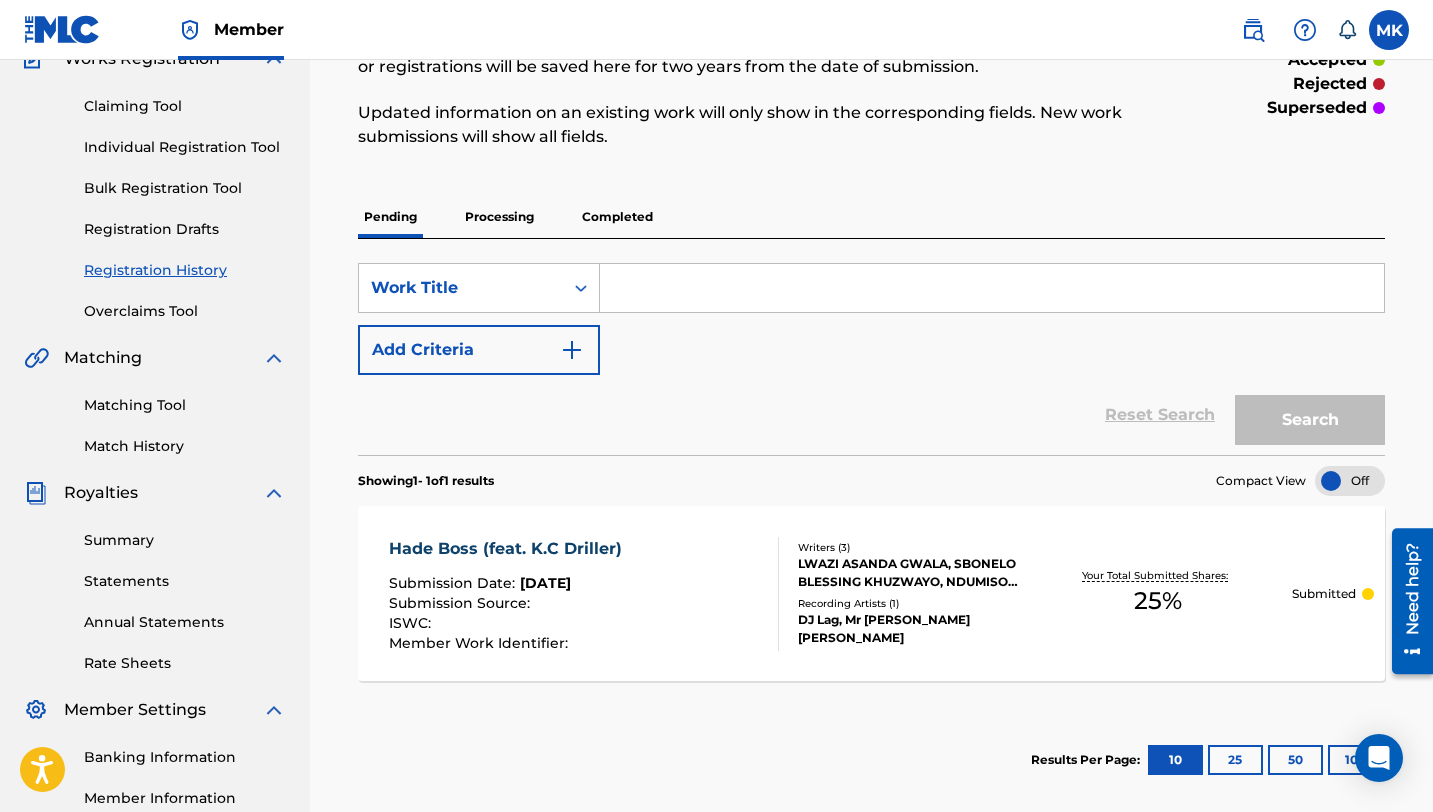 click on "Registration History" at bounding box center (185, 270) 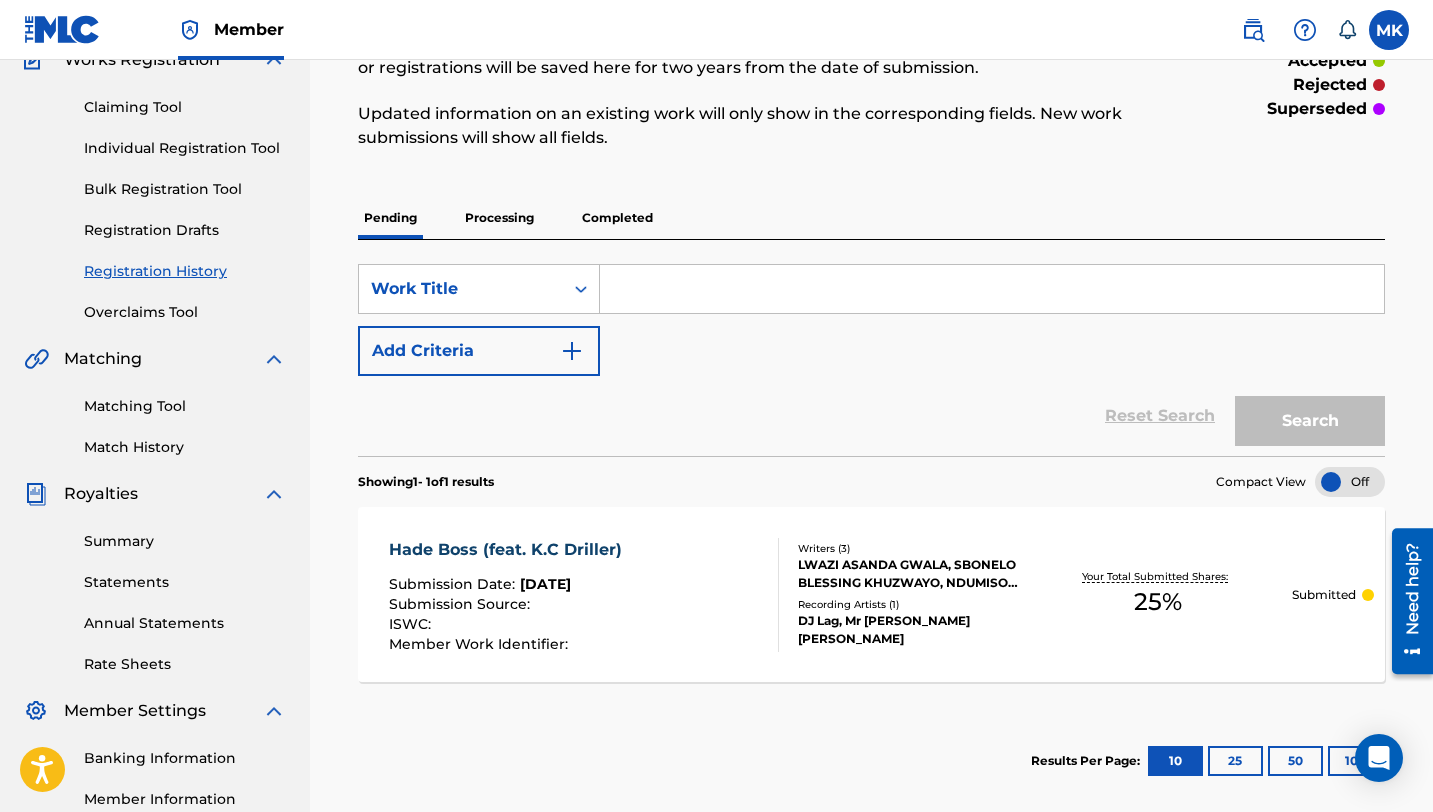 scroll, scrollTop: 155, scrollLeft: 0, axis: vertical 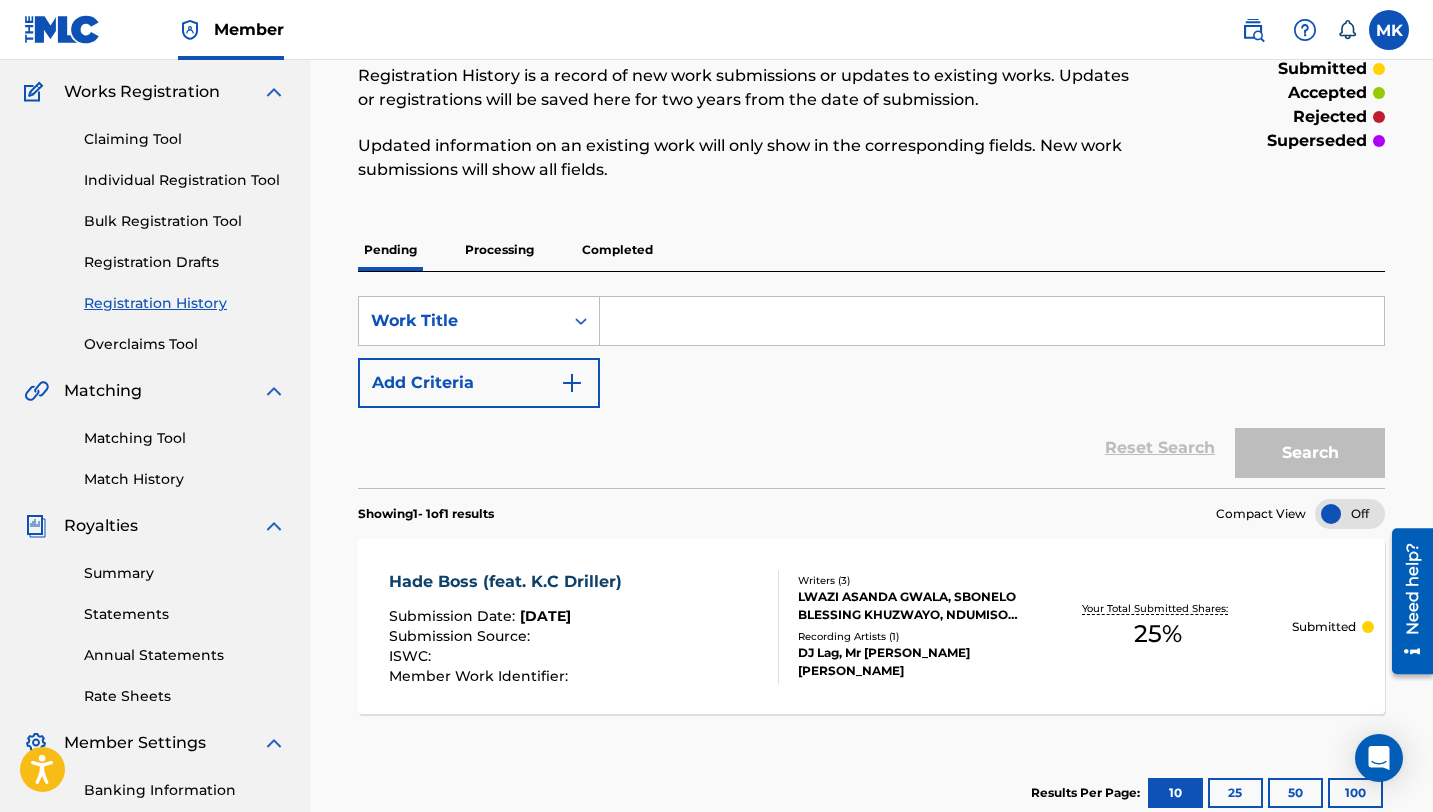 click on "Completed" at bounding box center (617, 250) 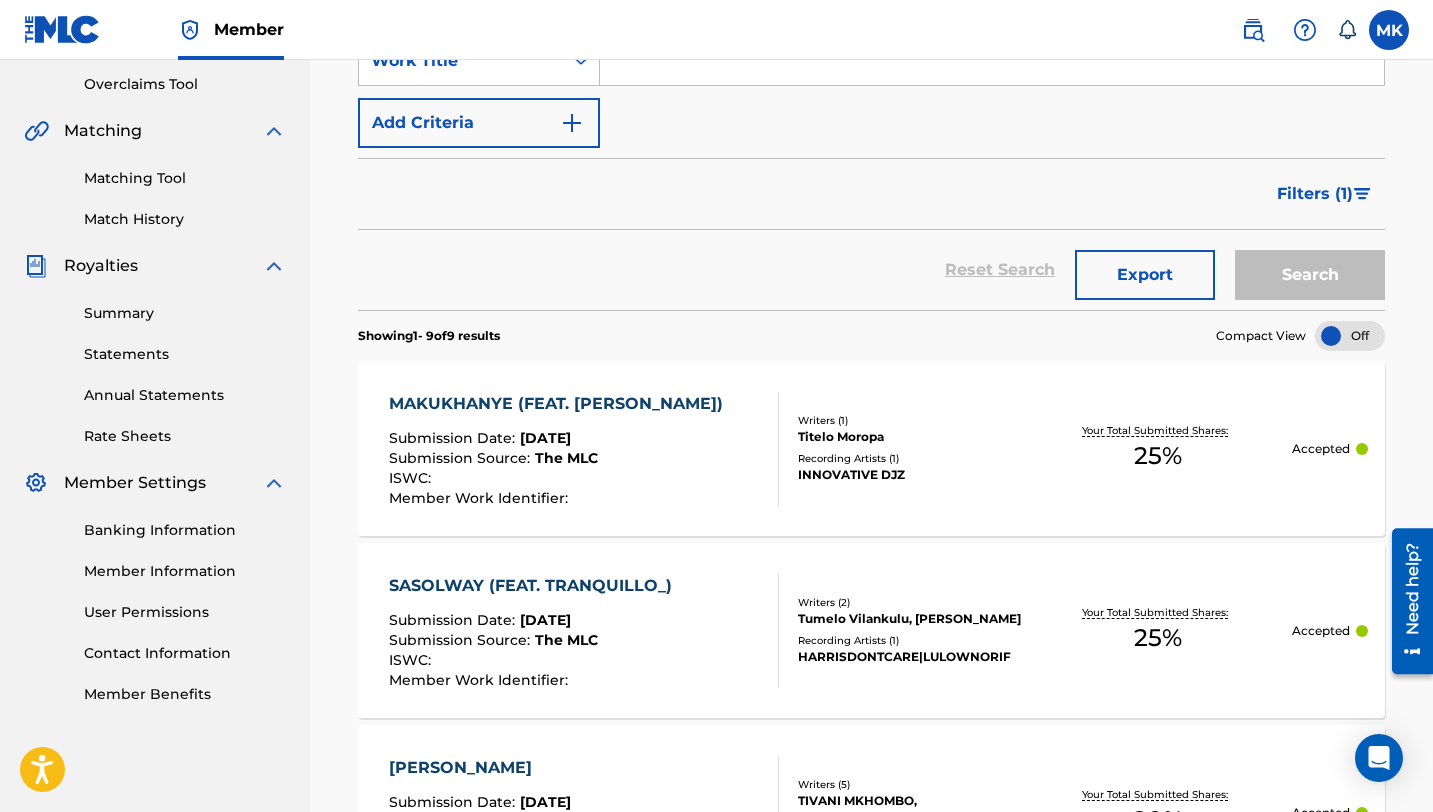 scroll, scrollTop: 0, scrollLeft: 0, axis: both 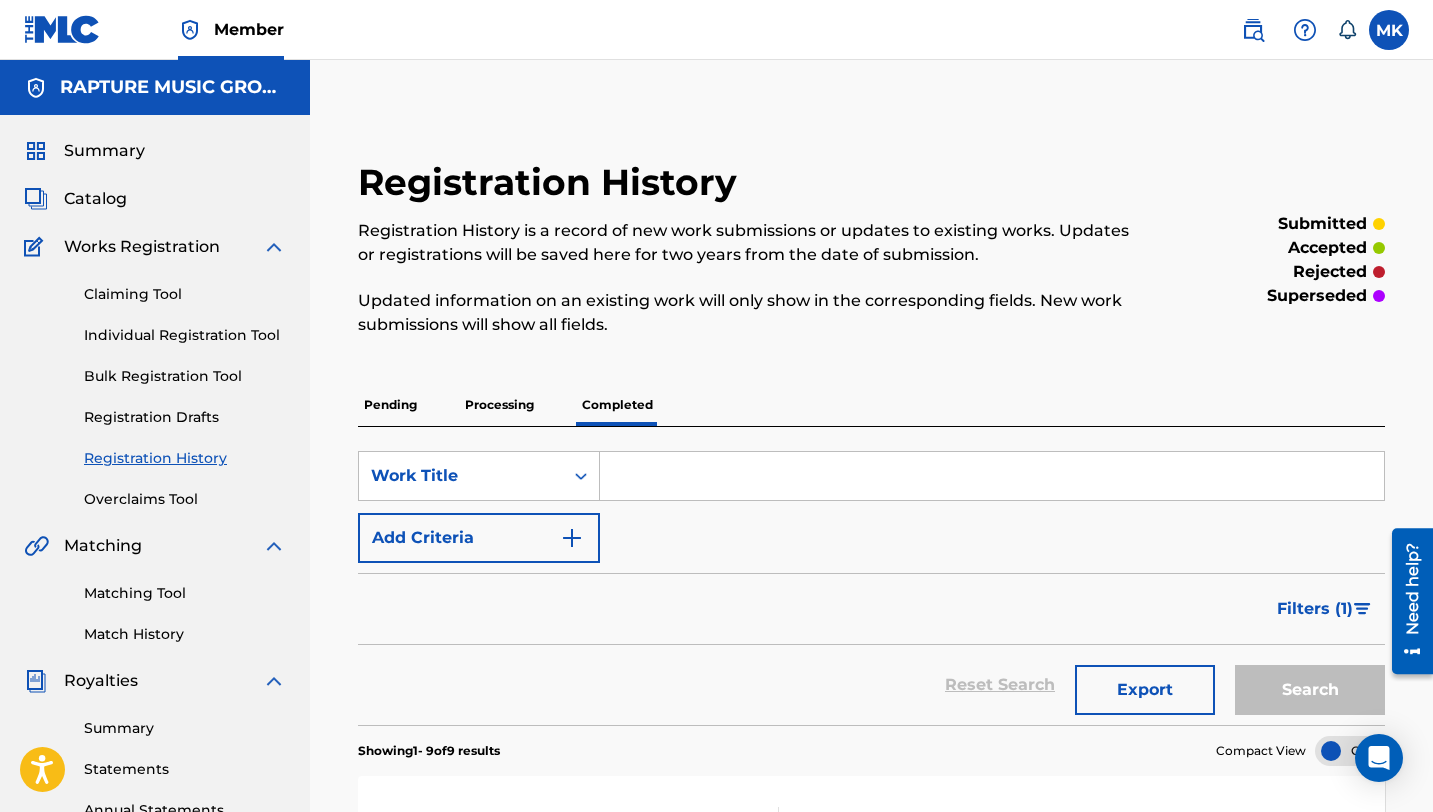 click on "Matching Tool" at bounding box center (185, 593) 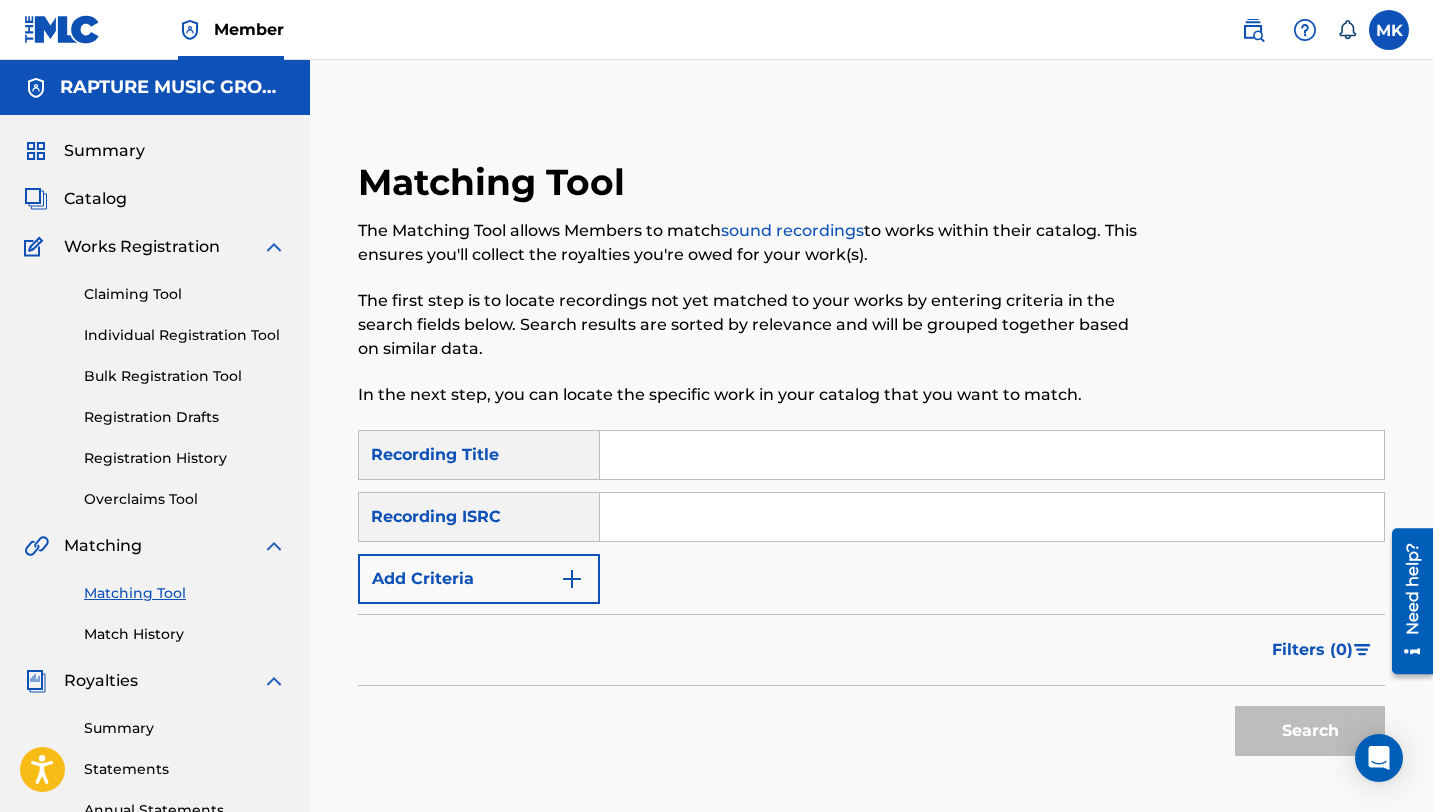 click on "Claiming Tool" at bounding box center [185, 294] 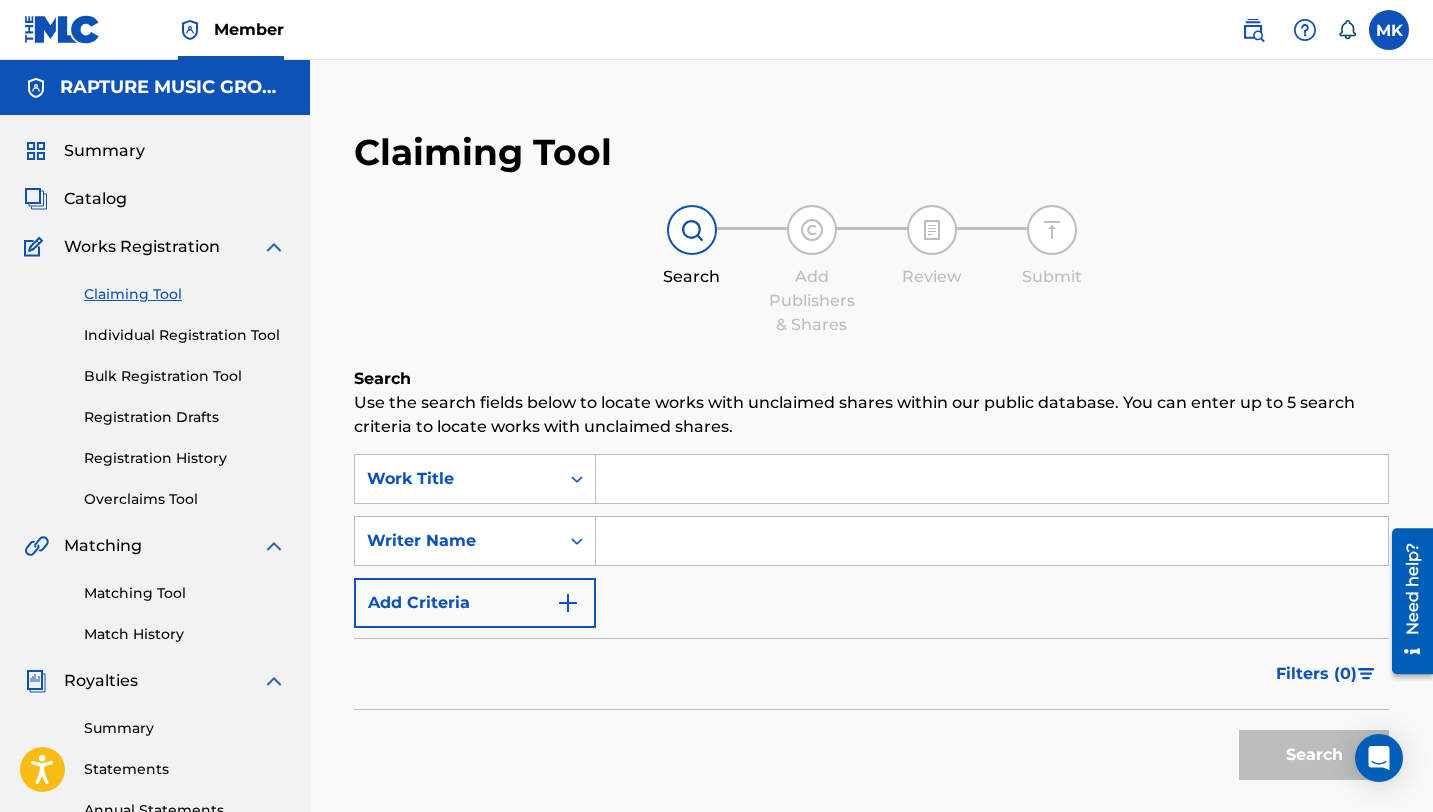 click at bounding box center [992, 479] 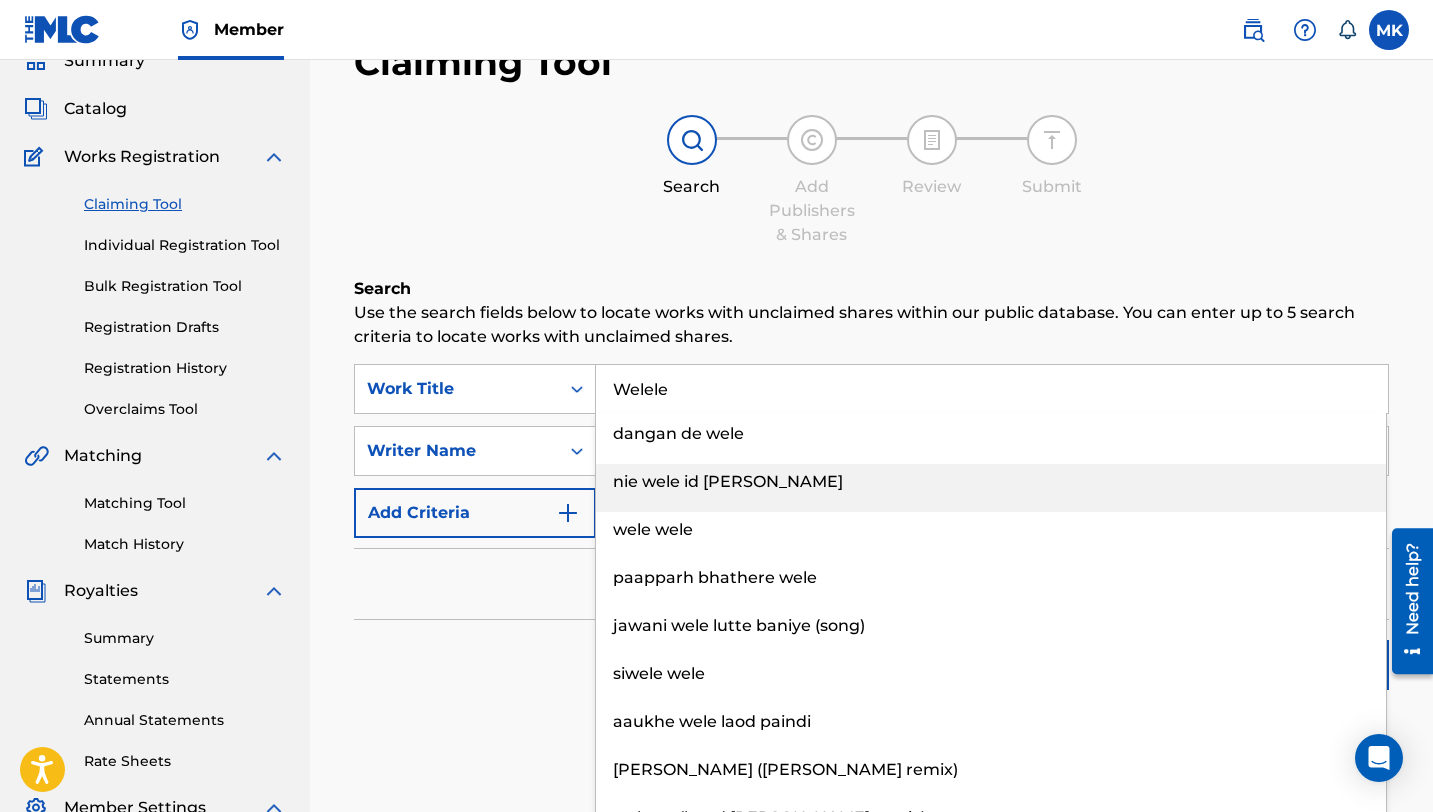 scroll, scrollTop: 114, scrollLeft: 0, axis: vertical 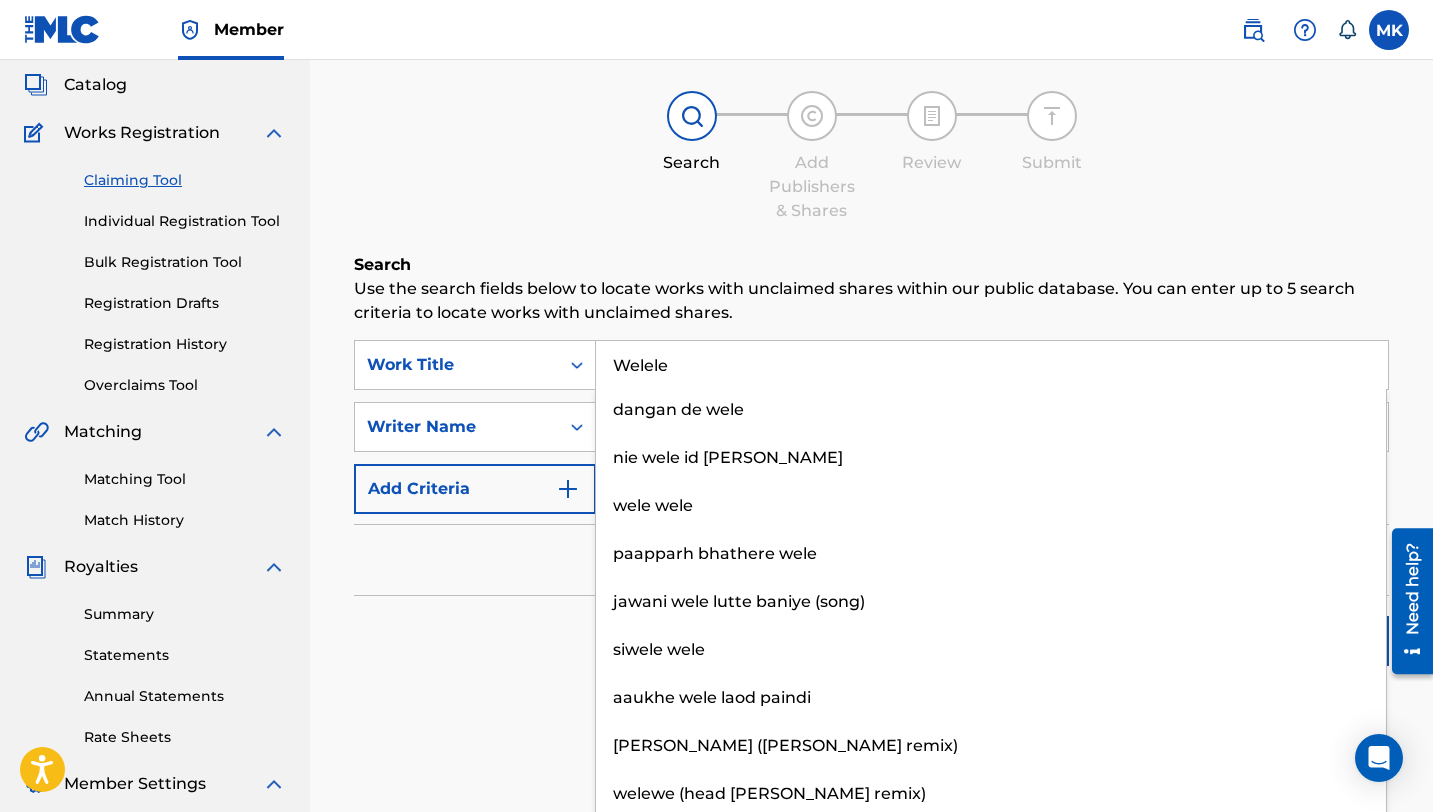 type on "Welele" 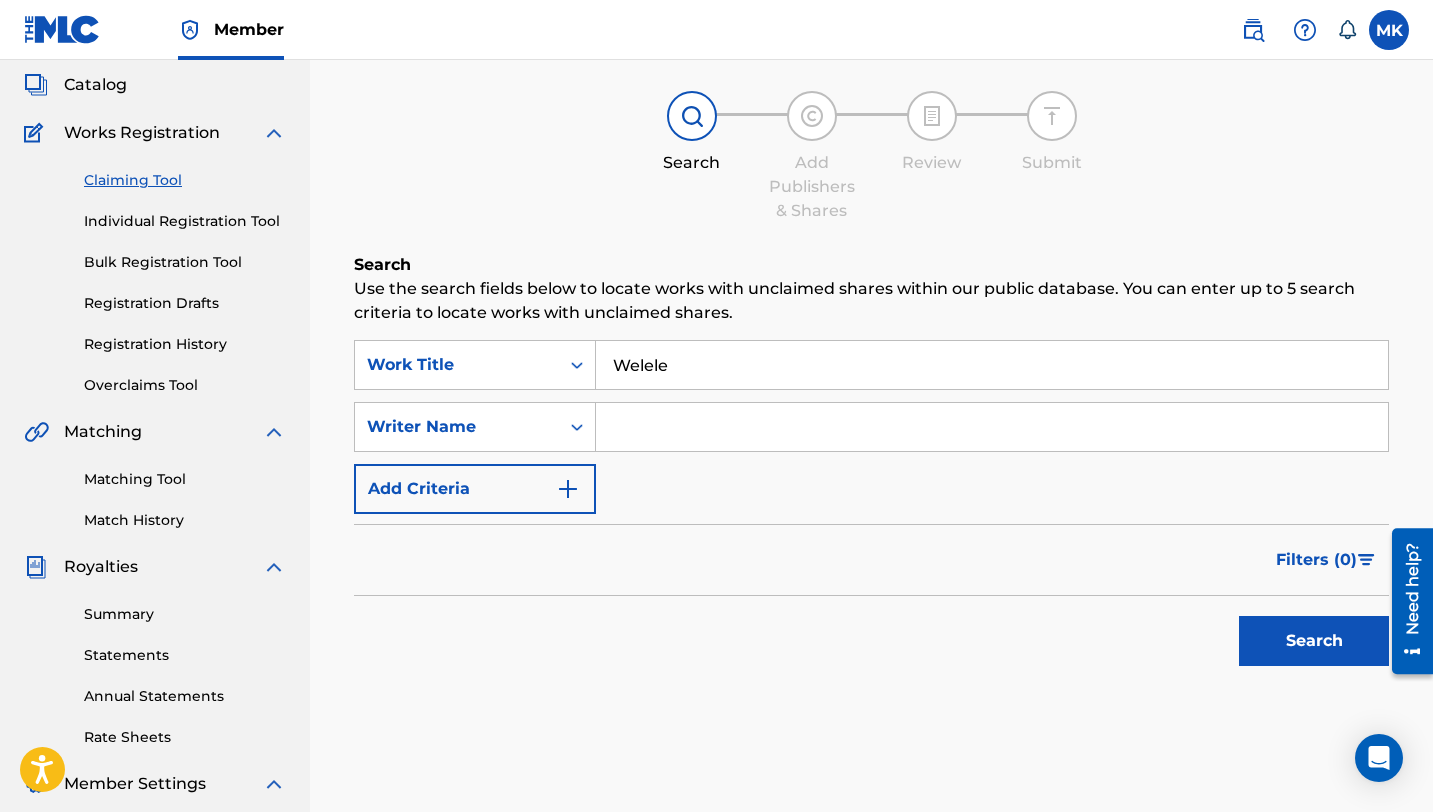 click at bounding box center (992, 427) 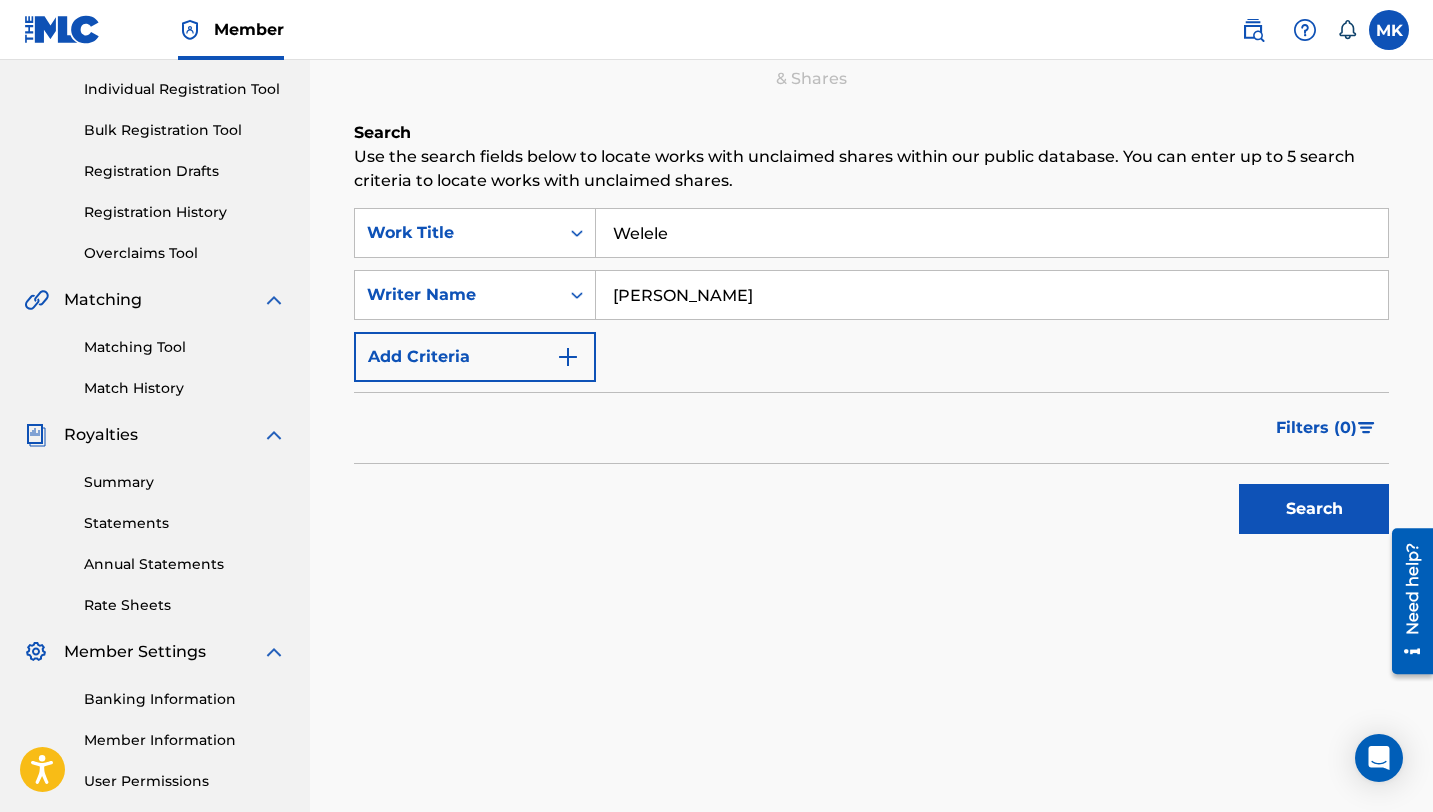 scroll, scrollTop: 290, scrollLeft: 0, axis: vertical 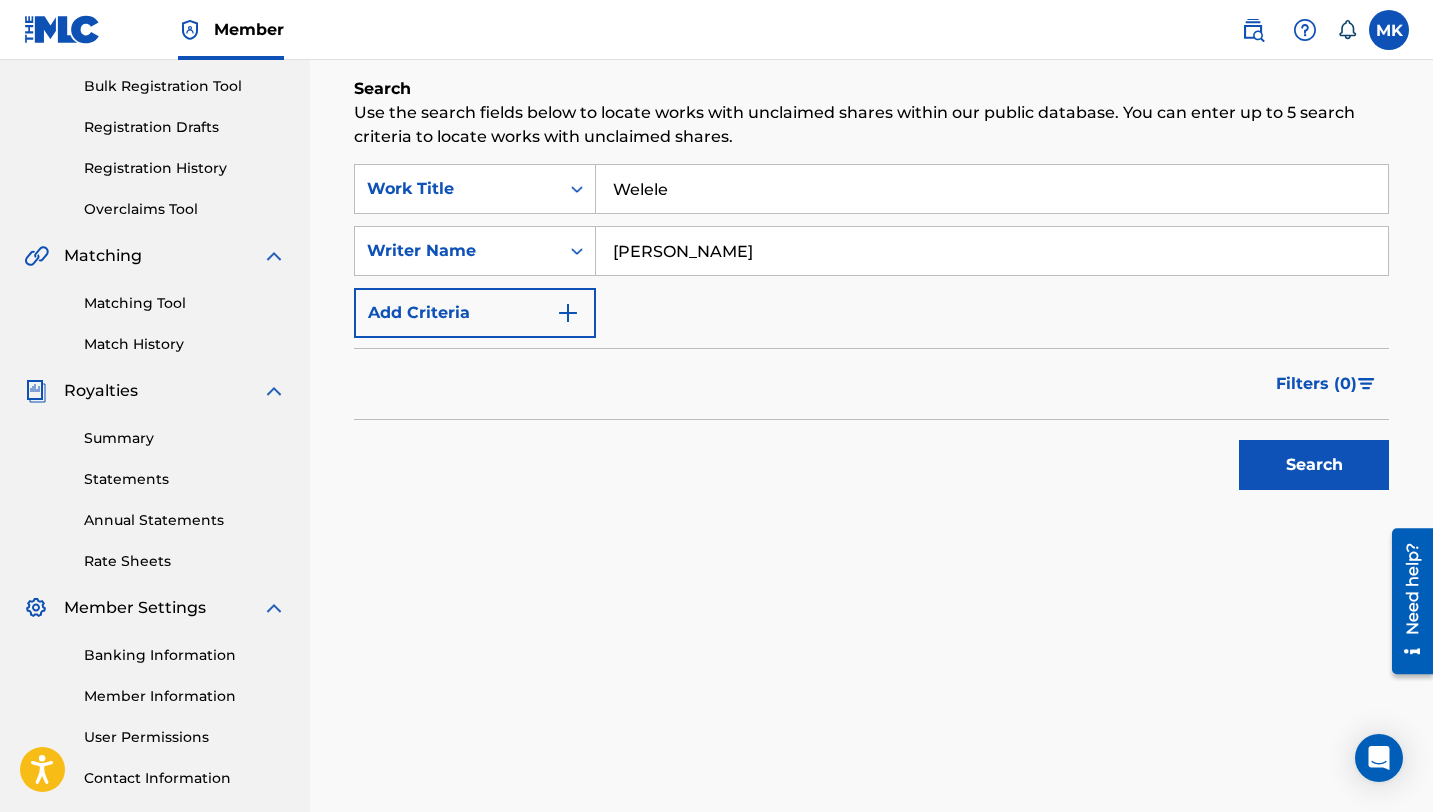 type on "[PERSON_NAME]" 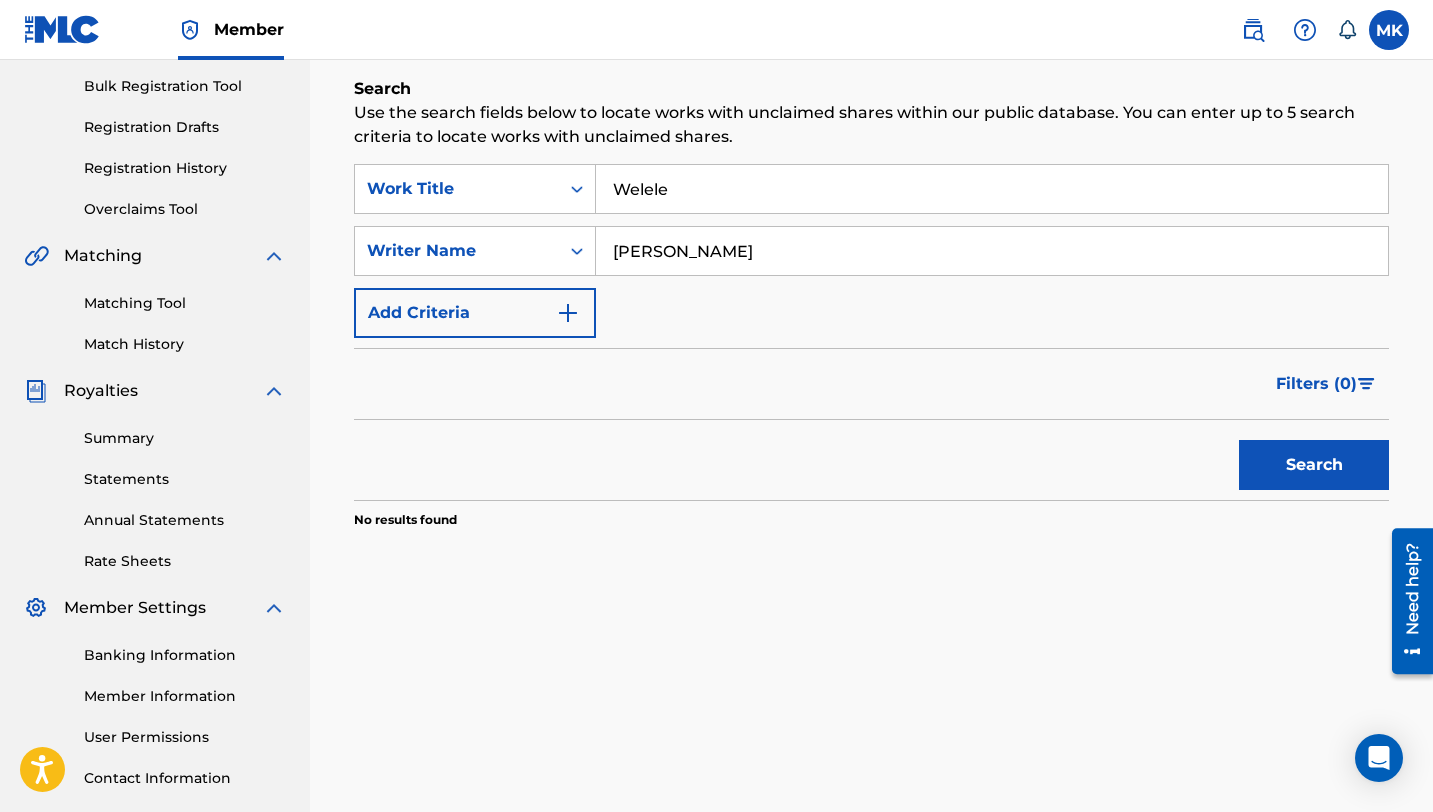 click on "Welele" at bounding box center (992, 189) 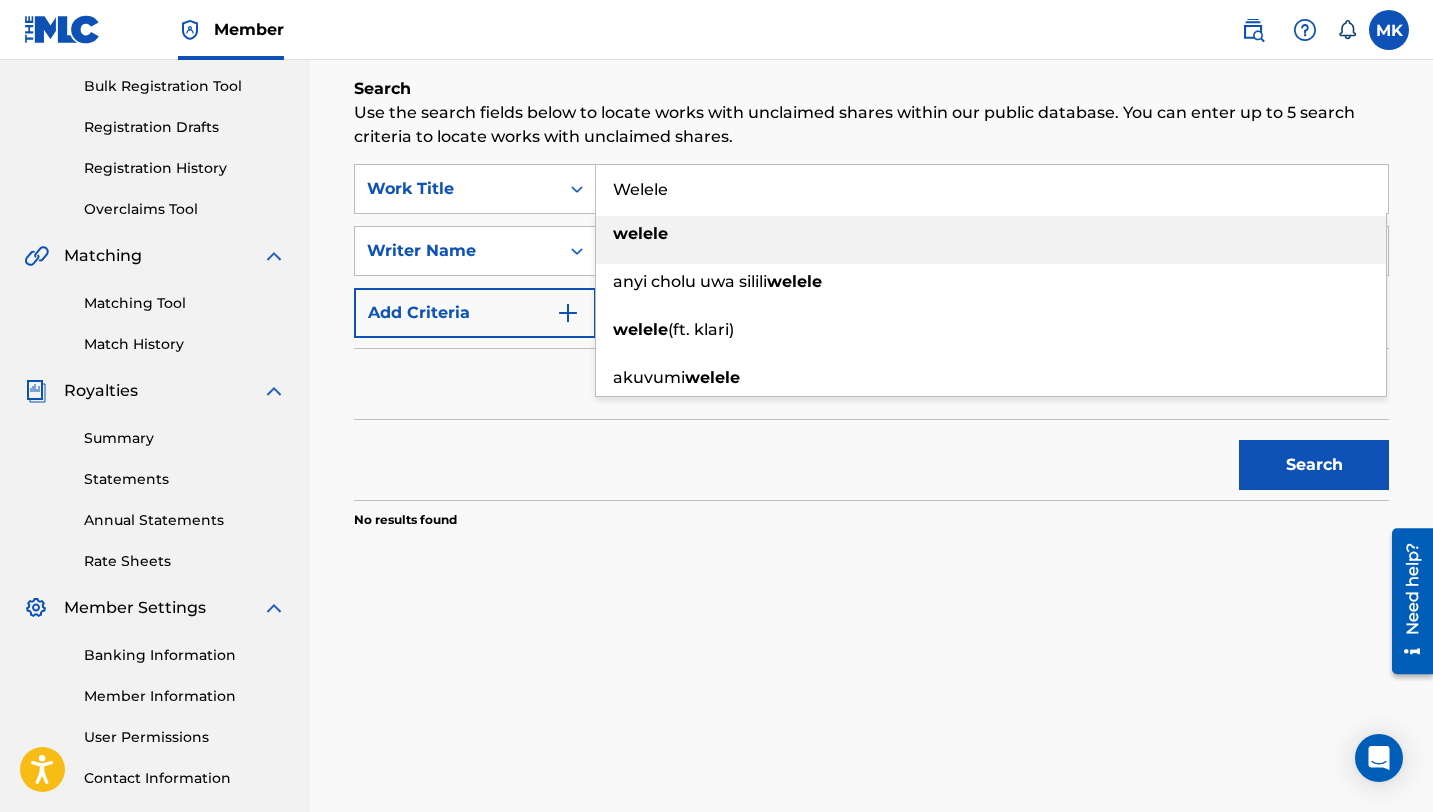 click on "welele" at bounding box center [991, 234] 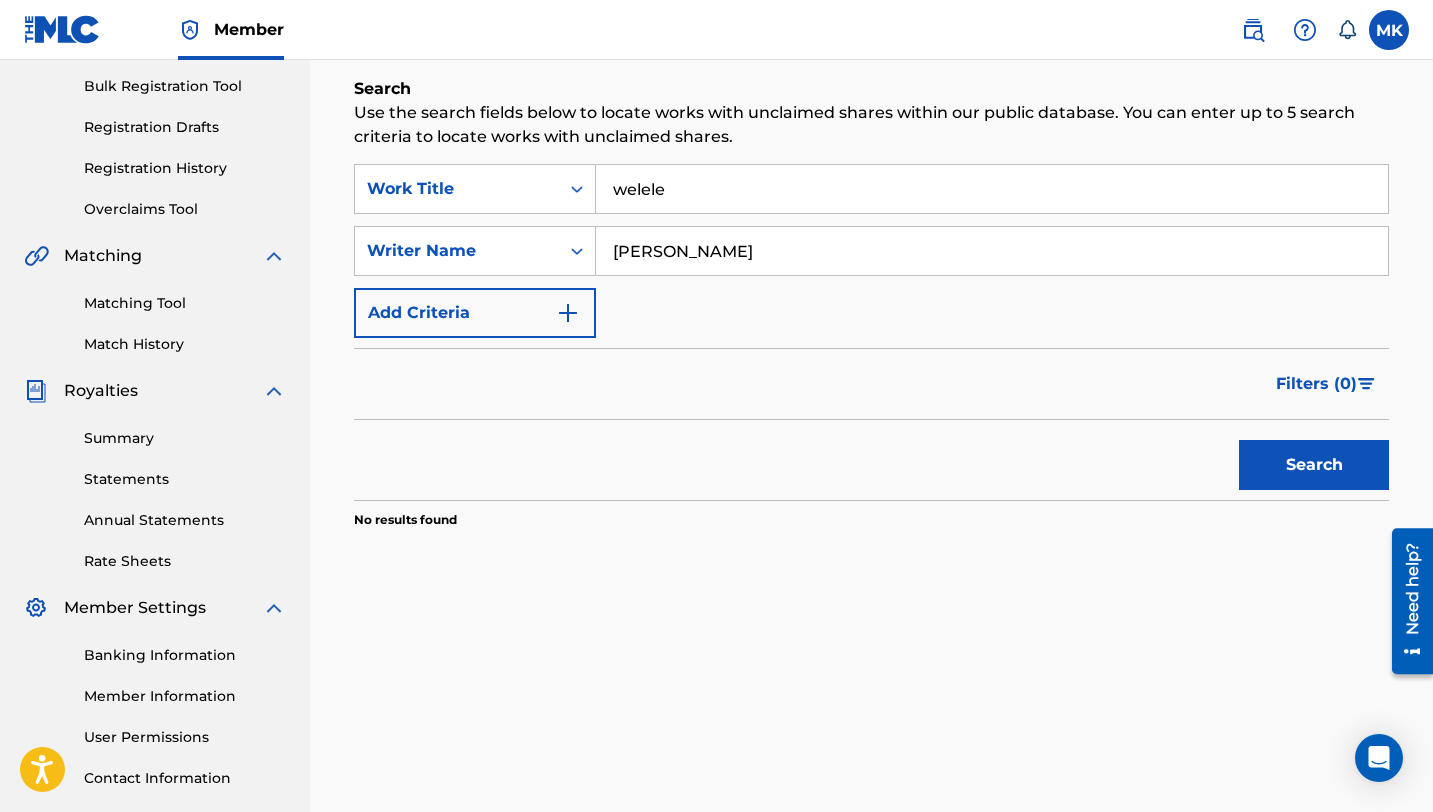 click on "Search" at bounding box center [1314, 465] 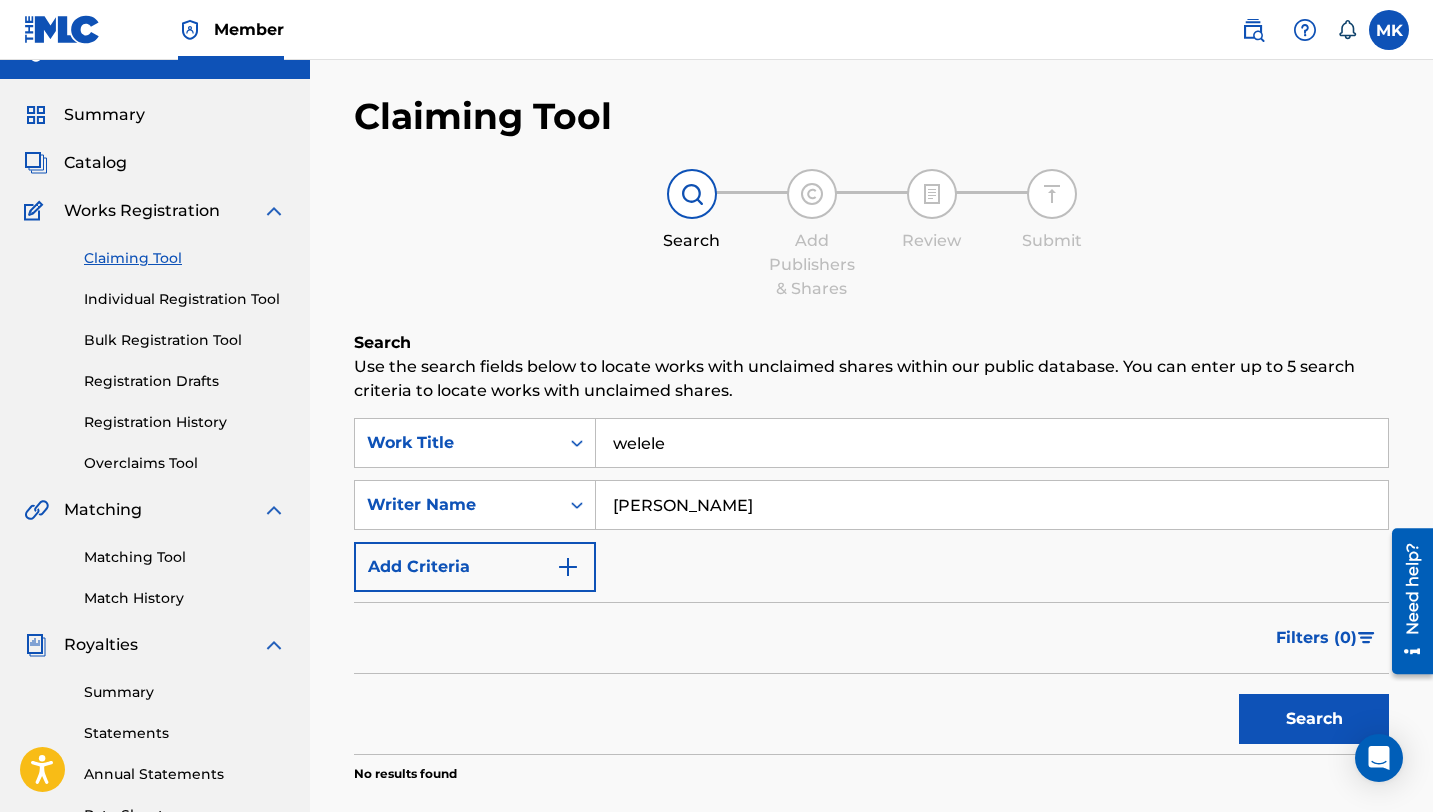 scroll, scrollTop: 28, scrollLeft: 0, axis: vertical 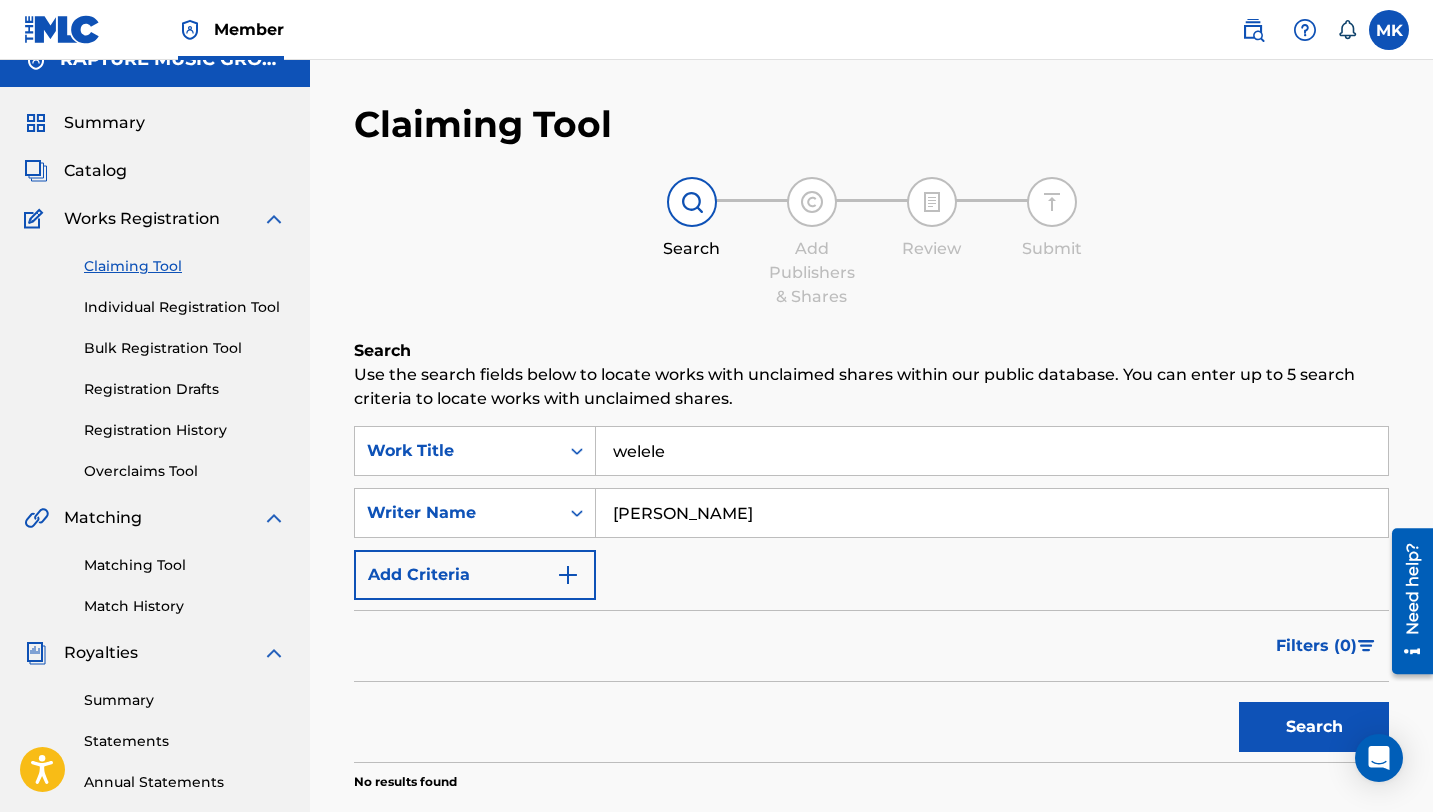 click on "Individual Registration Tool" at bounding box center (185, 307) 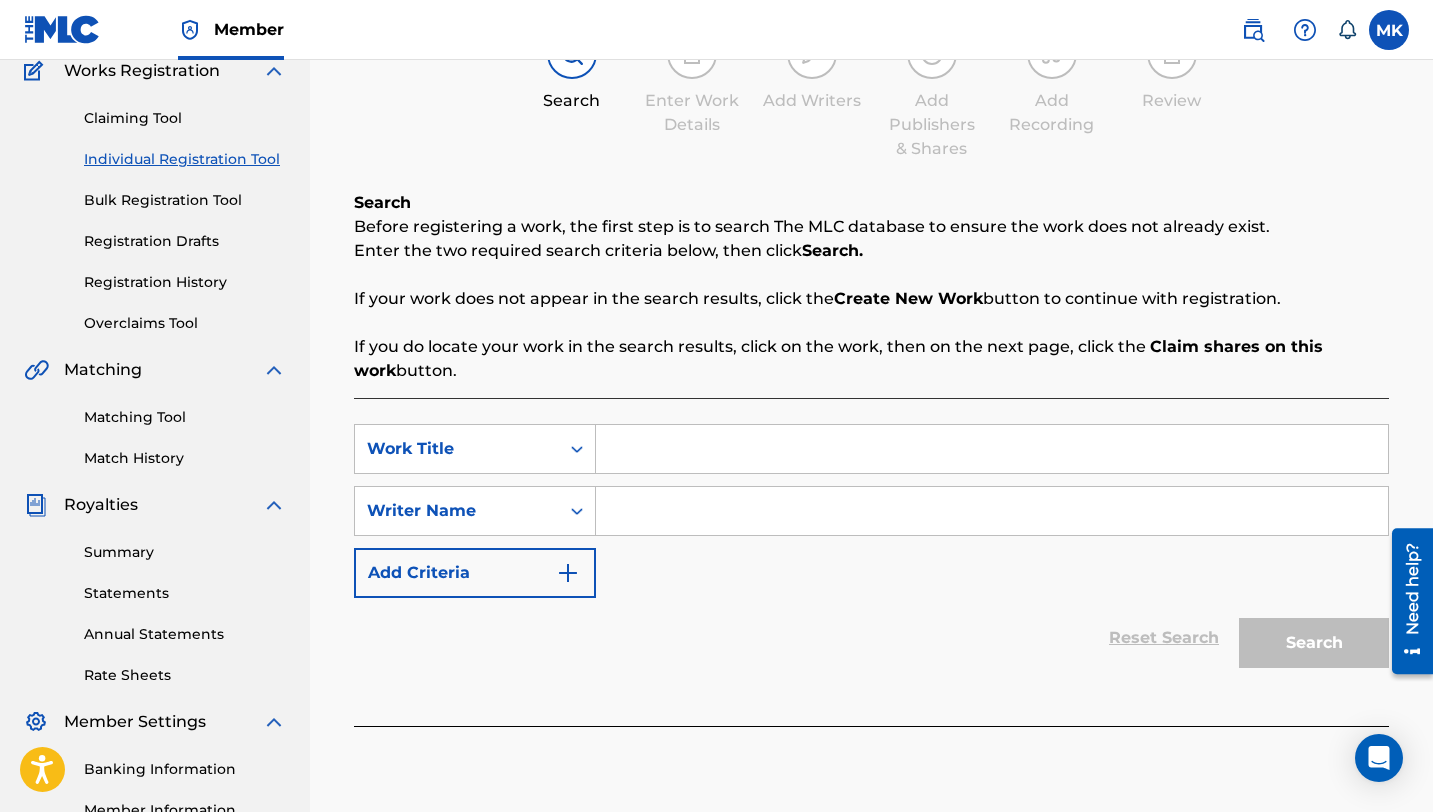 scroll, scrollTop: 177, scrollLeft: 0, axis: vertical 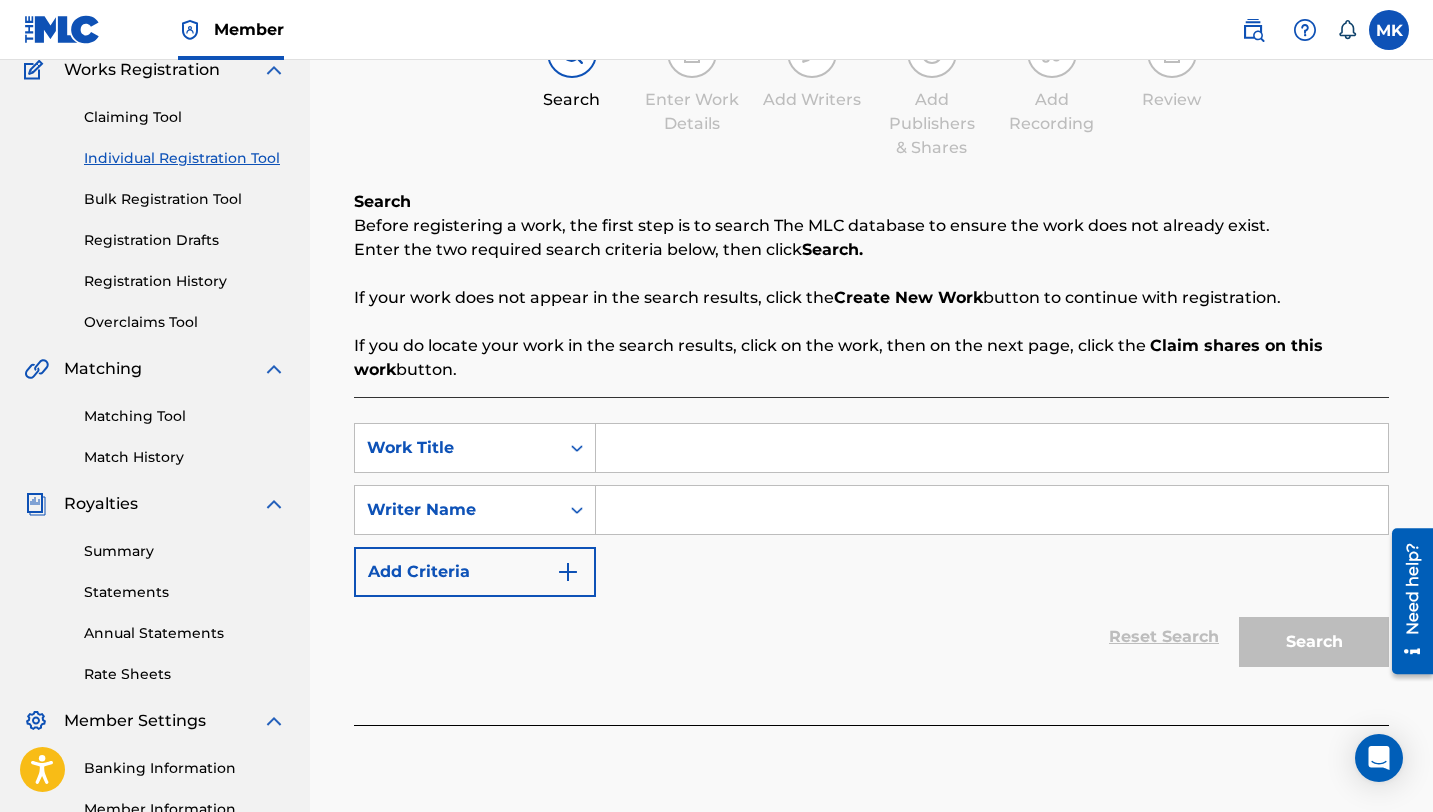 click at bounding box center [992, 448] 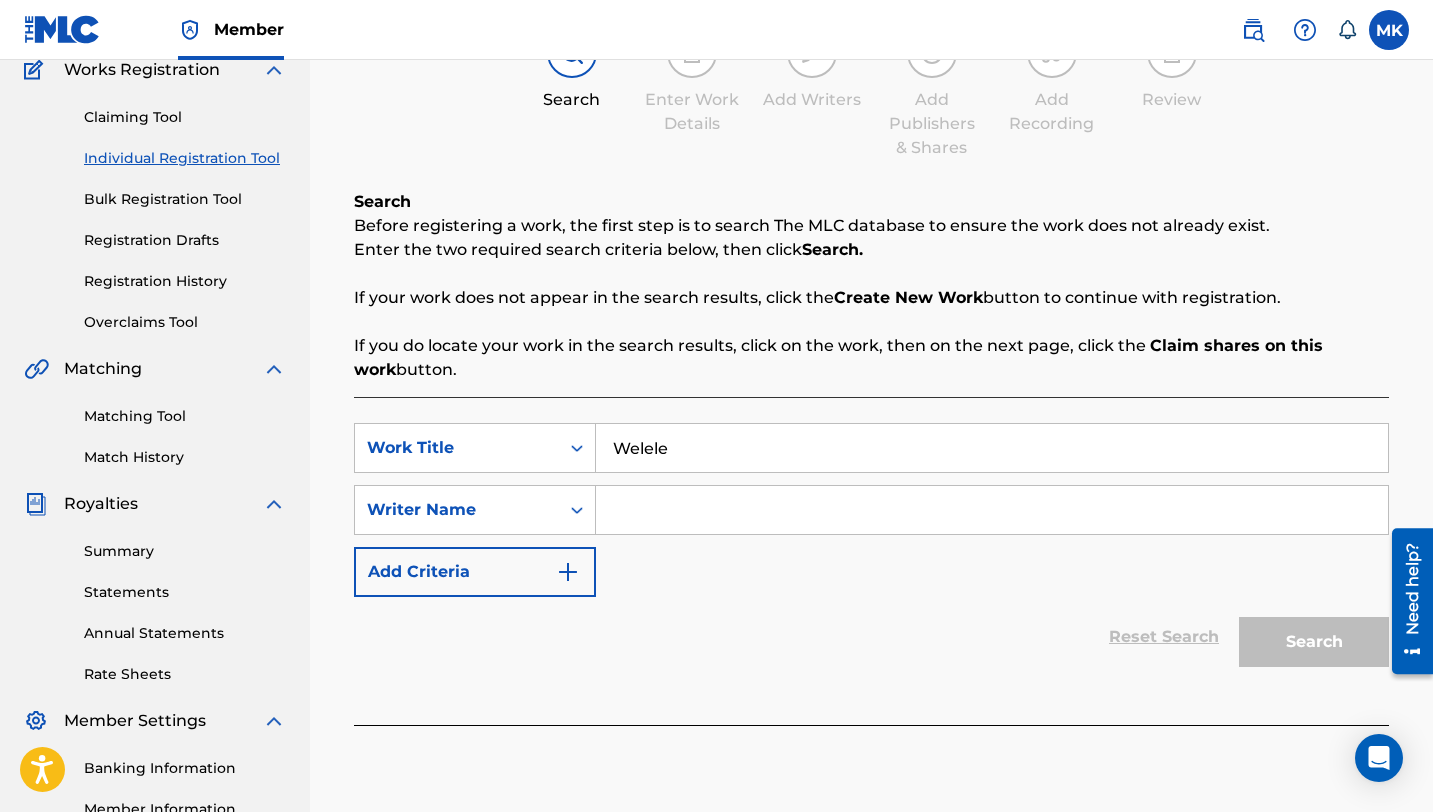 type on "Welele" 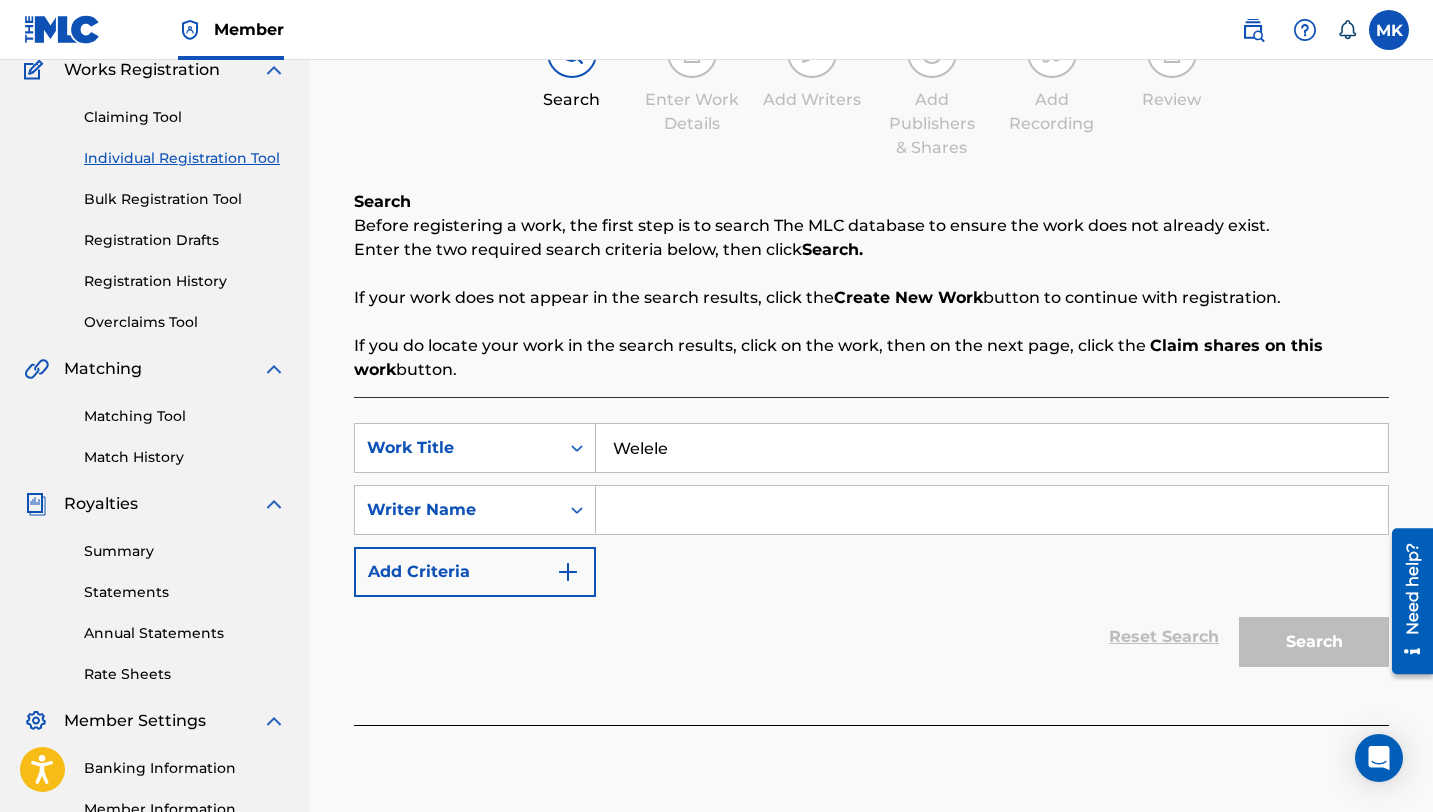 paste on "[PERSON_NAME]" 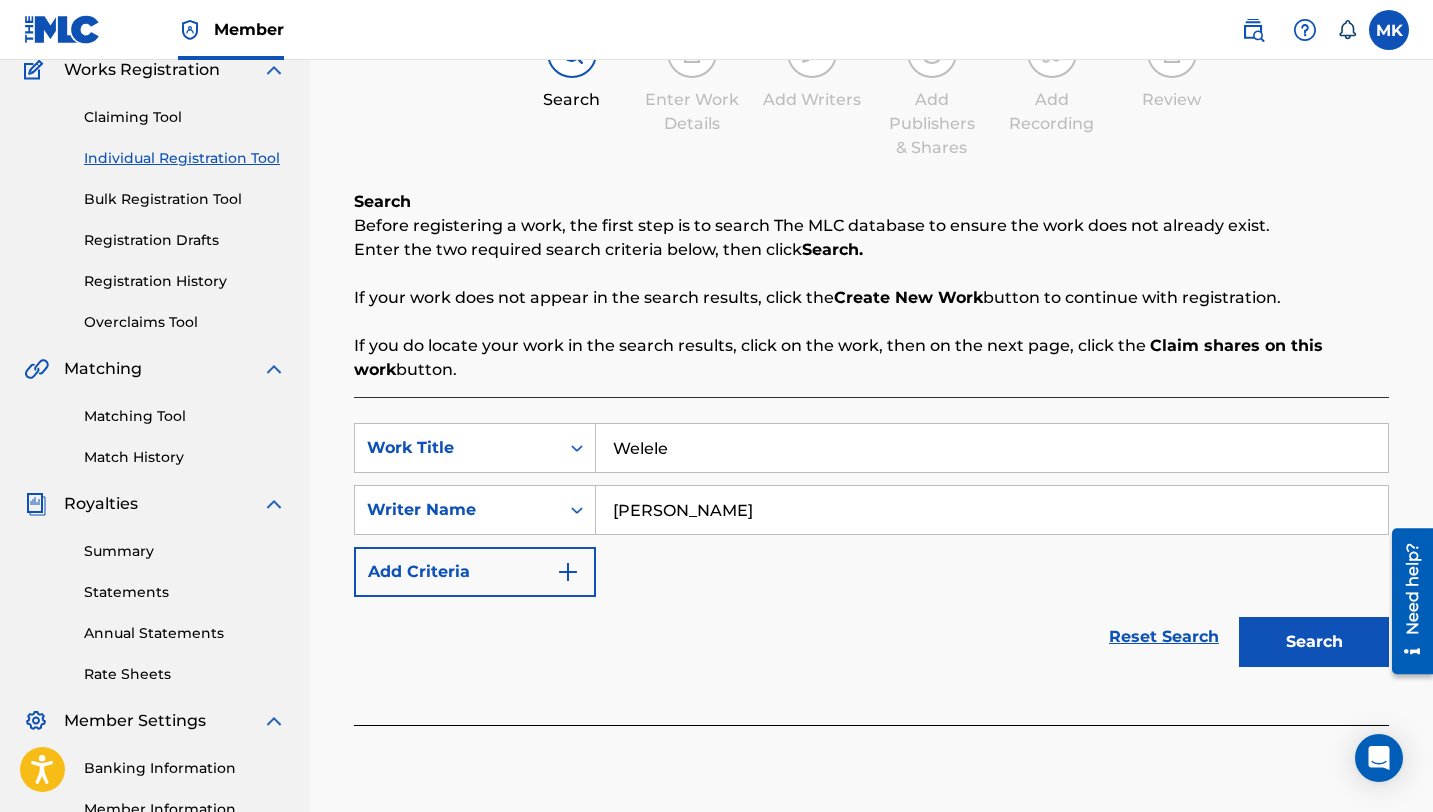 click on "[PERSON_NAME]" at bounding box center [992, 510] 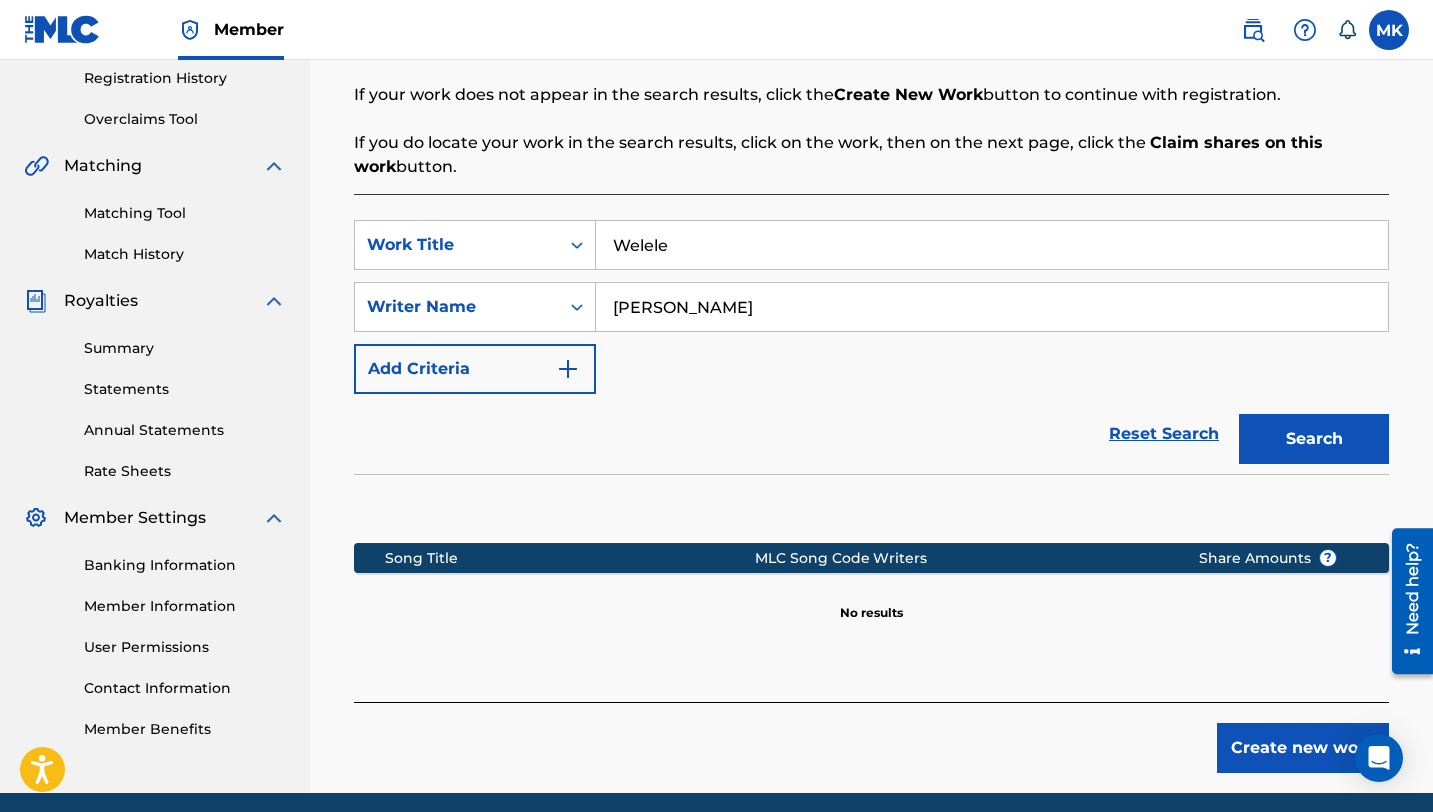 scroll, scrollTop: 457, scrollLeft: 0, axis: vertical 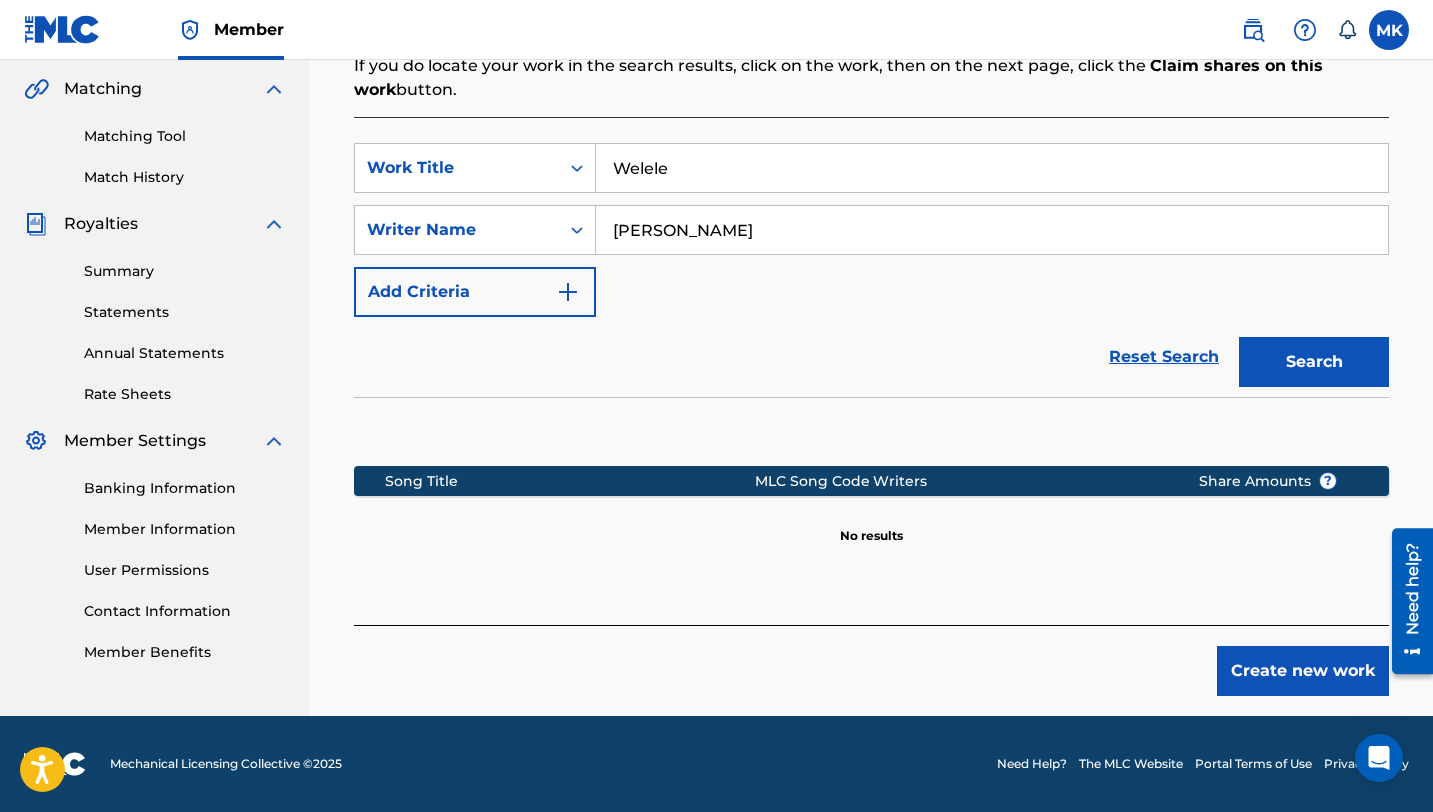 click on "Create new work" at bounding box center [1303, 671] 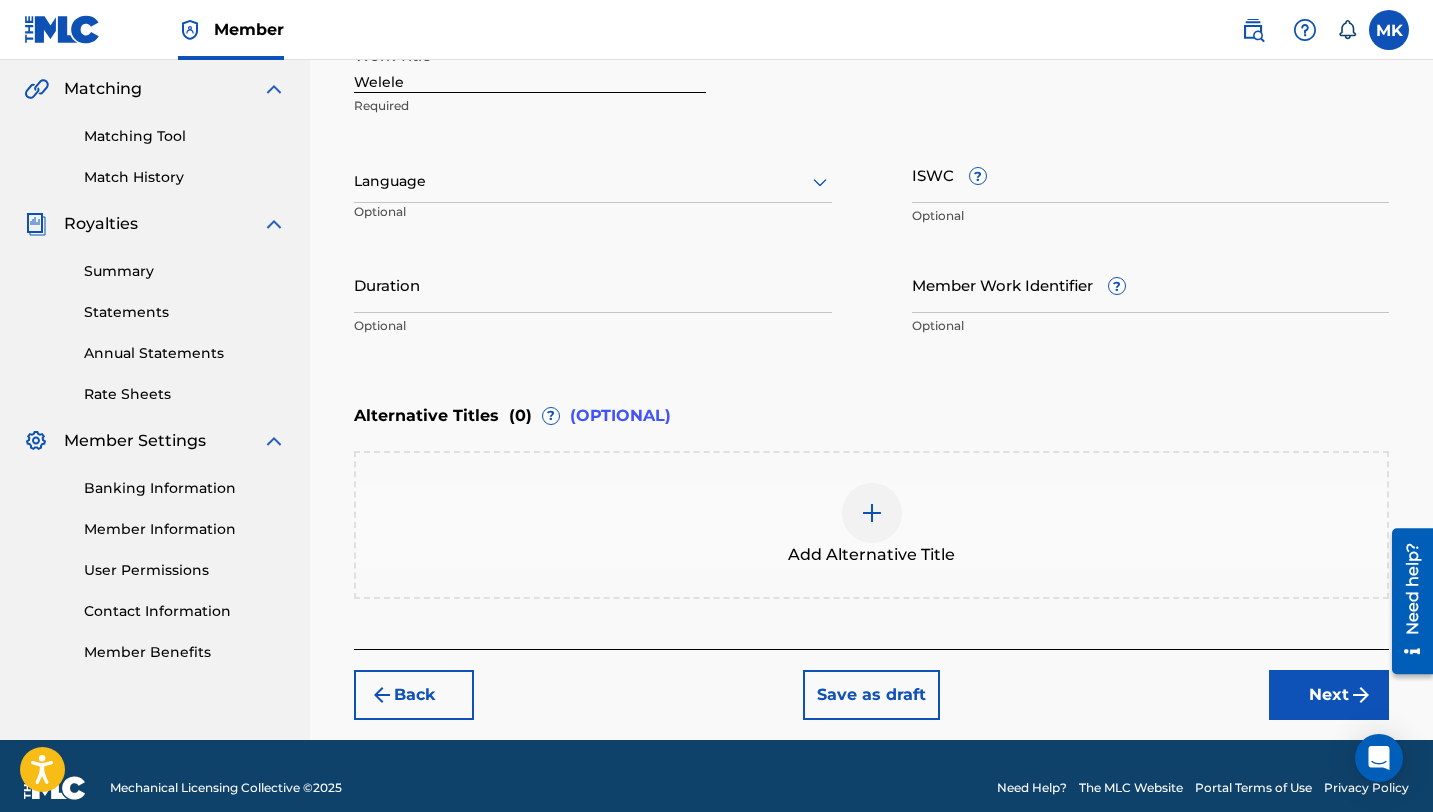 scroll, scrollTop: 27, scrollLeft: 0, axis: vertical 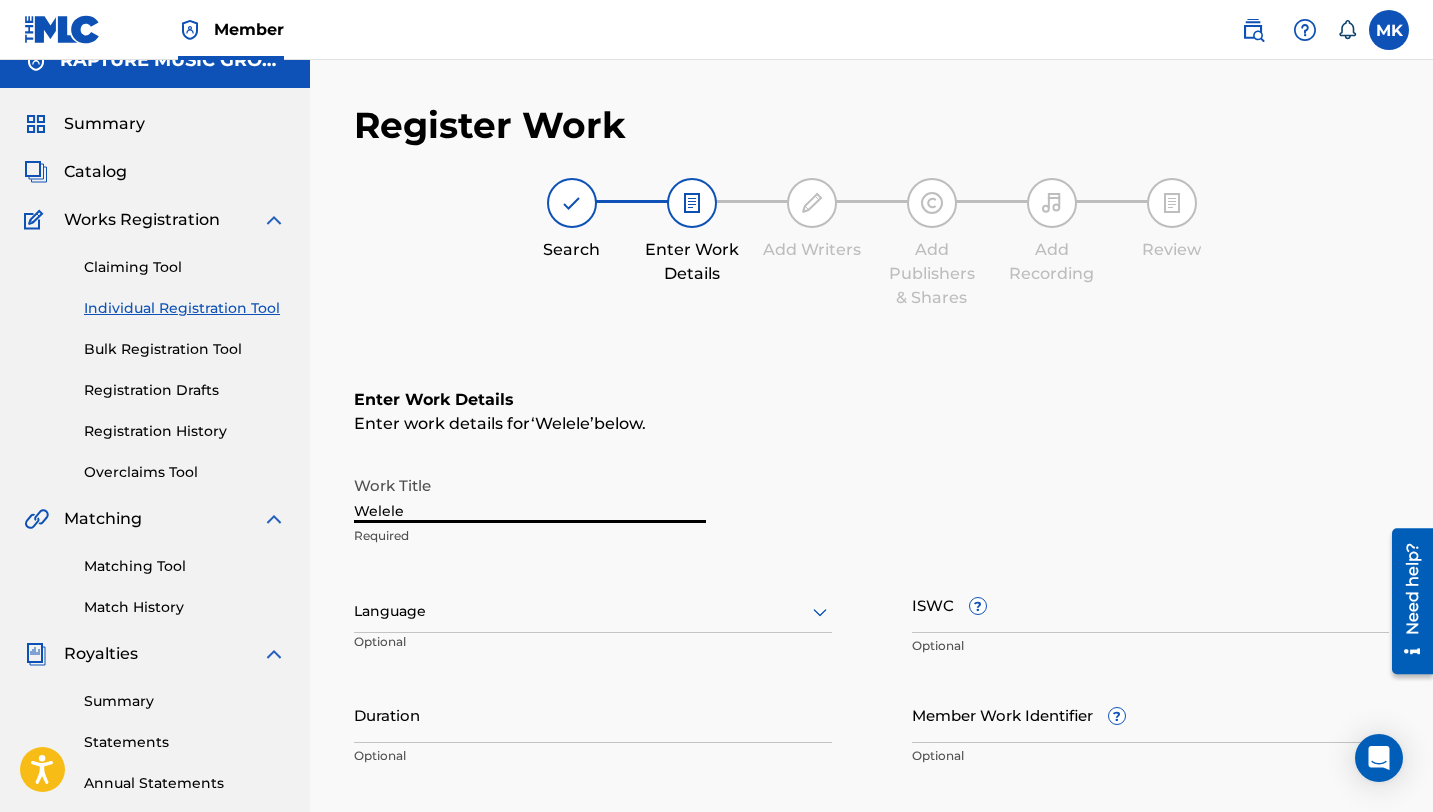 click on "Welele" at bounding box center (530, 494) 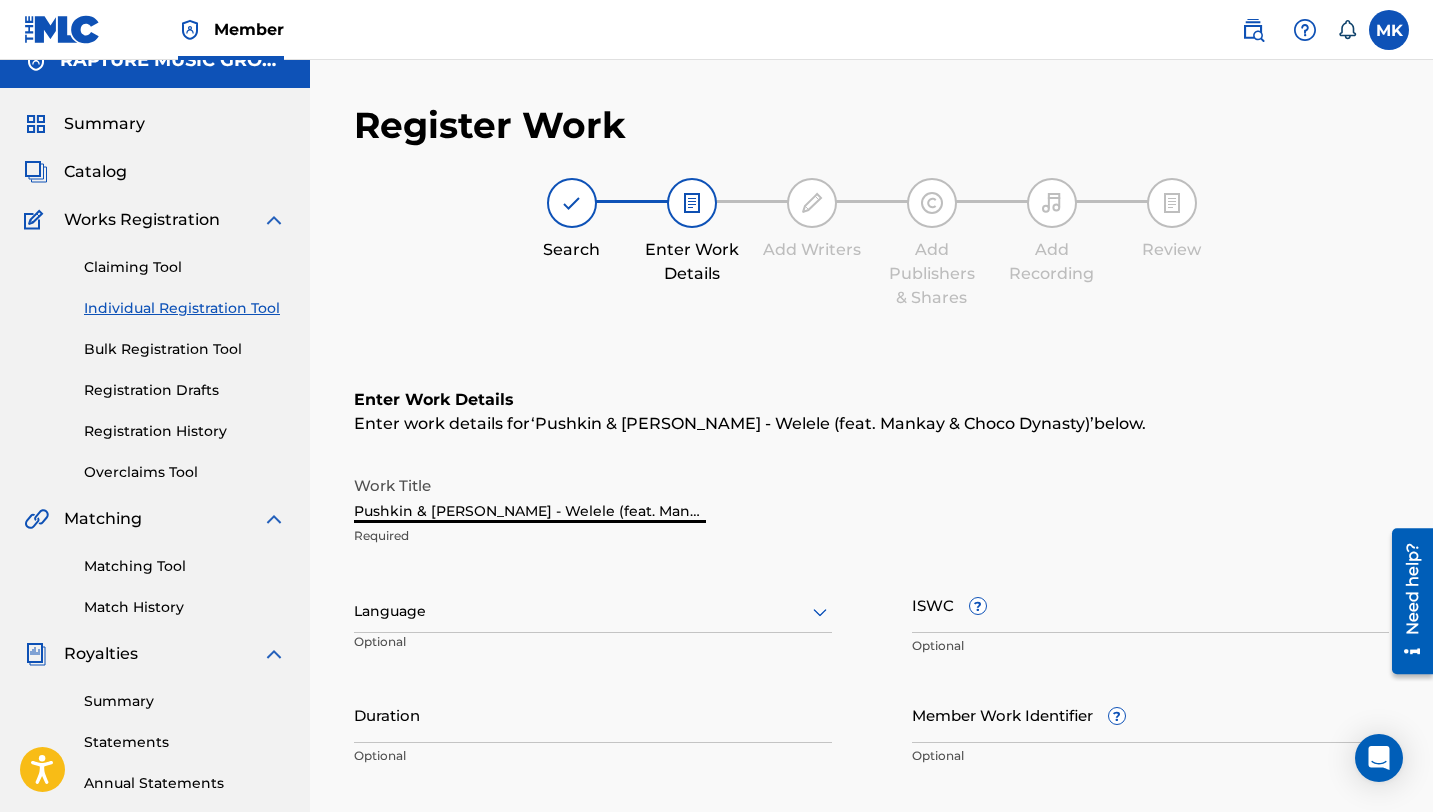scroll, scrollTop: 0, scrollLeft: 70, axis: horizontal 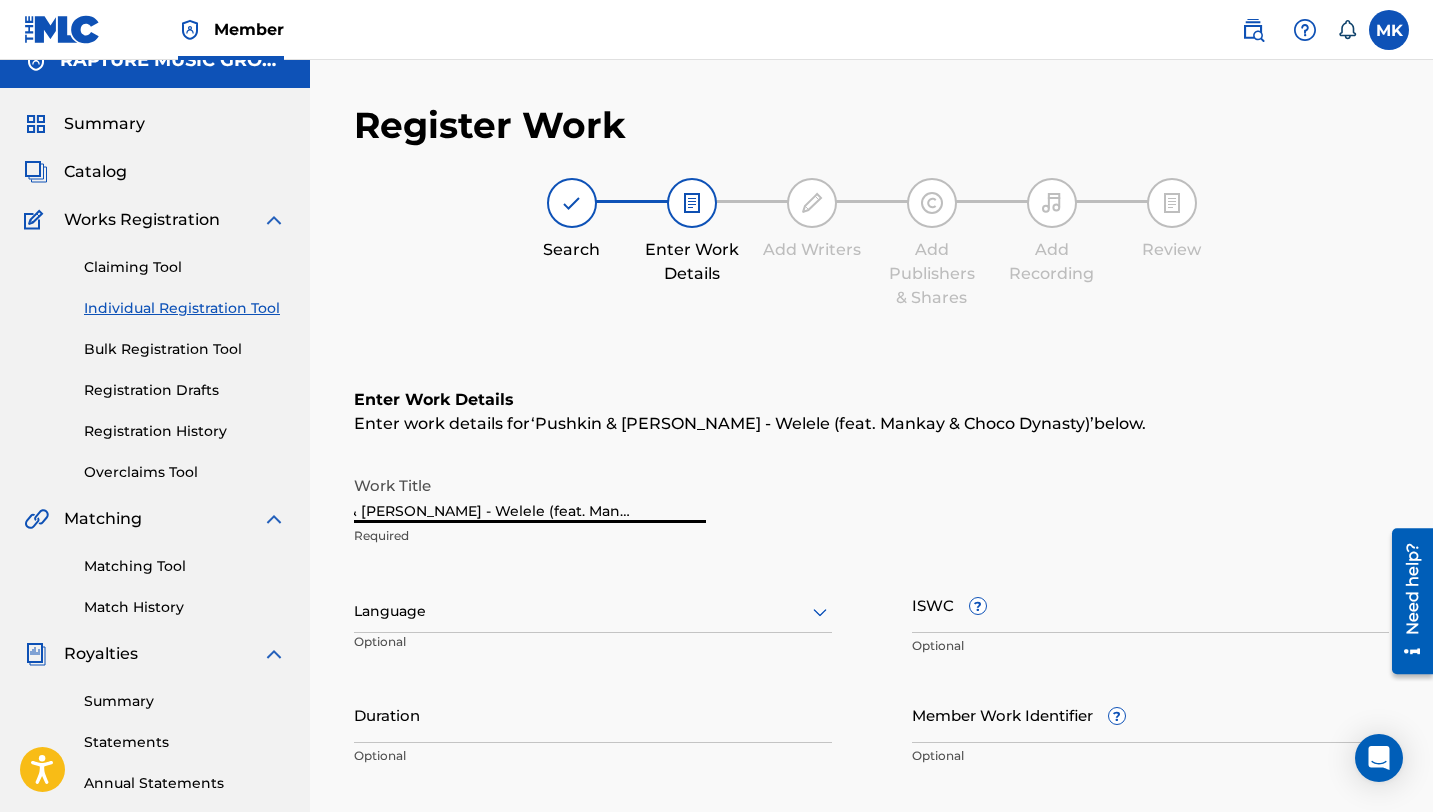 type on "Pushkin & [PERSON_NAME] - Welele (feat. Mankay & Choco Dynasty)" 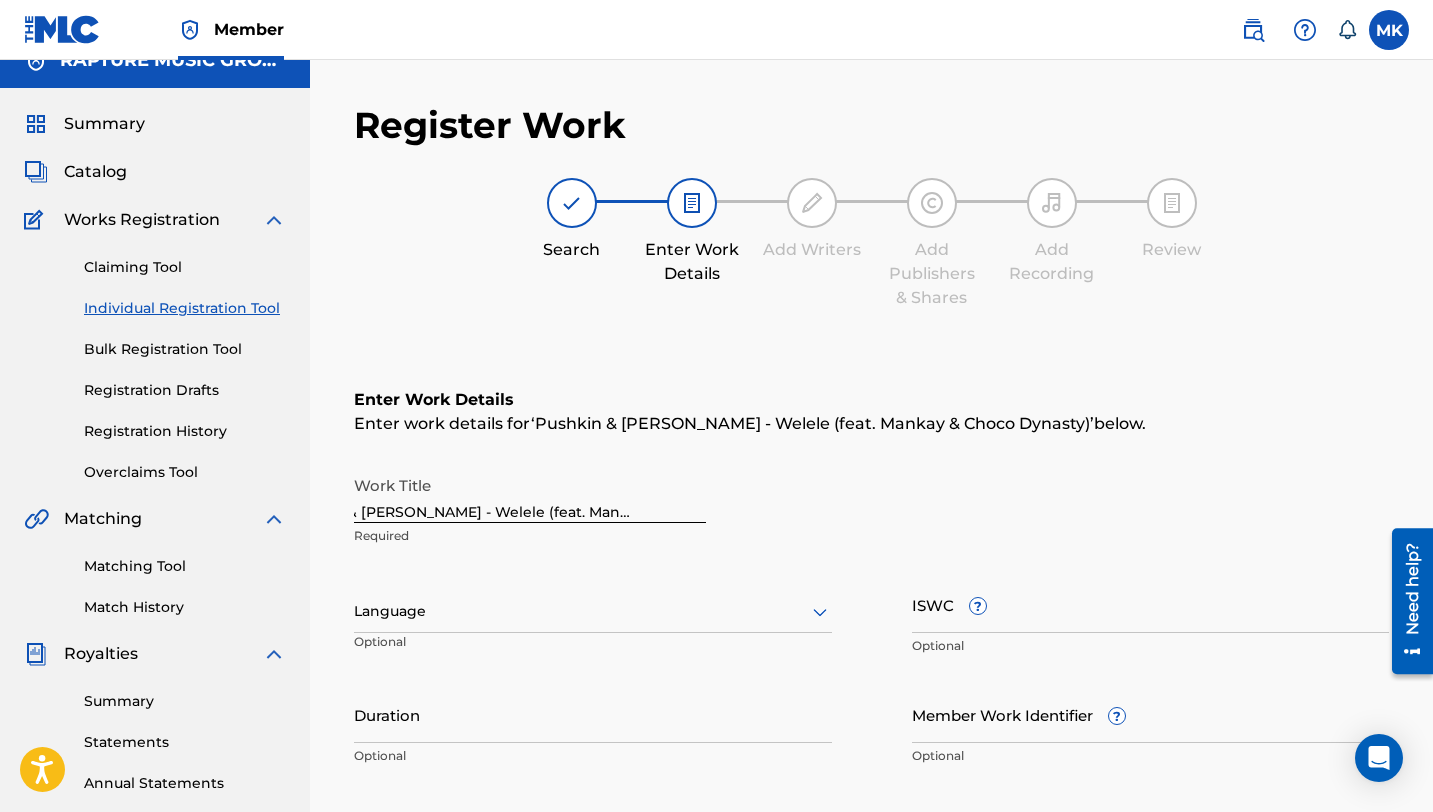 scroll, scrollTop: 0, scrollLeft: 0, axis: both 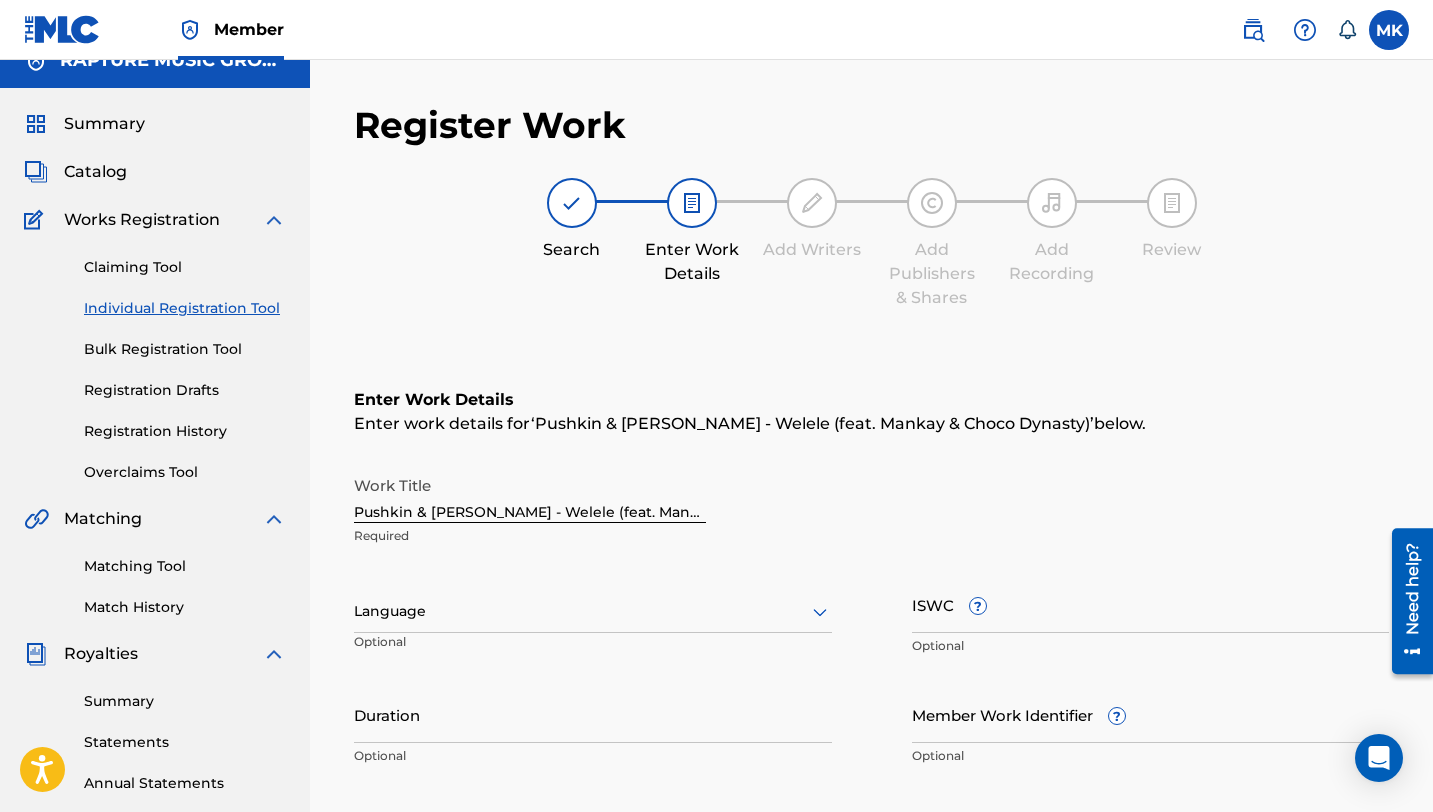 click on "Enter Work Details Enter work details for  ‘ Pushkin & [PERSON_NAME] - Welele (feat. [PERSON_NAME] & Choco Dynasty) ’  below. Work Title   Pushkin & [PERSON_NAME] - Welele (feat. [PERSON_NAME] & Choco Dynasty) Required Language Optional ISWC   ? Optional Duration   Optional Member Work Identifier   ? Optional" at bounding box center (871, 582) 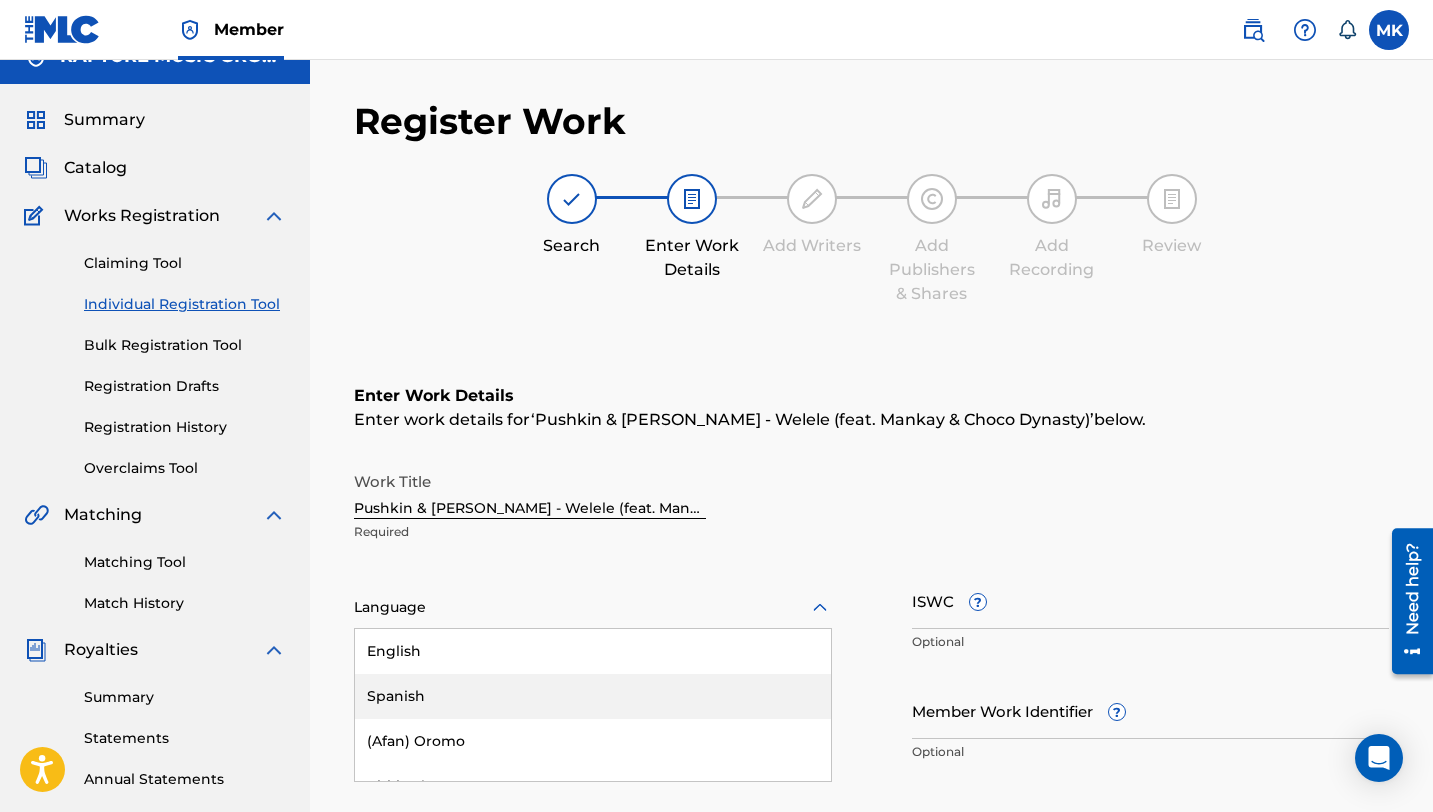 scroll, scrollTop: 149, scrollLeft: 0, axis: vertical 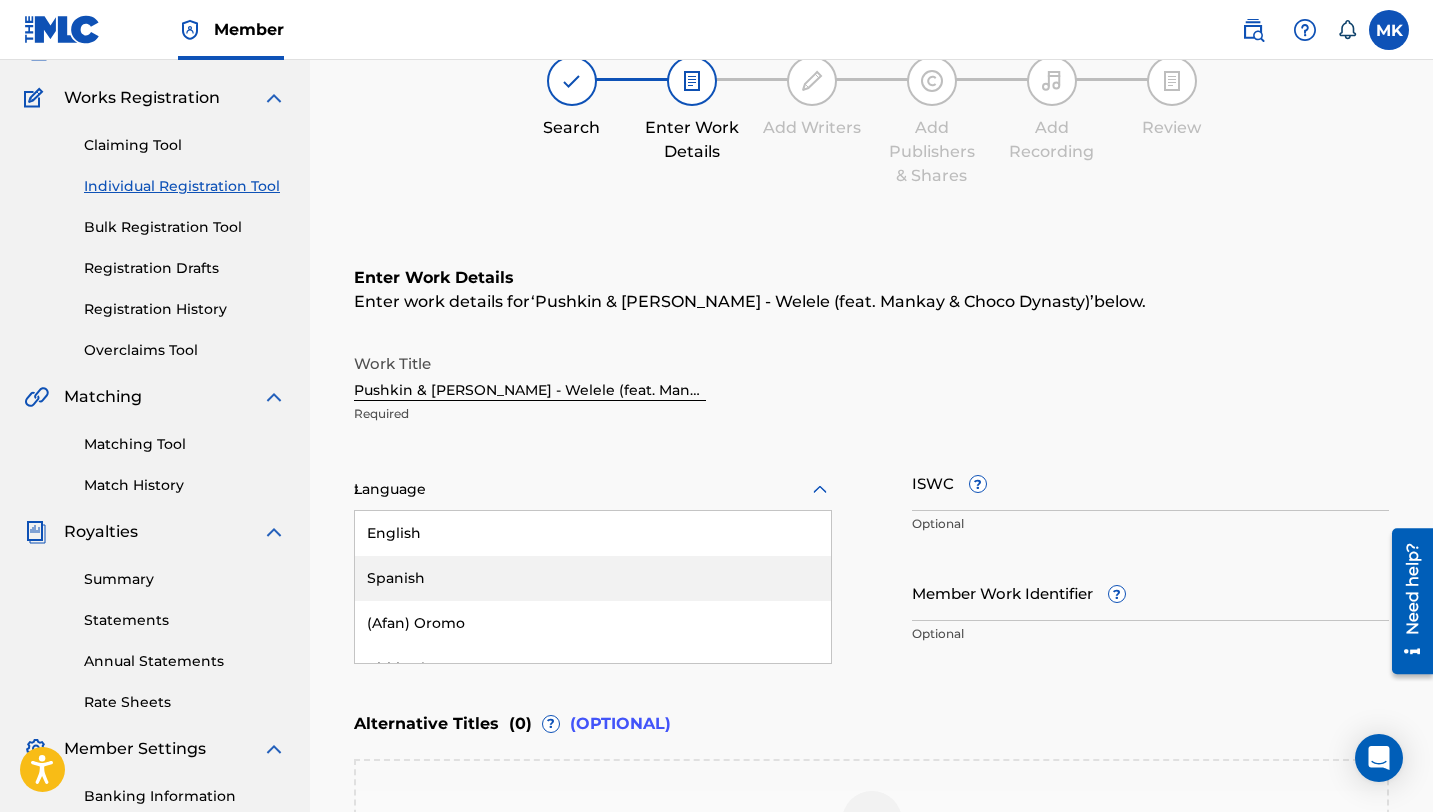 type on "zu" 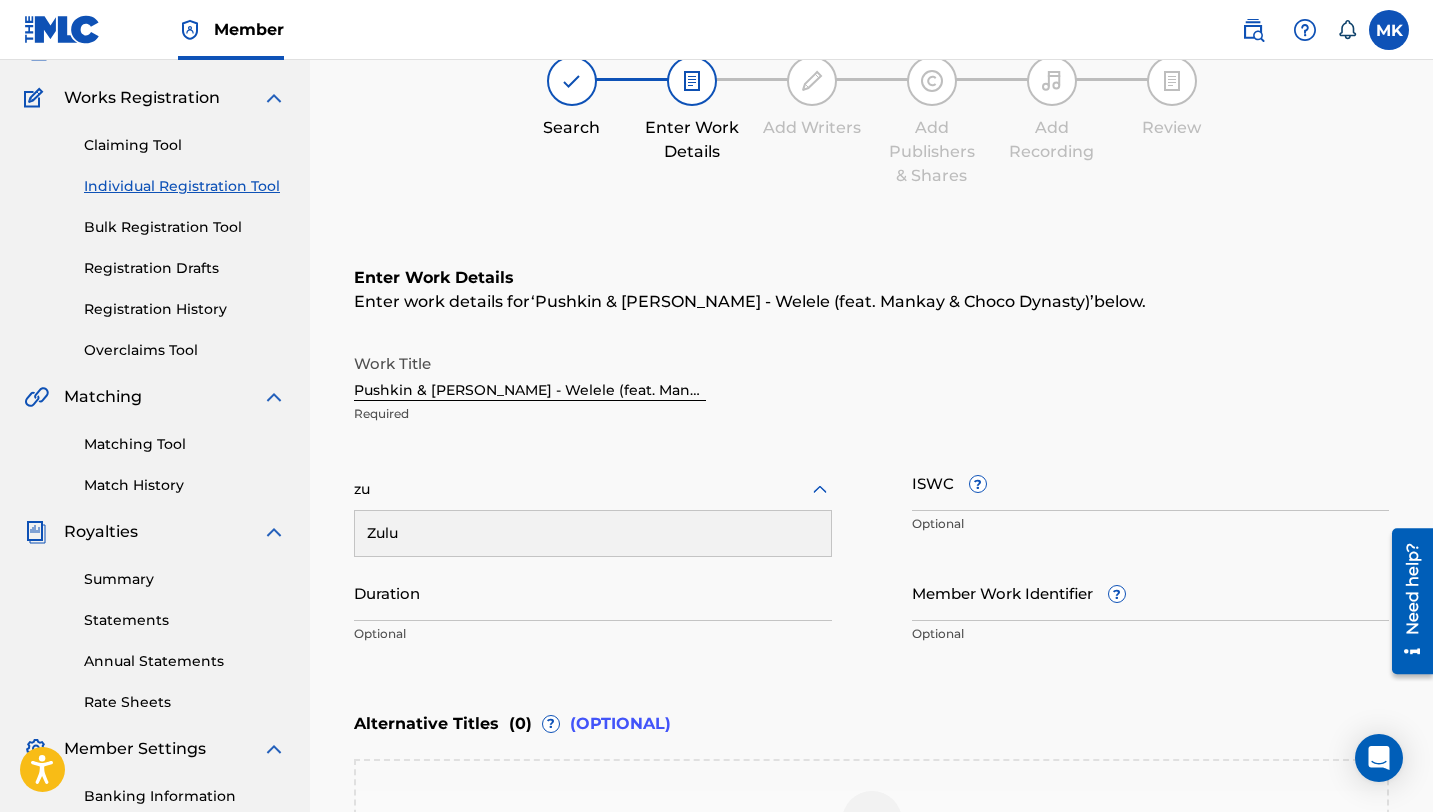 click on "Zulu" at bounding box center (593, 533) 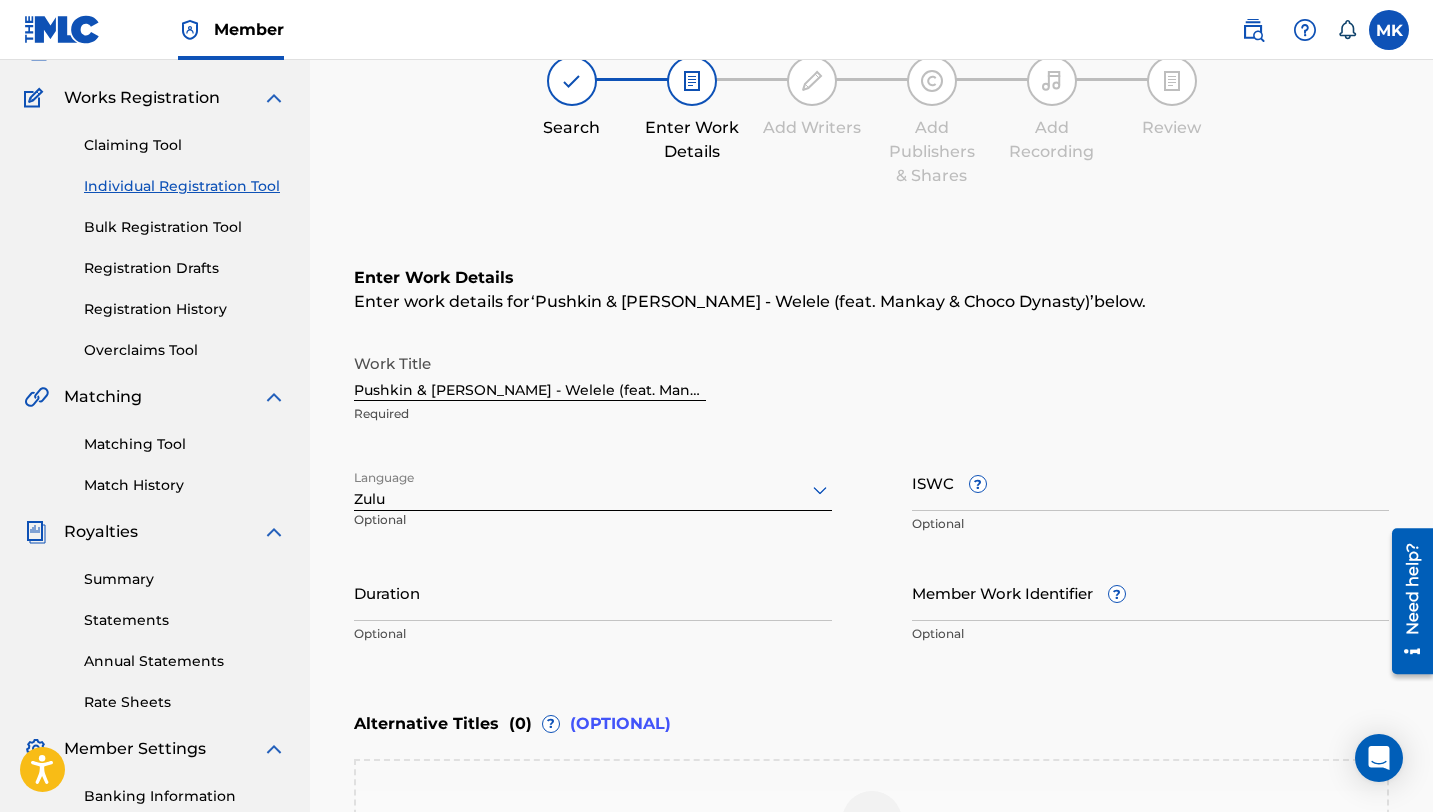 click on "Duration" at bounding box center [593, 592] 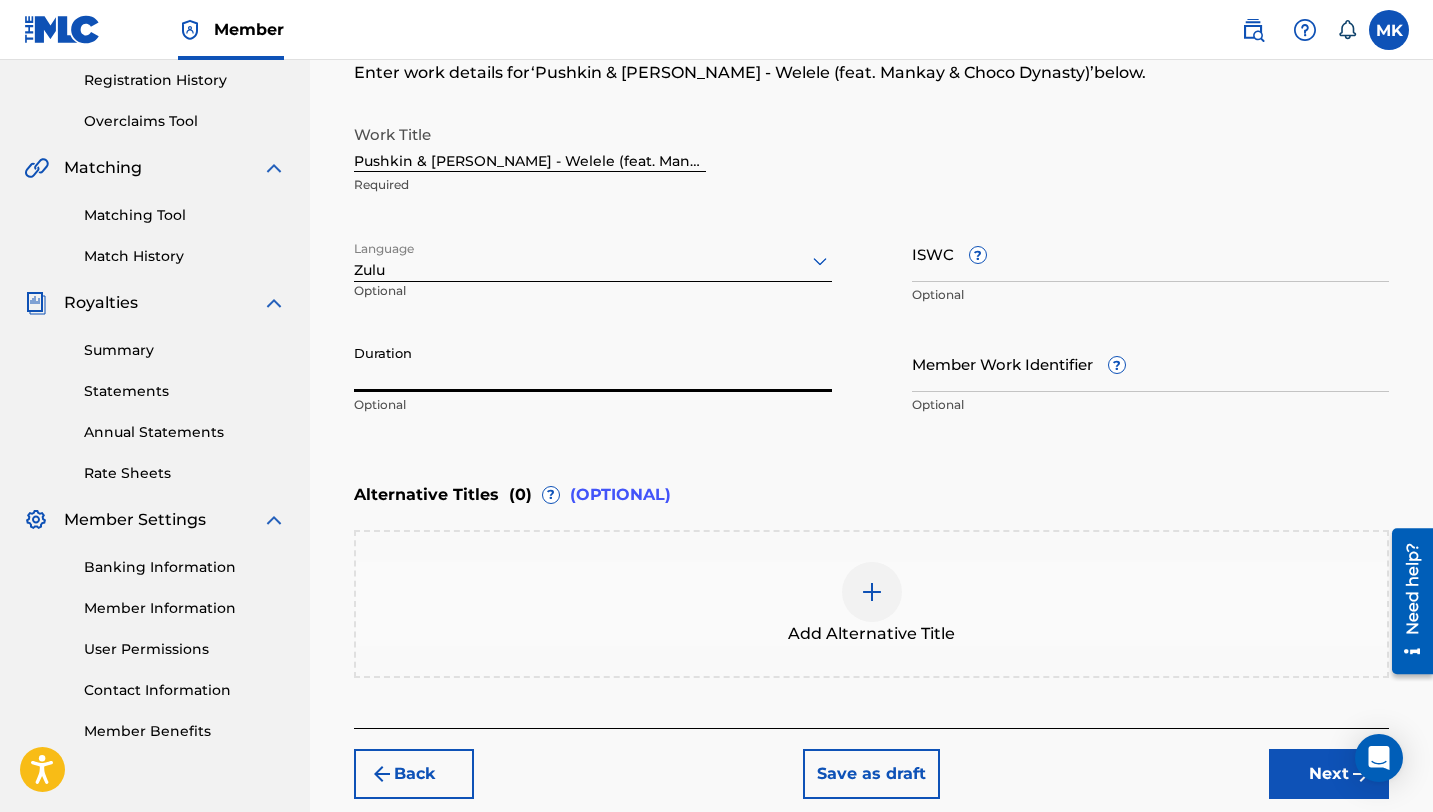 scroll, scrollTop: 304, scrollLeft: 0, axis: vertical 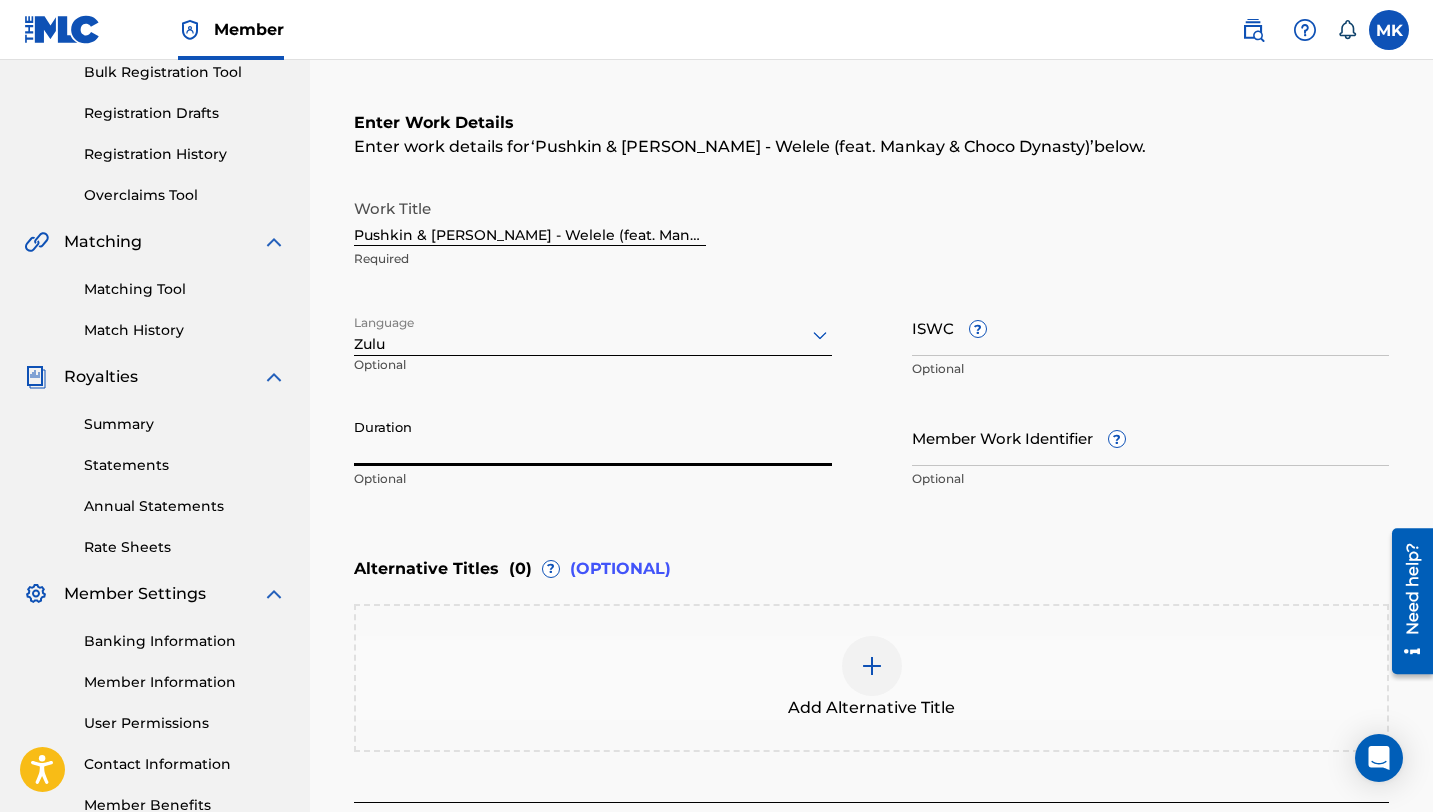 click on "ISWC   ?" at bounding box center (1151, 327) 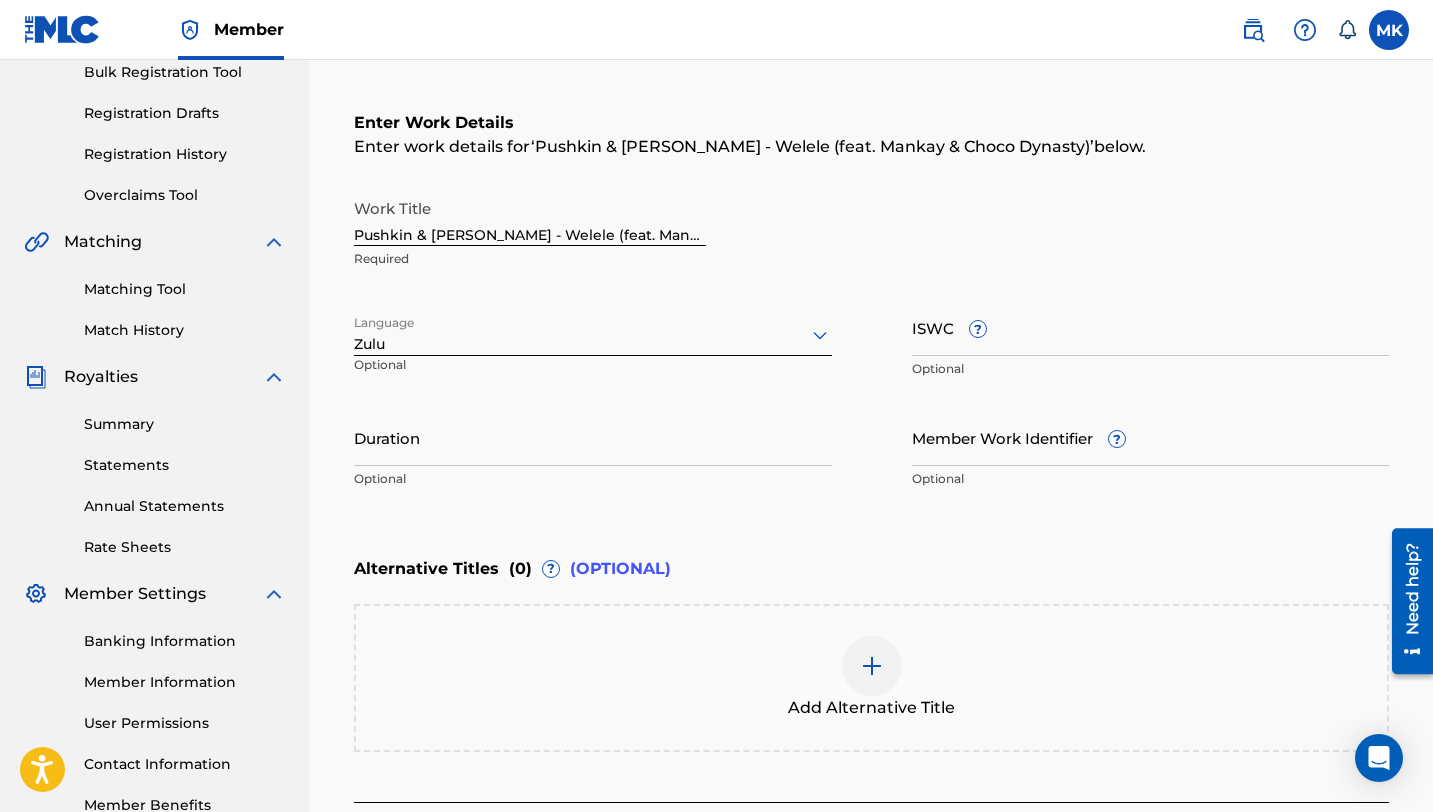 click on "Duration   Optional" at bounding box center (593, 454) 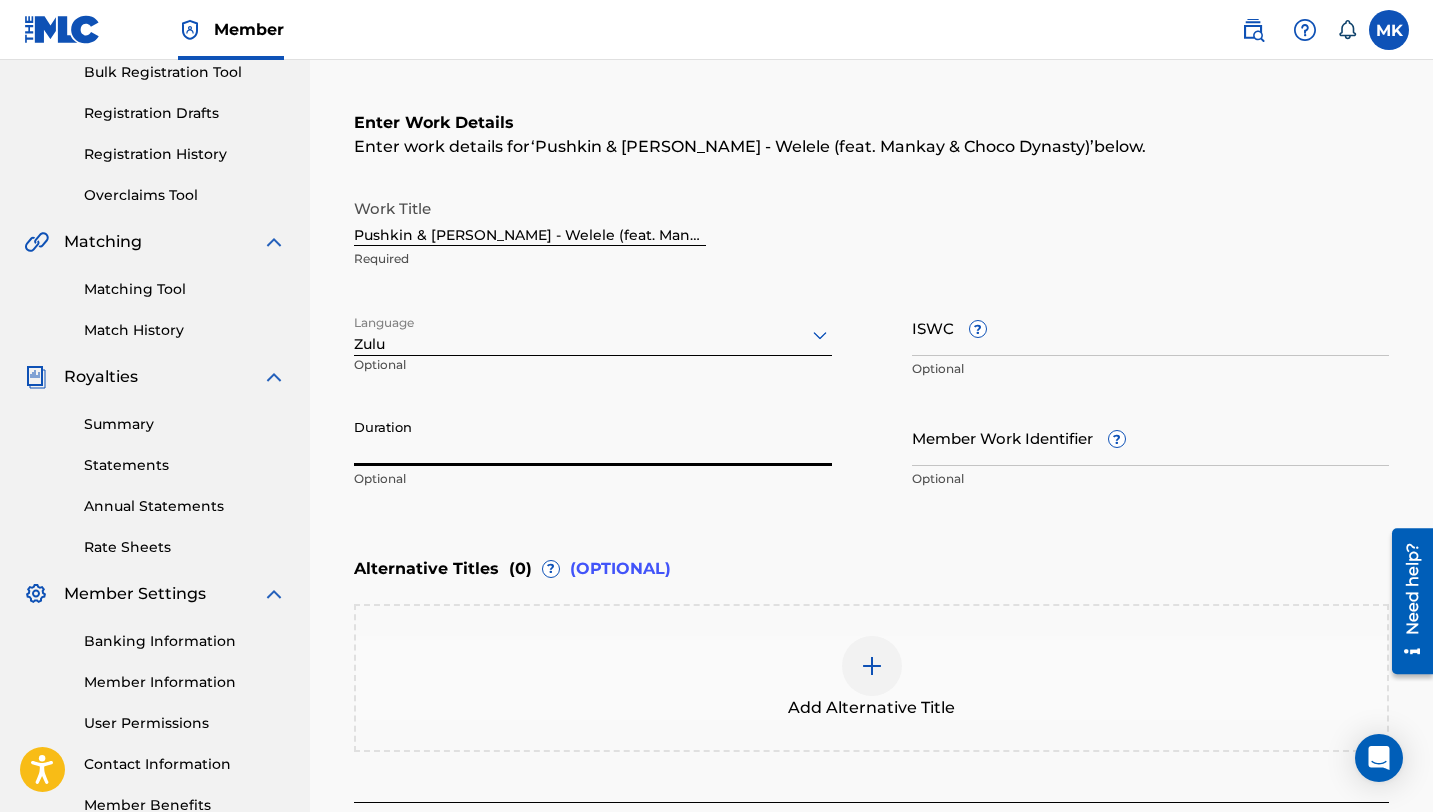 click on "Duration" at bounding box center (593, 437) 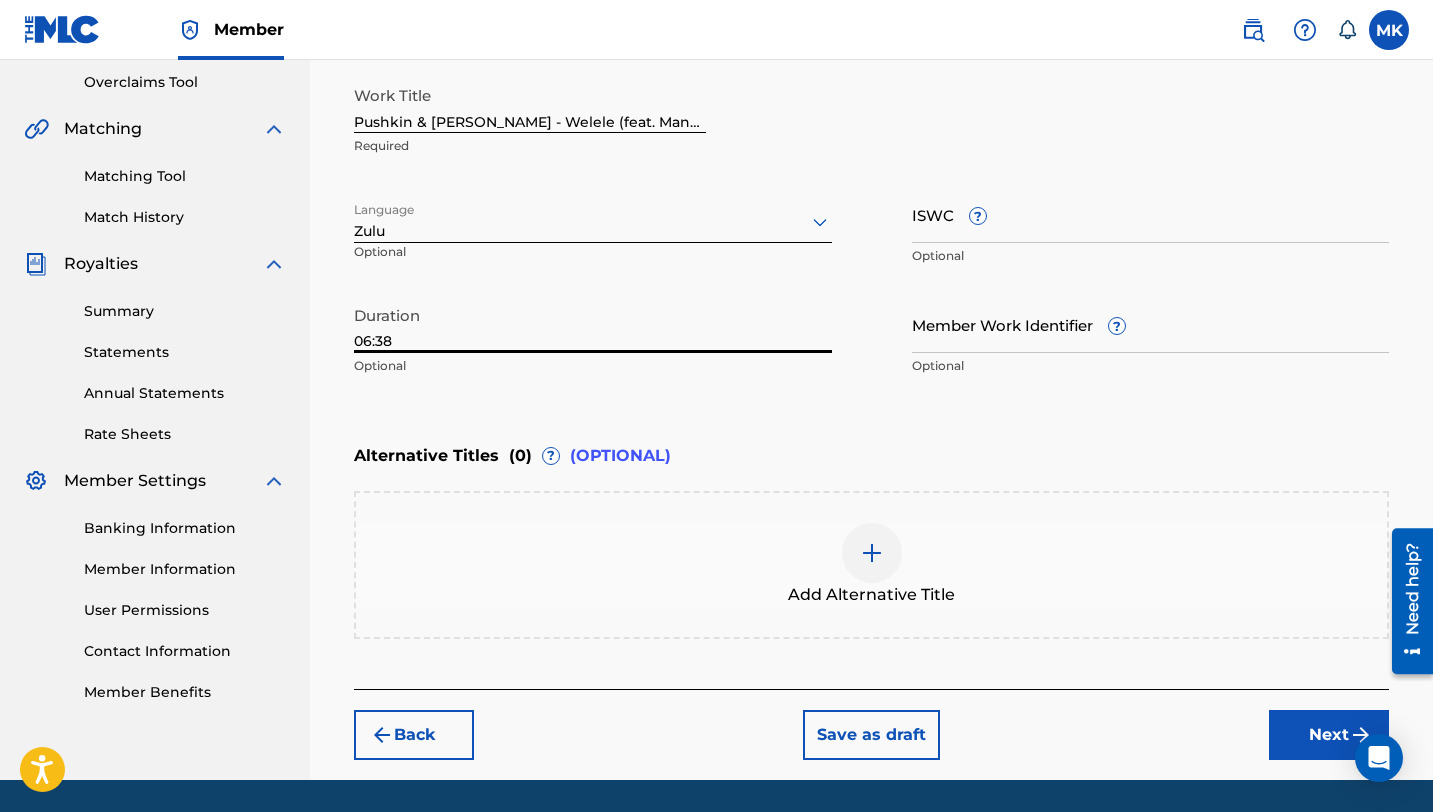 scroll, scrollTop: 480, scrollLeft: 0, axis: vertical 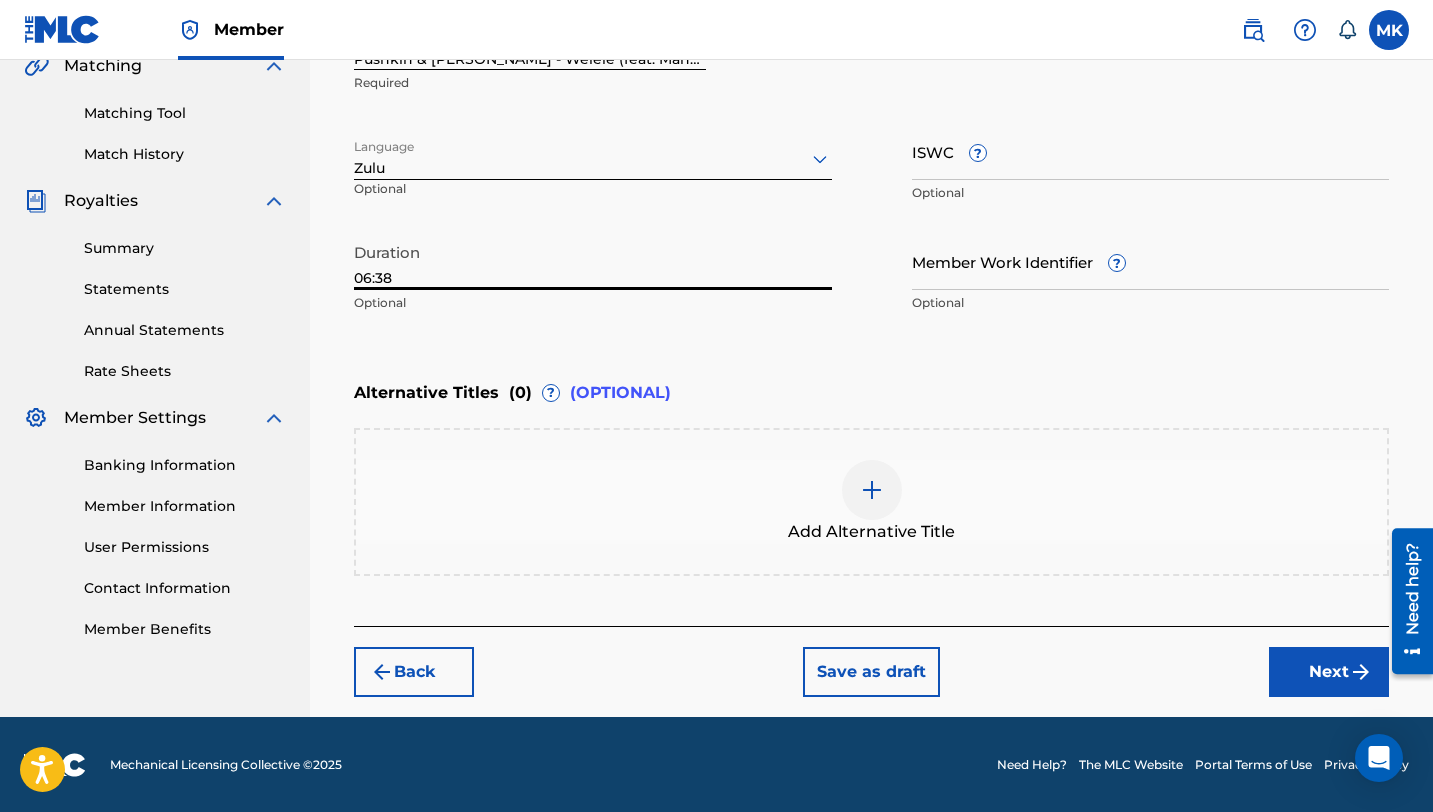 type on "06:38" 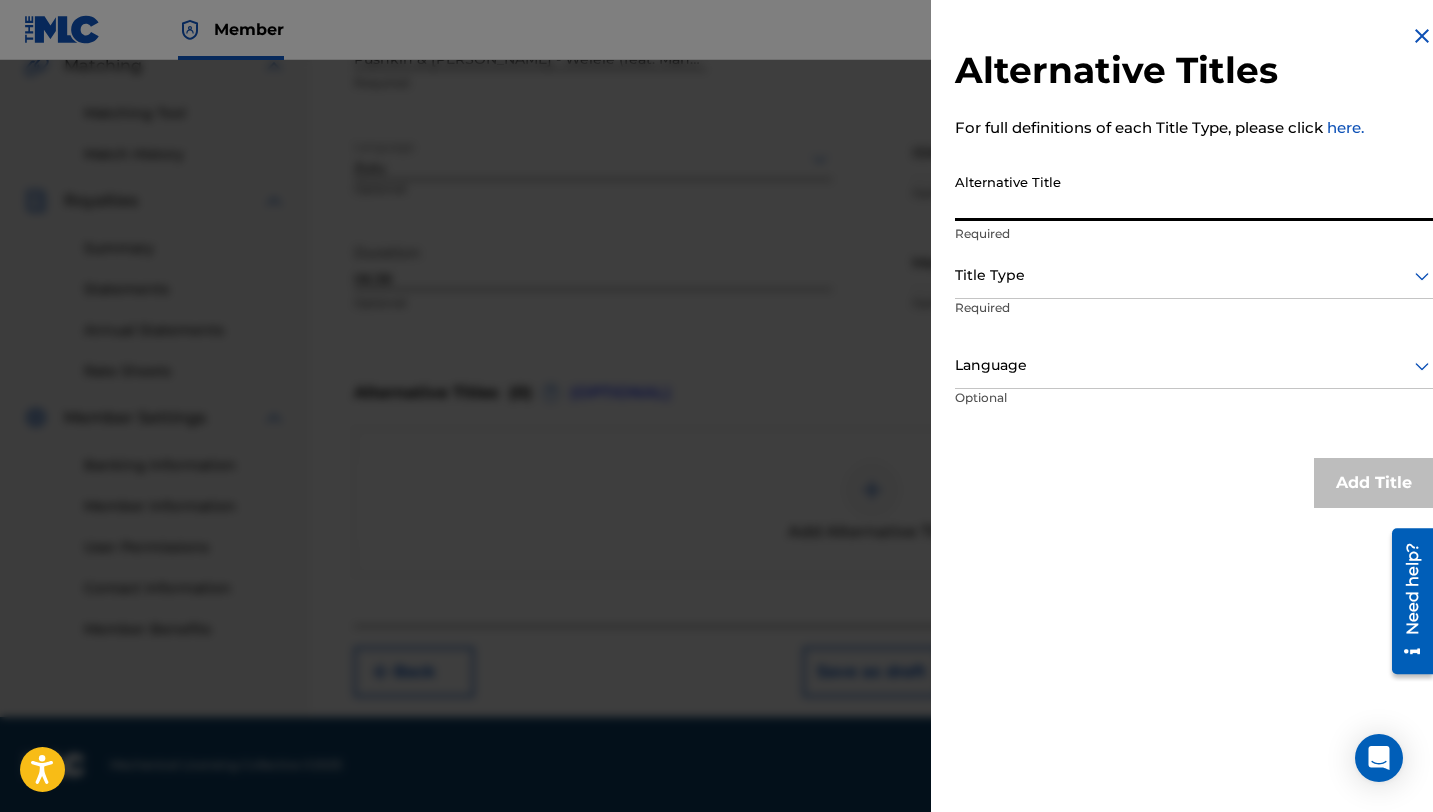click on "Alternative Title" at bounding box center (1194, 192) 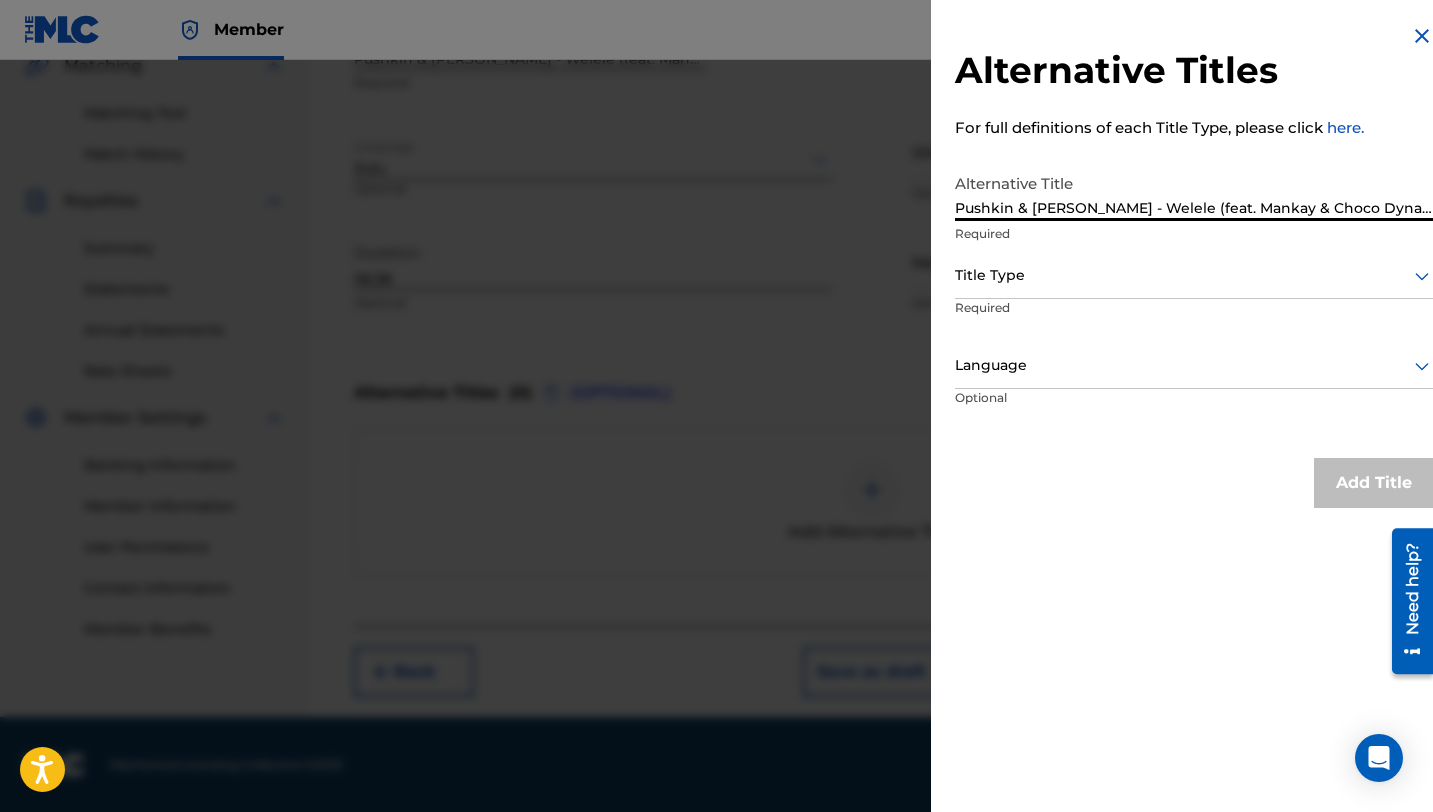 drag, startPoint x: 1105, startPoint y: 207, endPoint x: 912, endPoint y: 208, distance: 193.0026 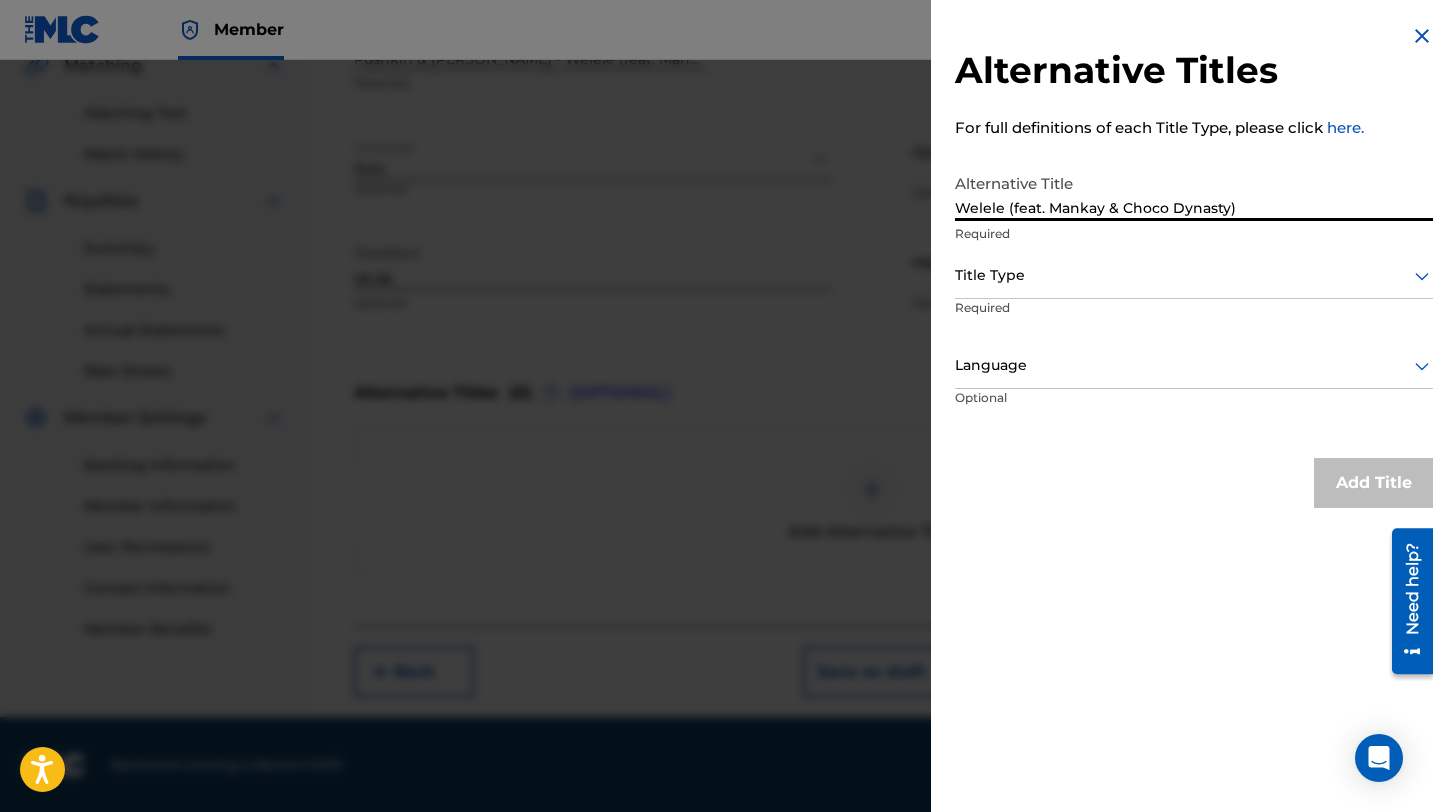 type on "Welele (feat. Mankay & Choco Dynasty)" 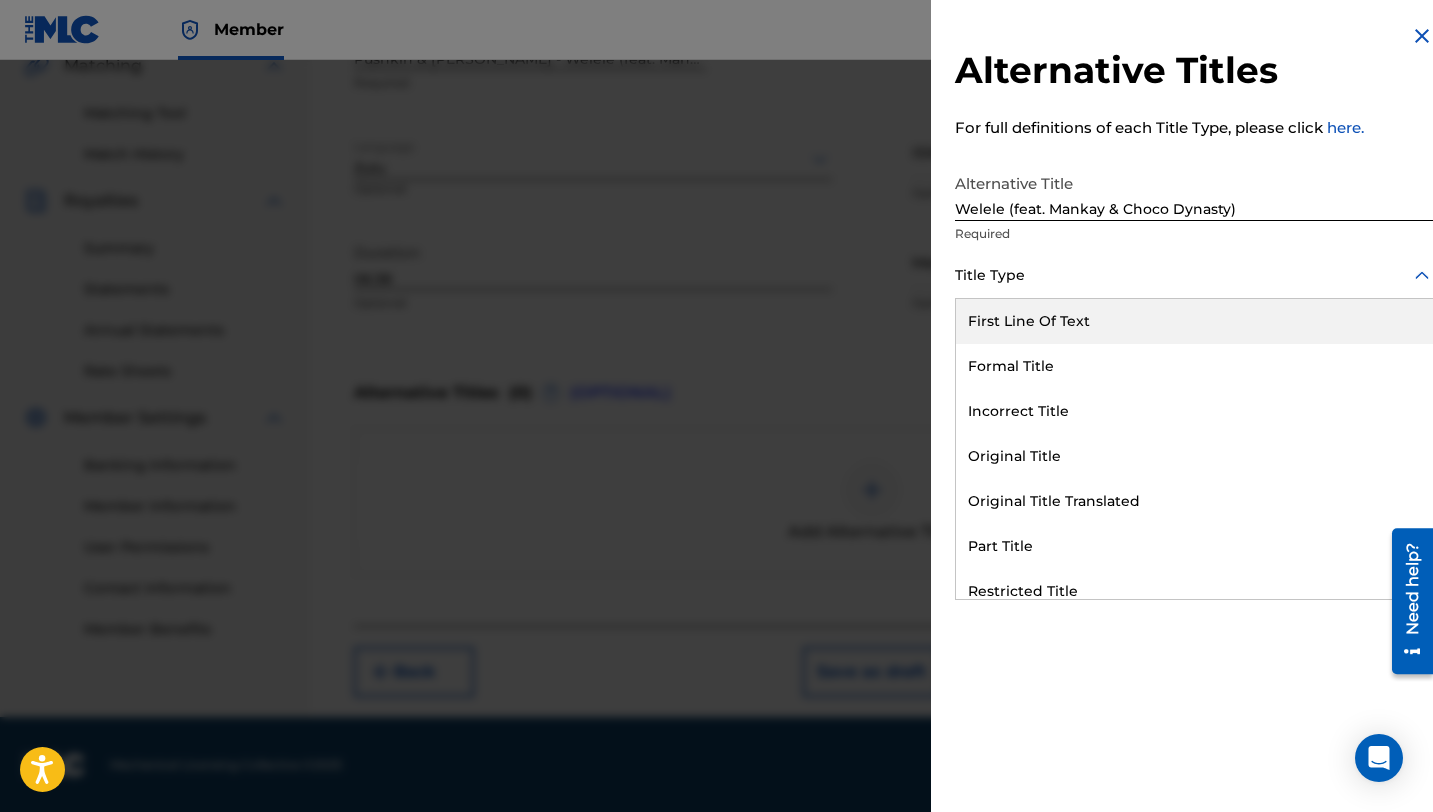 click at bounding box center (1194, 275) 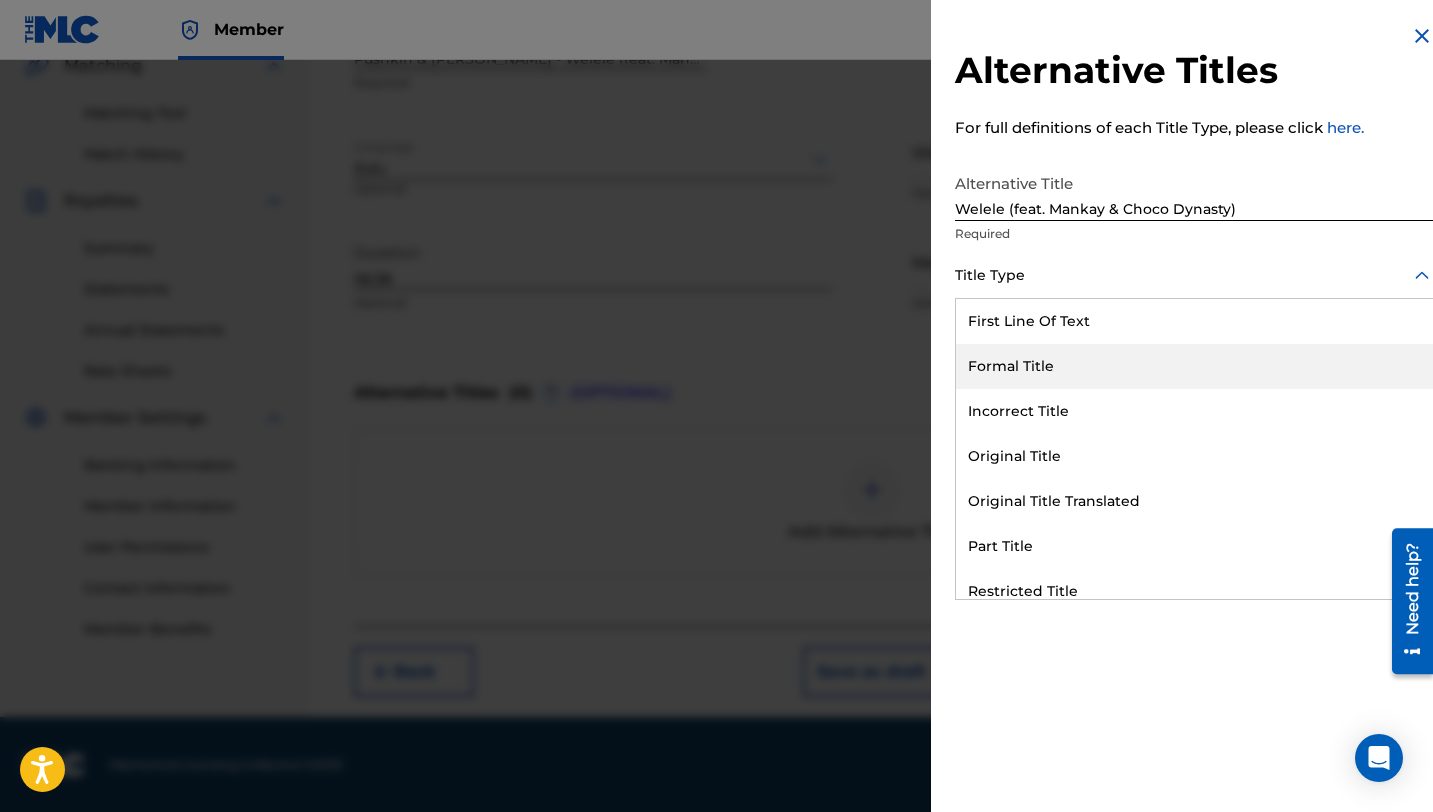 click on "Formal Title" at bounding box center (1194, 366) 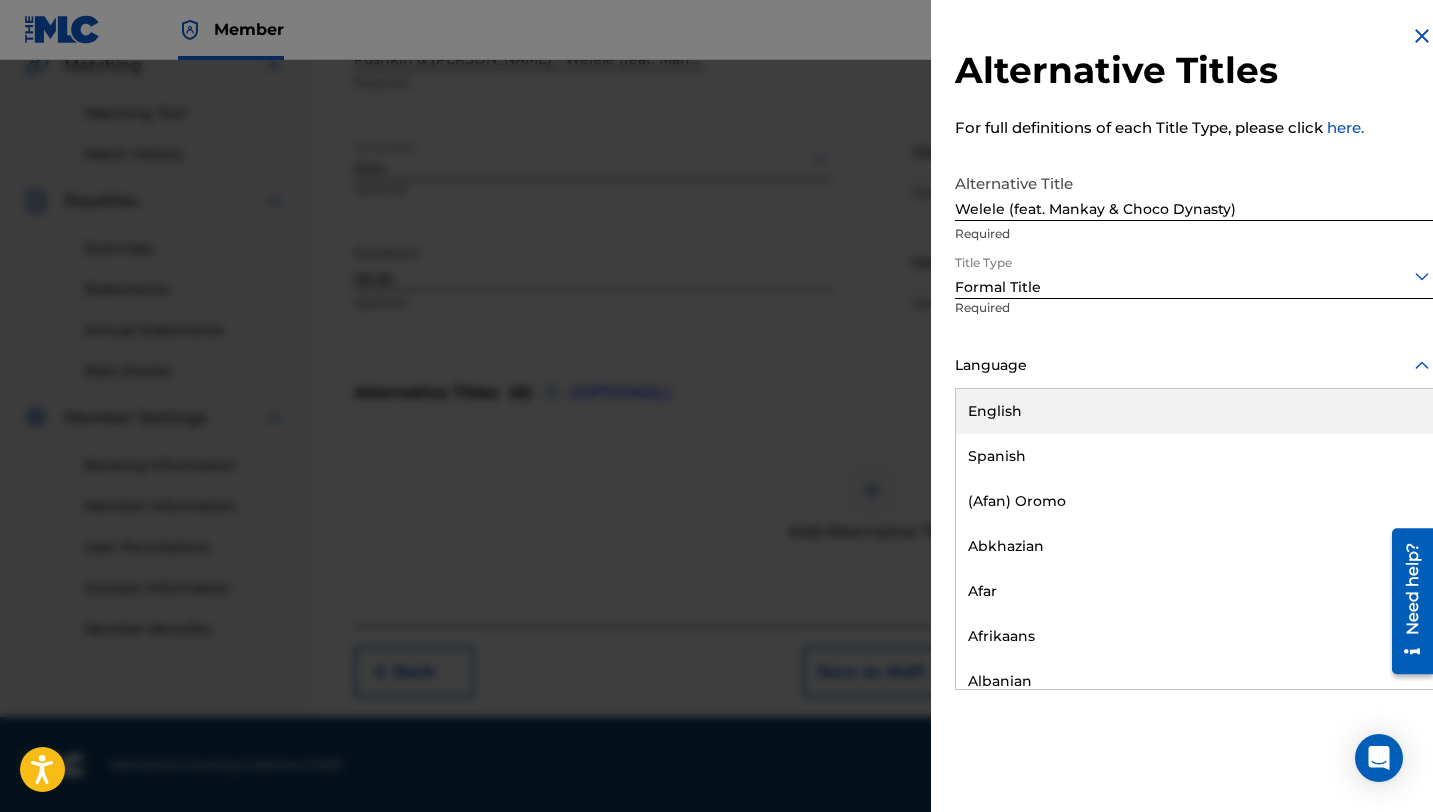 click at bounding box center (1194, 365) 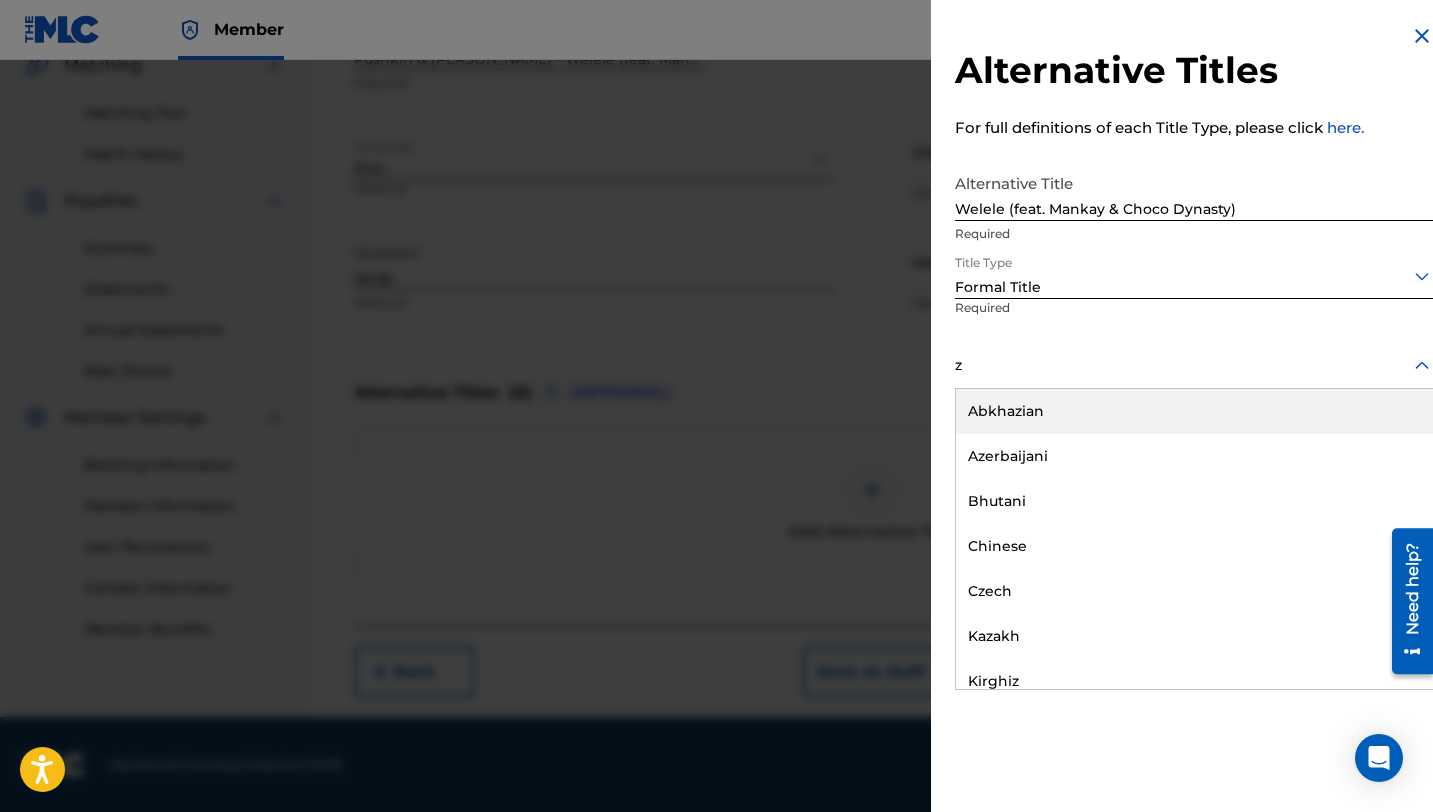 type on "zu" 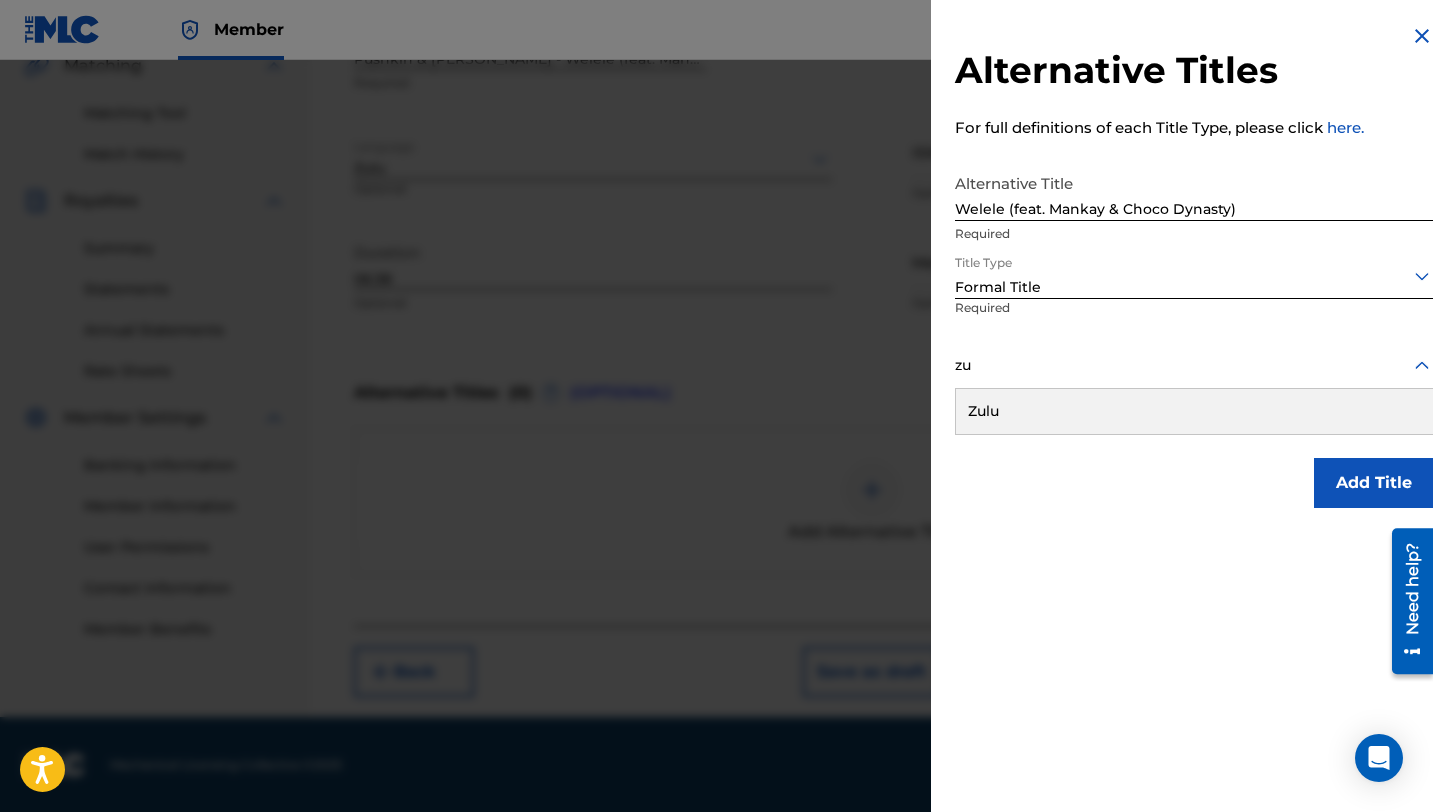click on "Zulu" at bounding box center (1194, 411) 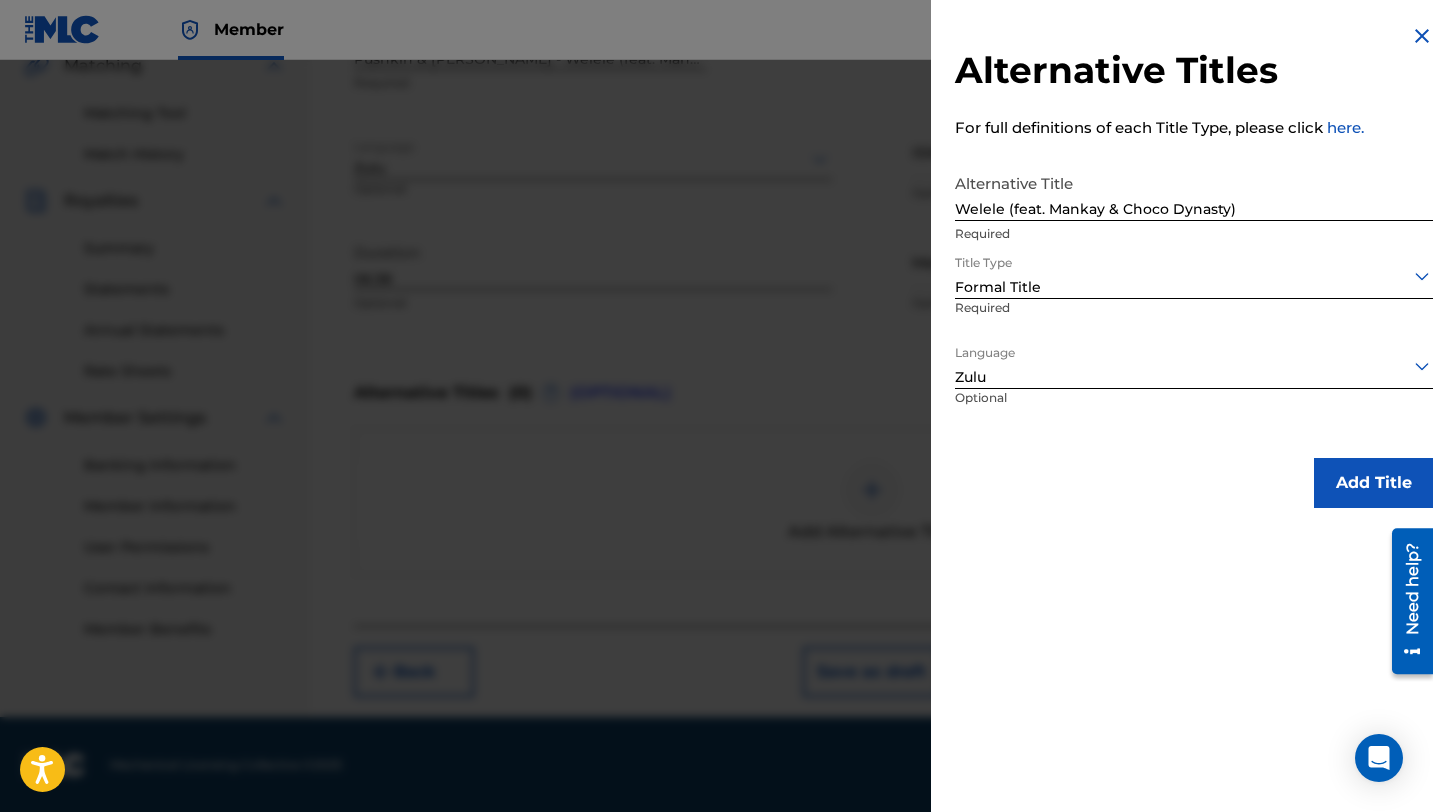 click on "Add Title" at bounding box center [1374, 483] 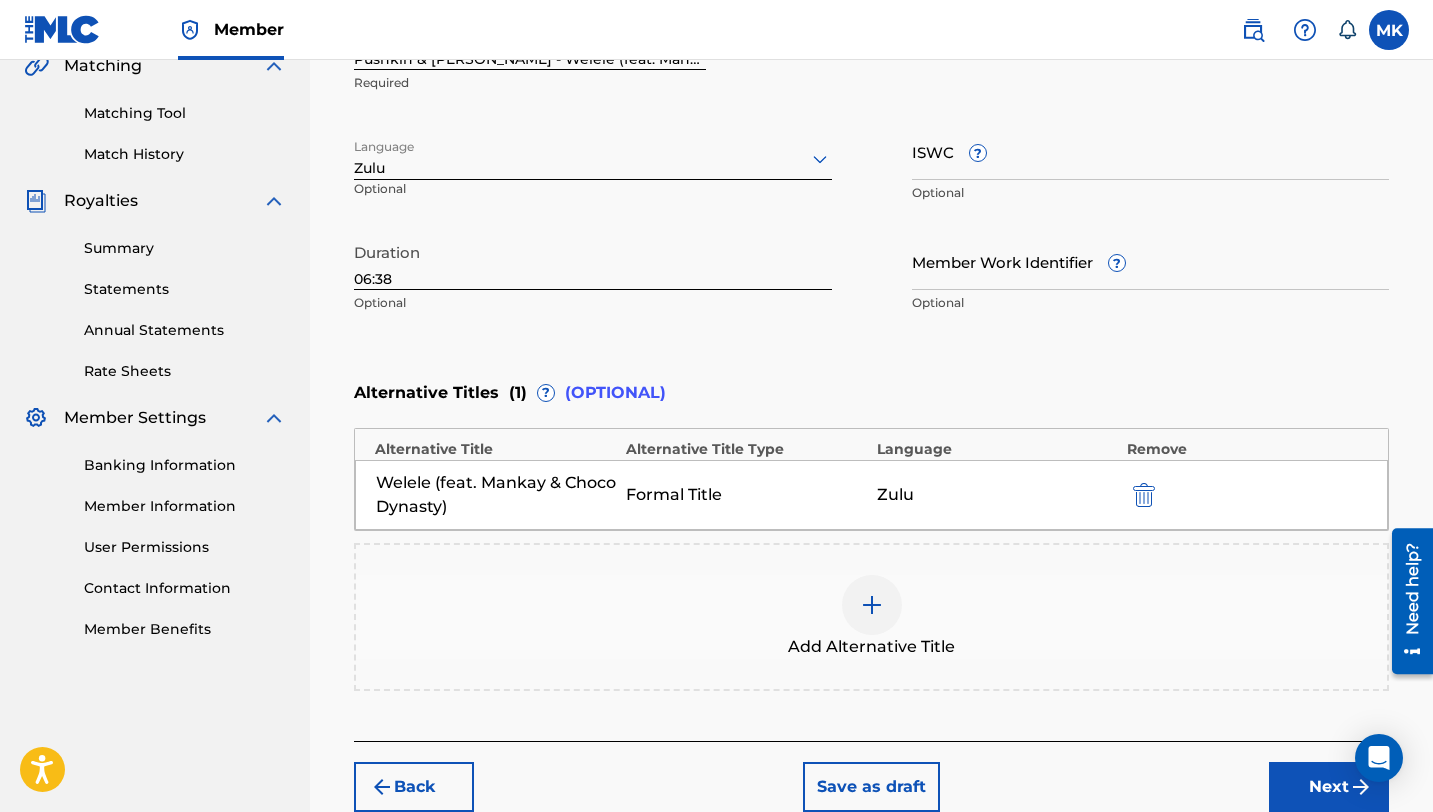 click at bounding box center (872, 605) 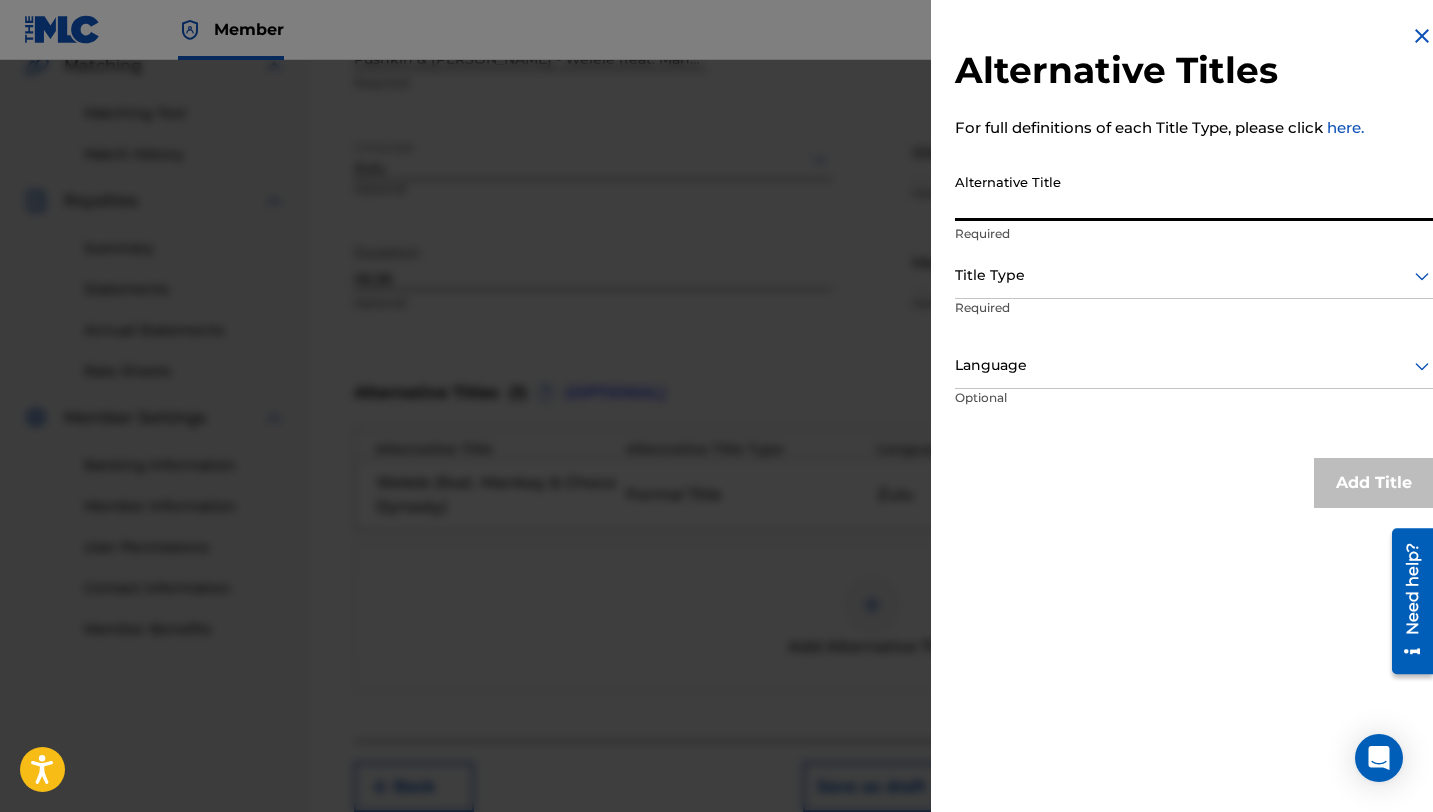 click on "Alternative Title" at bounding box center (1194, 192) 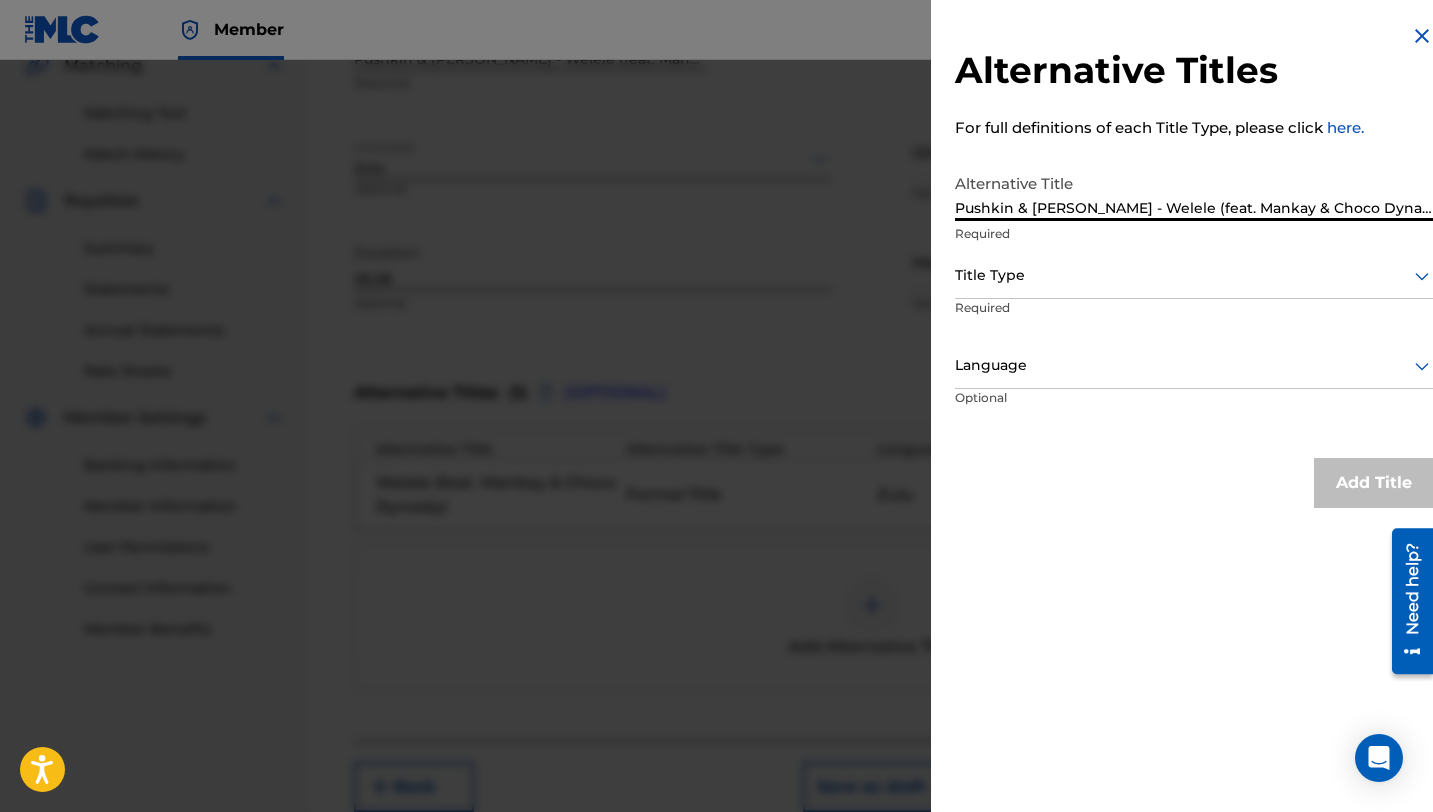 drag, startPoint x: 1193, startPoint y: 206, endPoint x: 1157, endPoint y: 212, distance: 36.496574 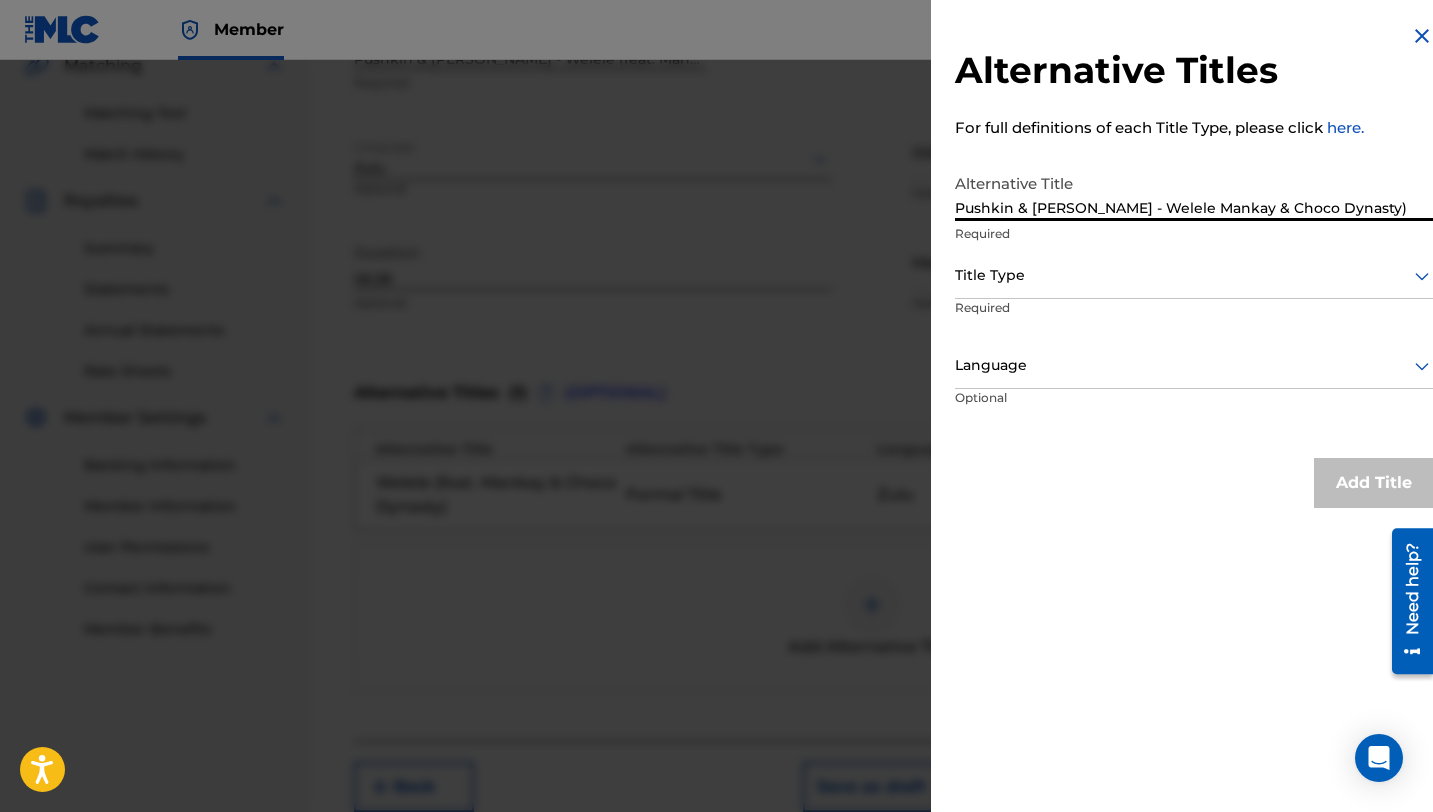 click on "Pushkin & [PERSON_NAME] - Welele Mankay & Choco Dynasty)" at bounding box center (1194, 192) 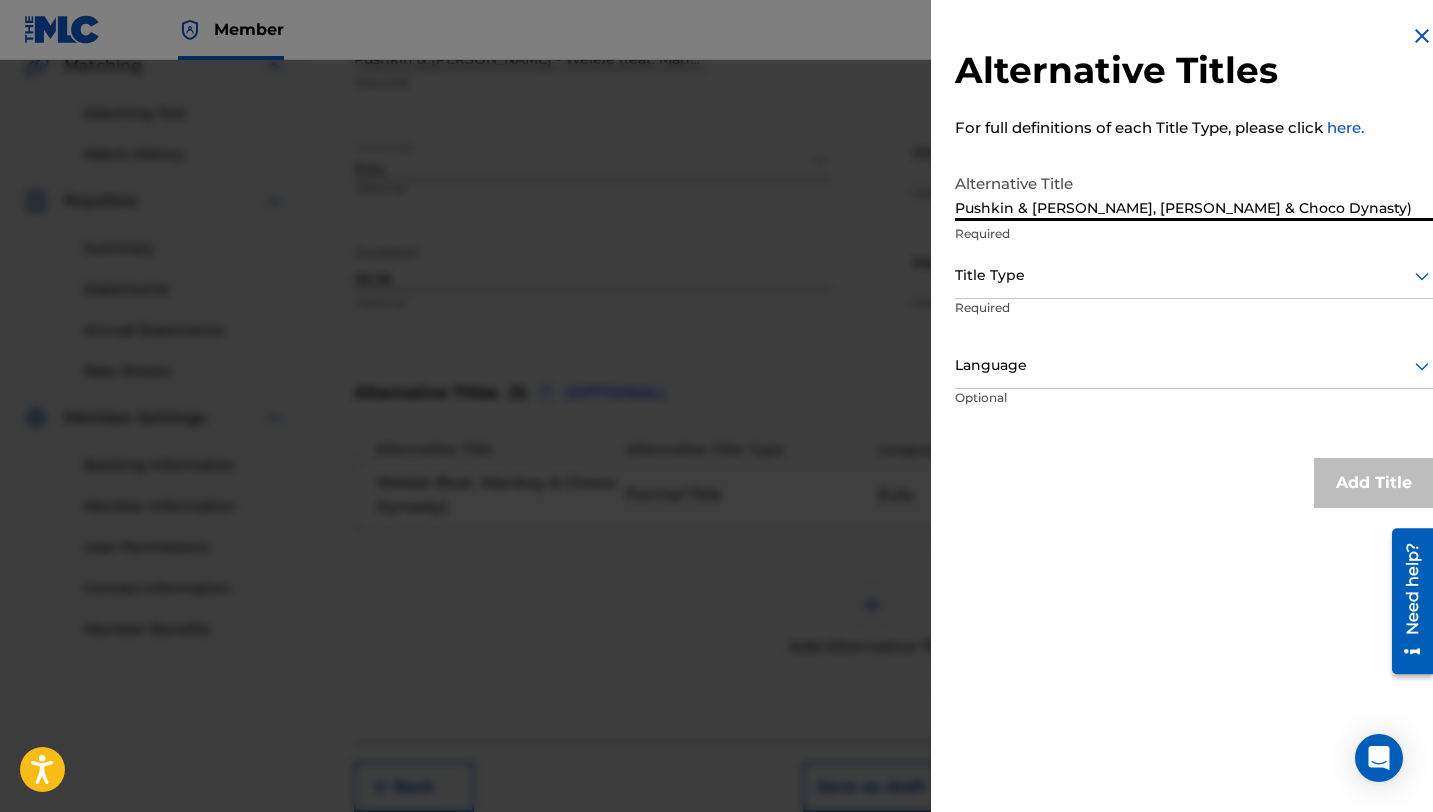 click on "Pushkin & [PERSON_NAME], [PERSON_NAME] & Choco Dynasty)" at bounding box center (1194, 192) 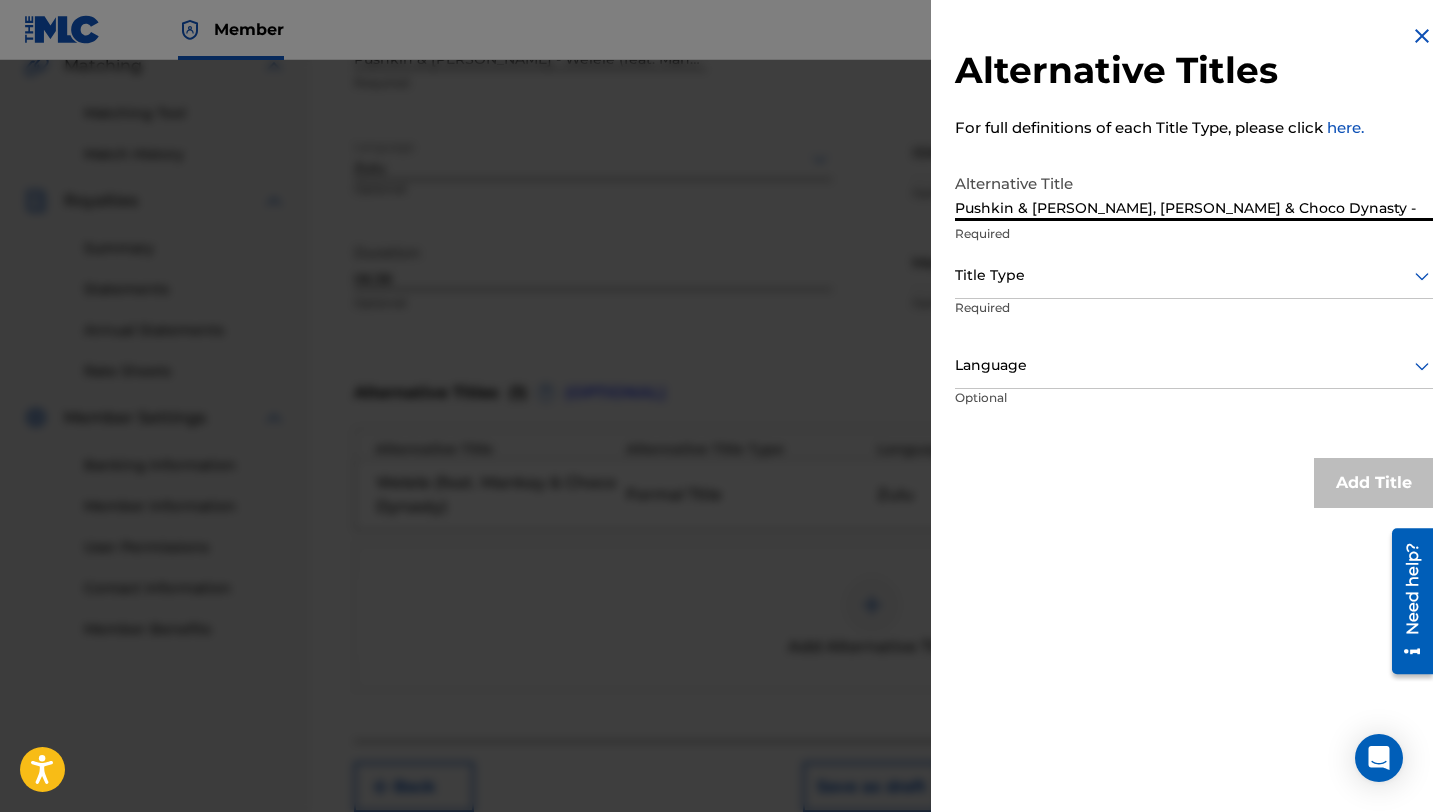 paste on "Welele" 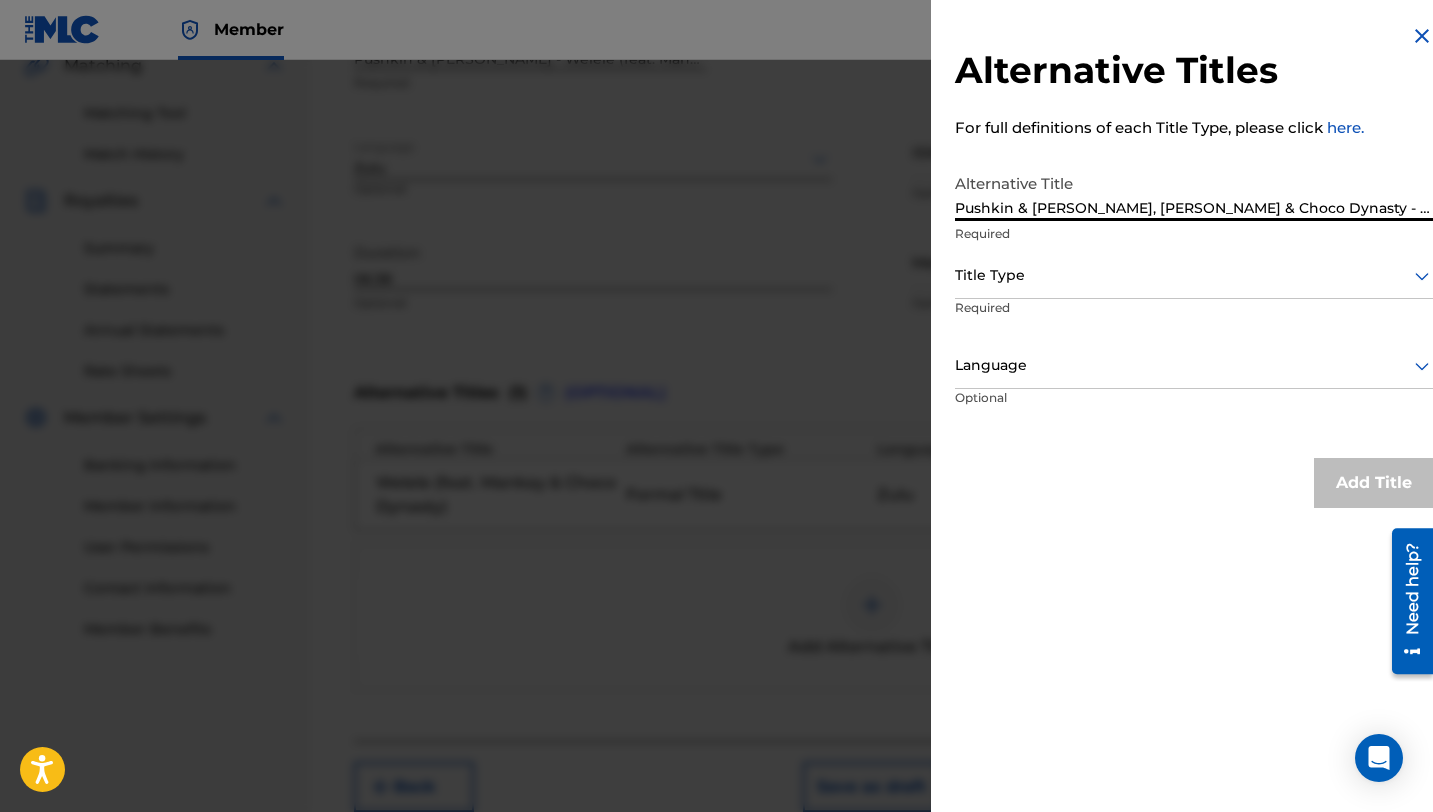 type on "Pushkin & [PERSON_NAME], [PERSON_NAME] & Choco Dynasty - Welele" 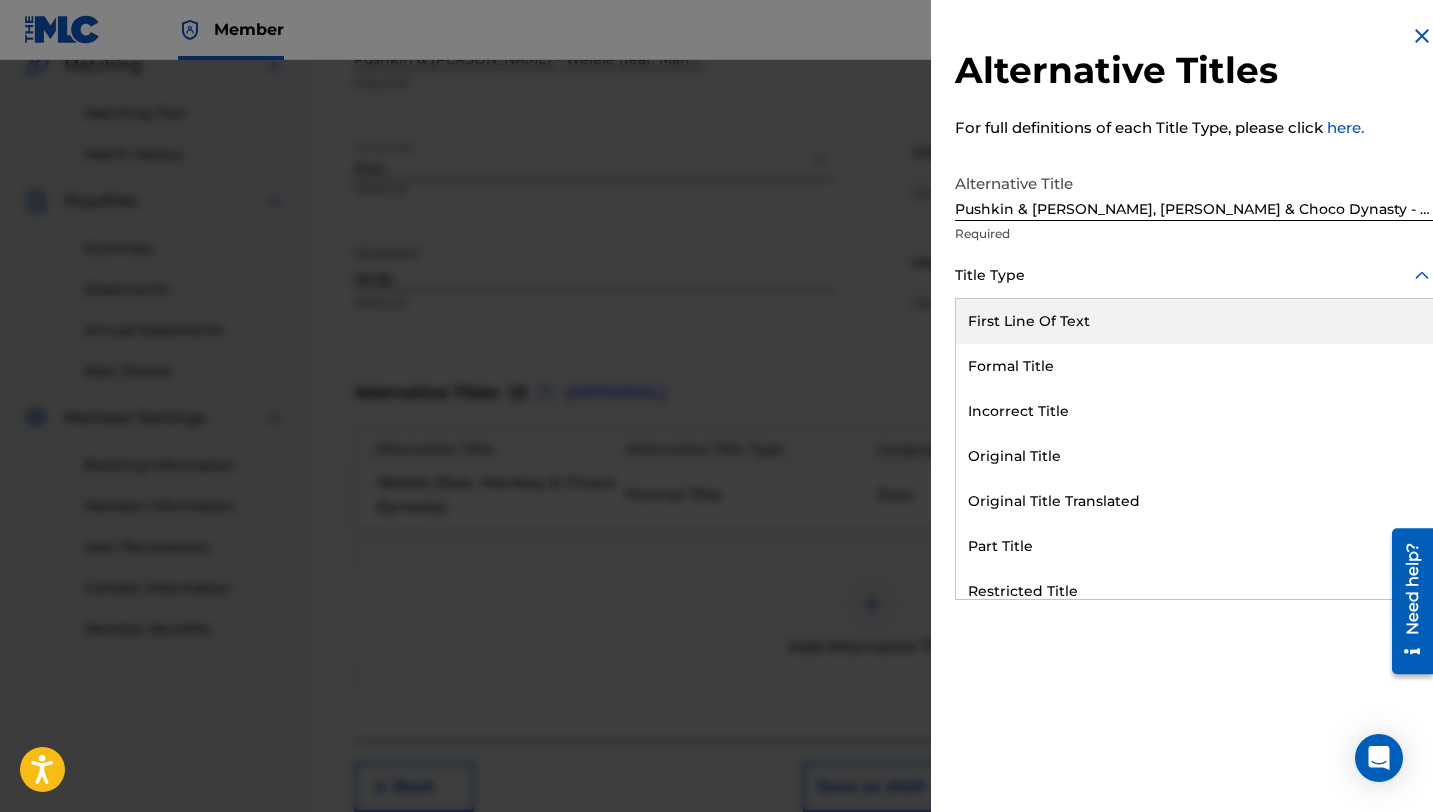 click at bounding box center [1194, 275] 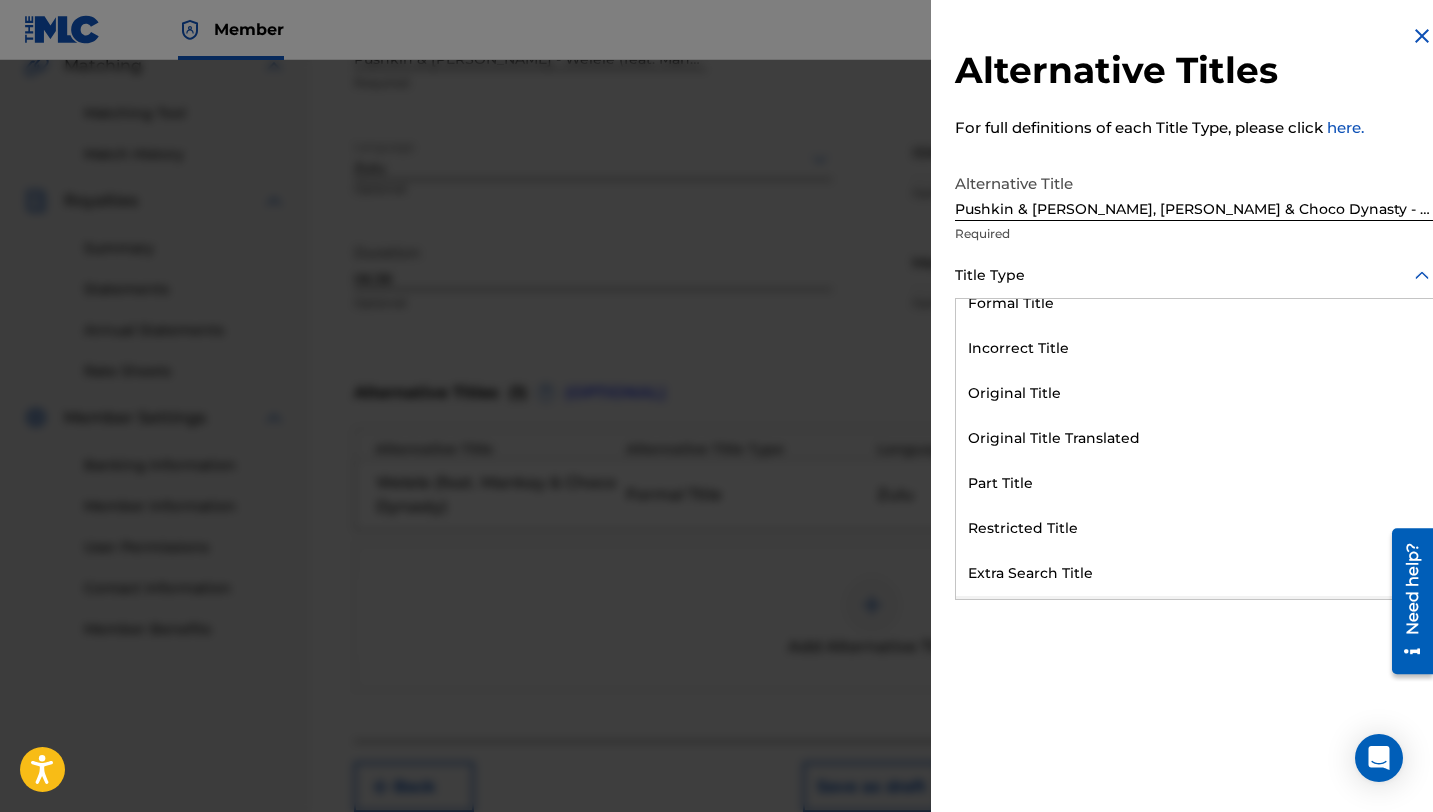 scroll, scrollTop: 195, scrollLeft: 0, axis: vertical 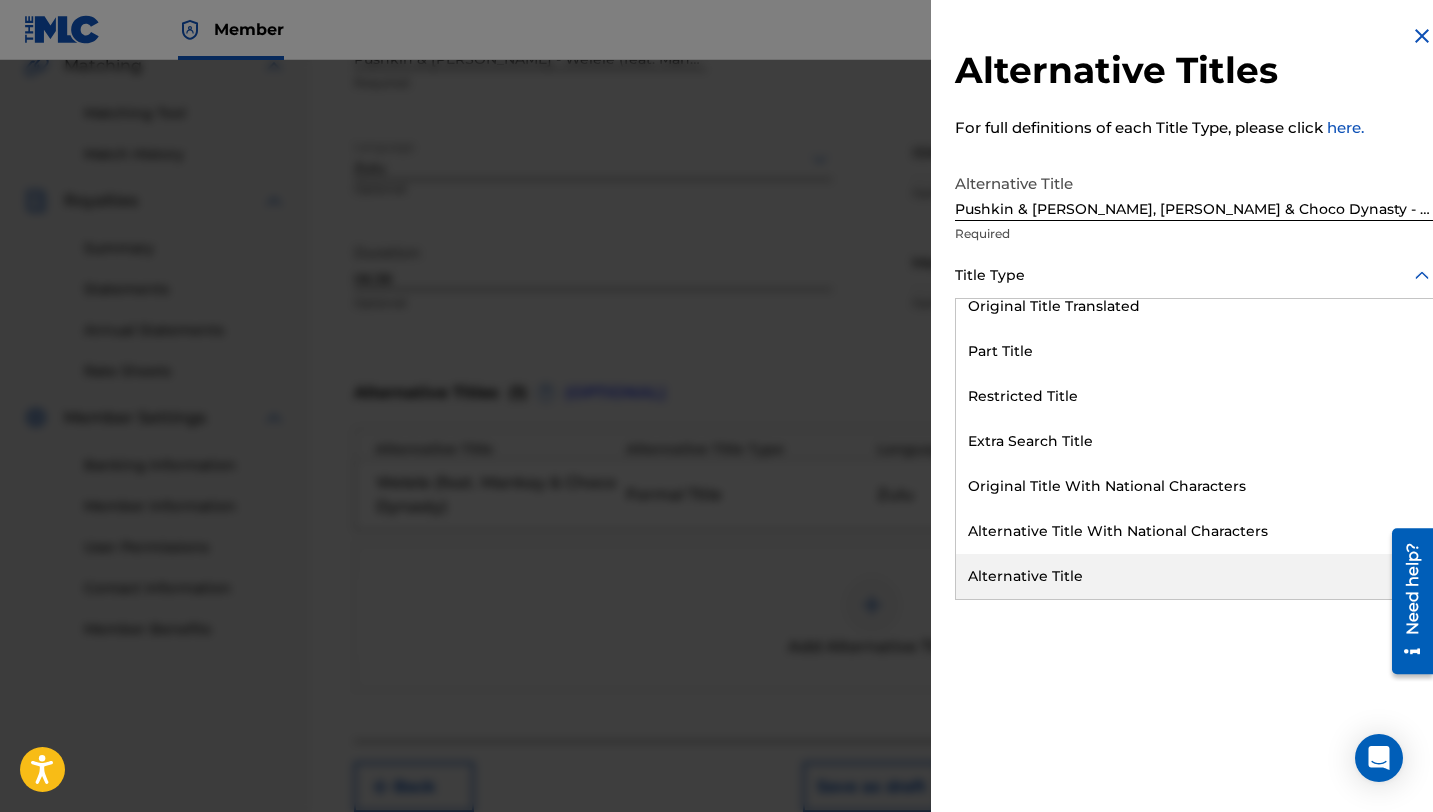 click on "Alternative Title" at bounding box center (1194, 576) 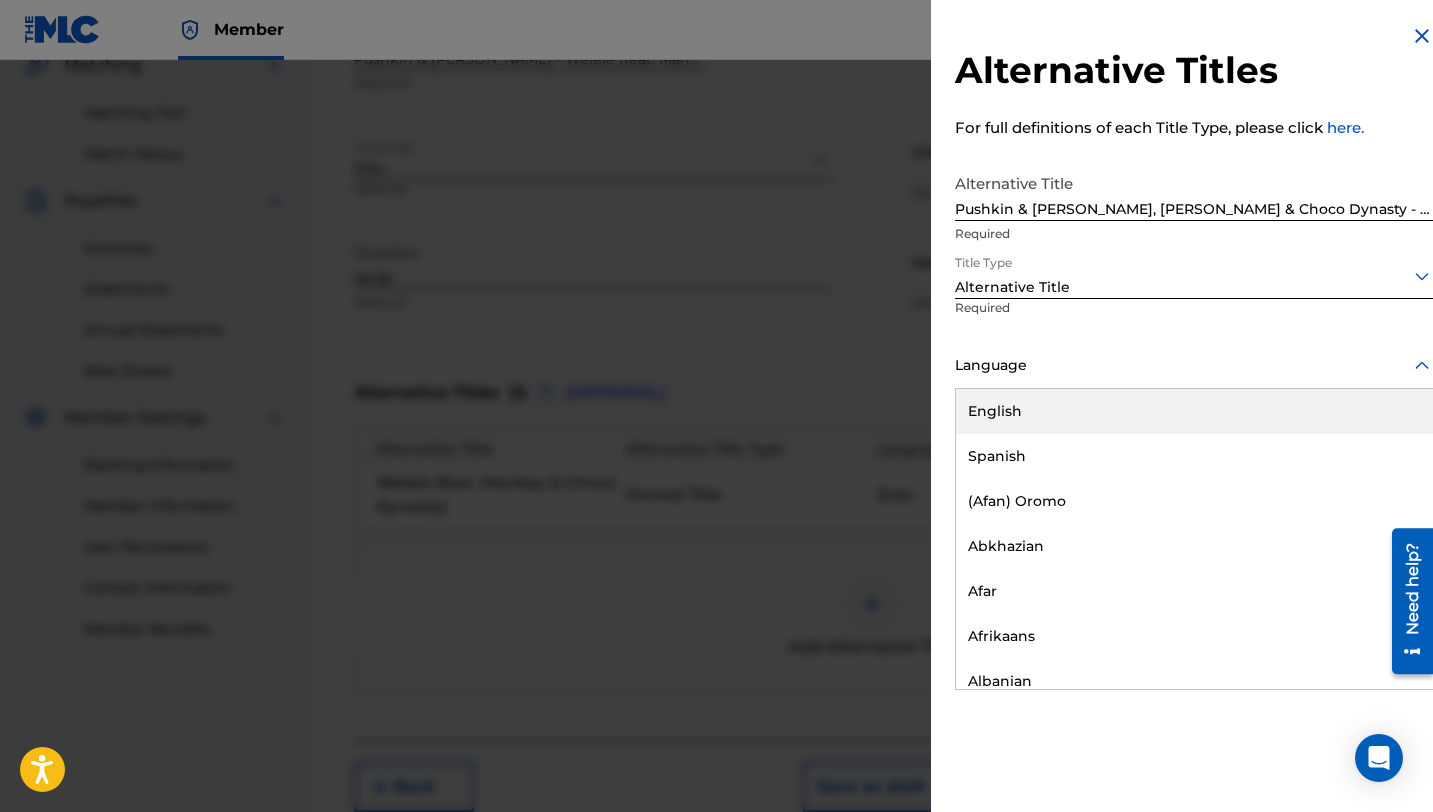 click at bounding box center [1194, 365] 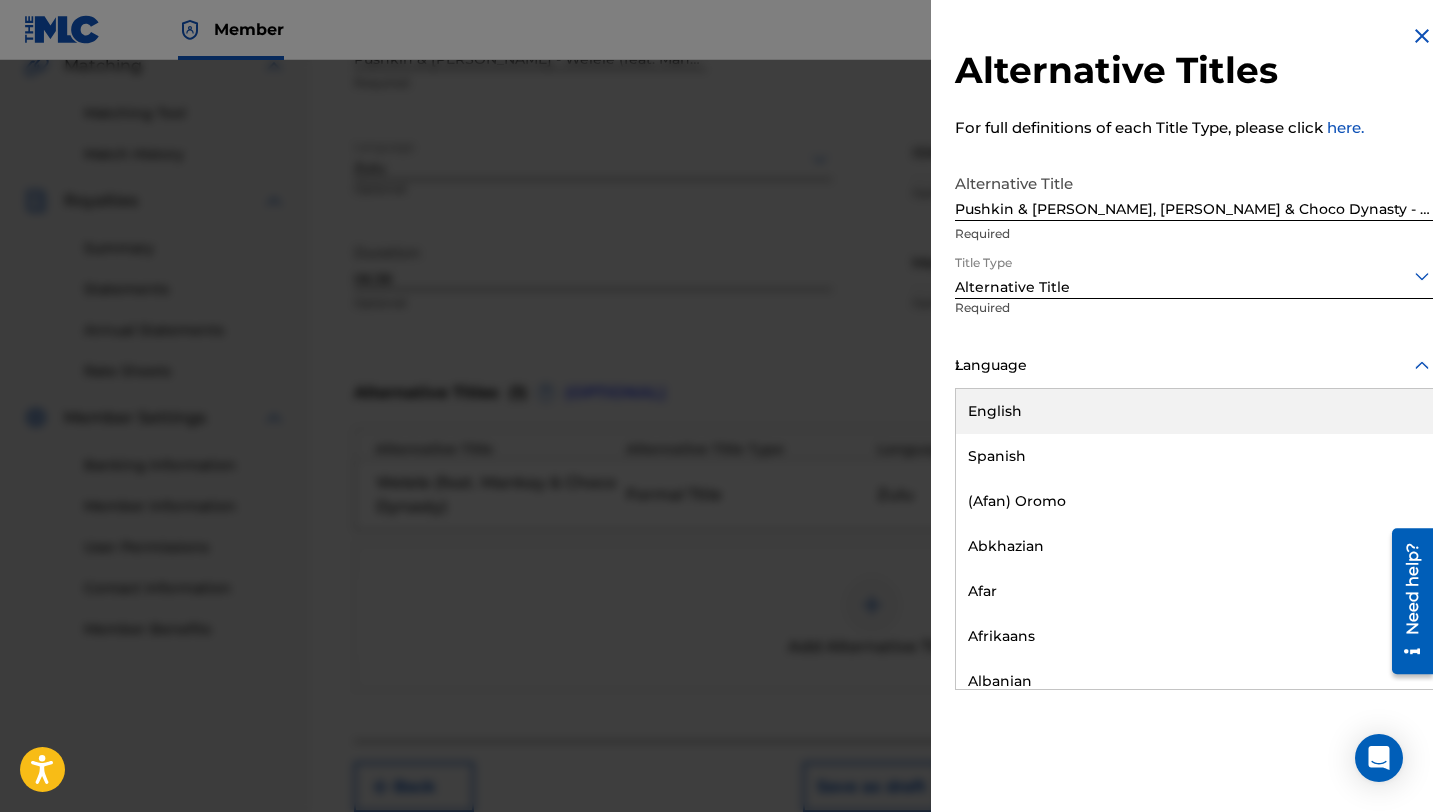 type on "zu" 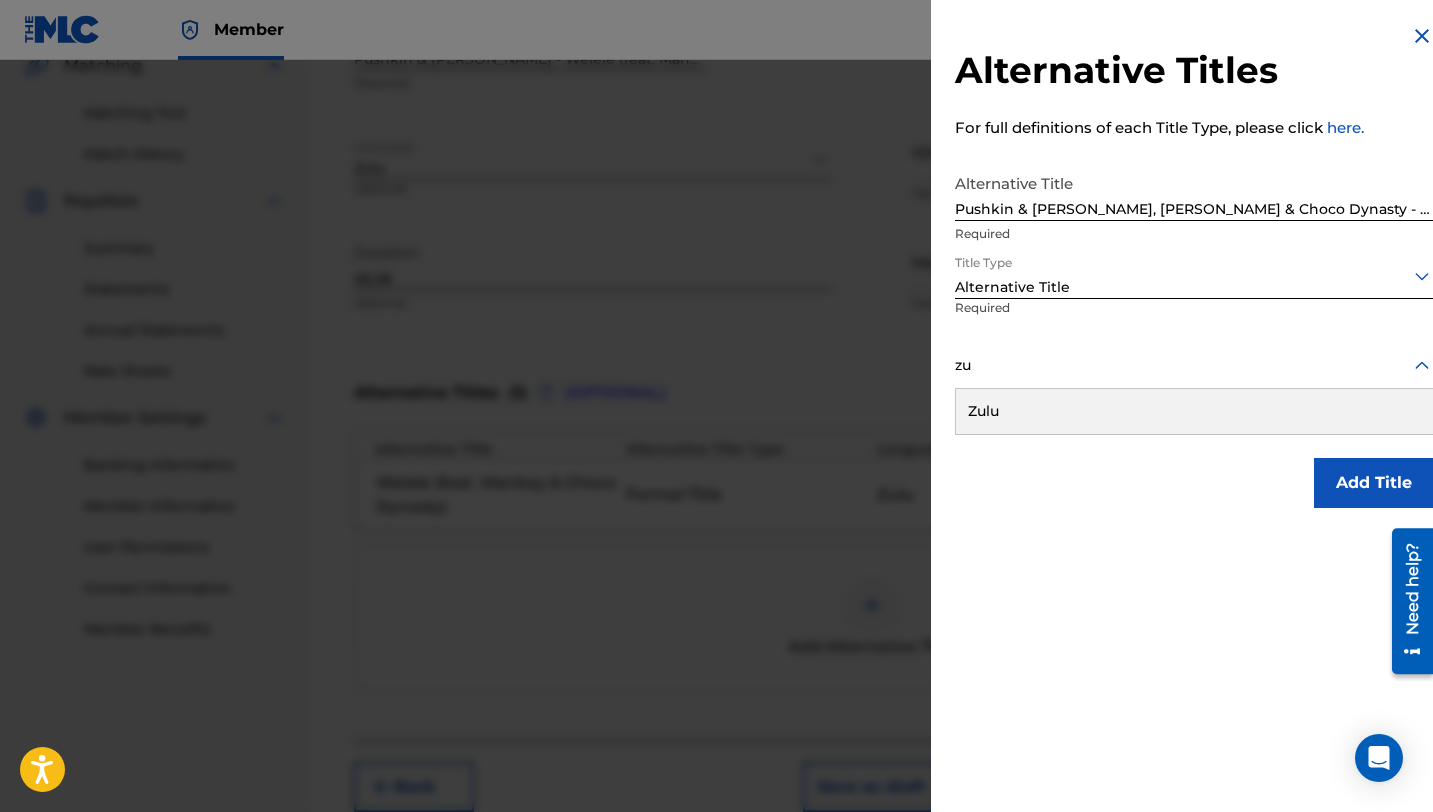 click on "Zulu" at bounding box center (1194, 411) 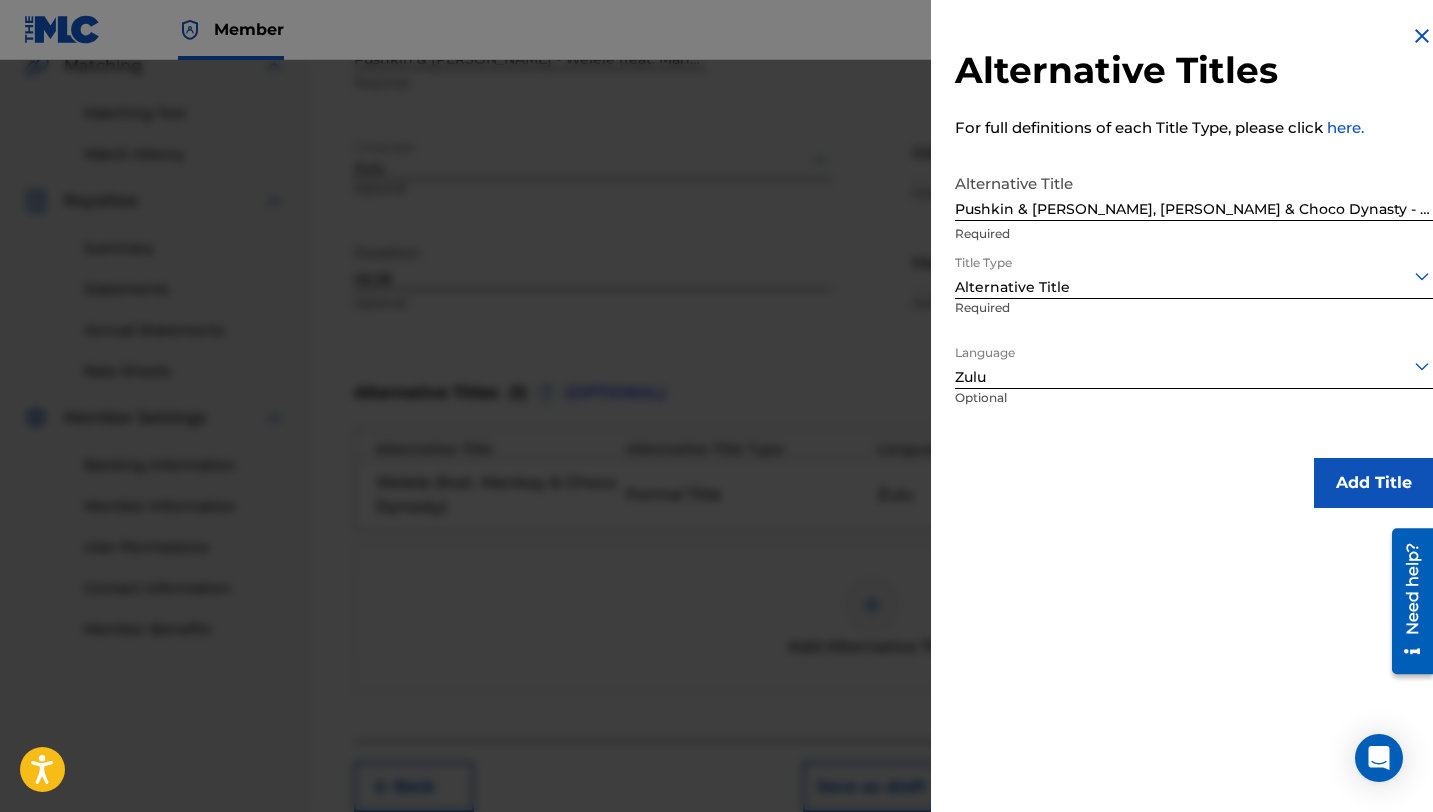 click on "Add Title" at bounding box center [1374, 483] 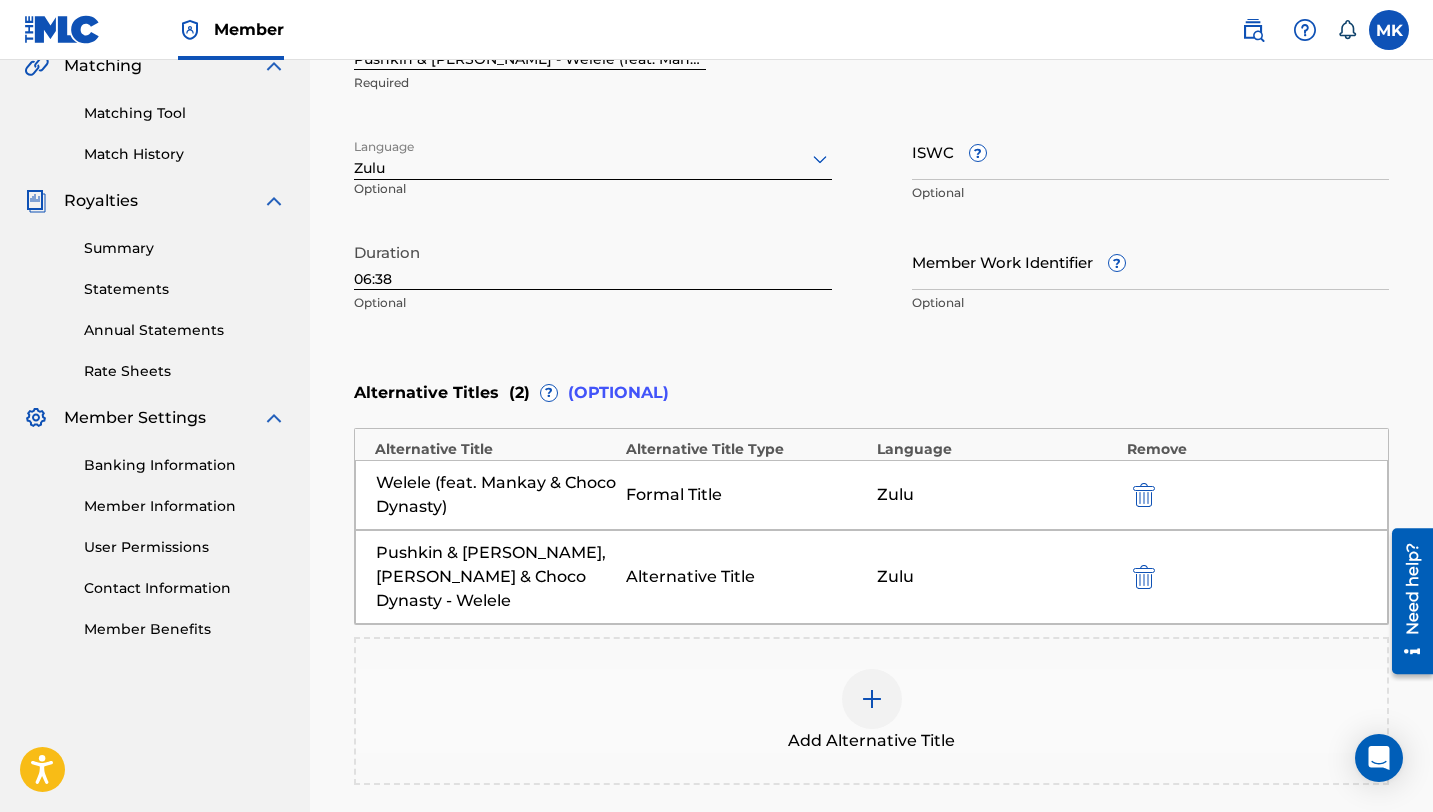 click at bounding box center (872, 699) 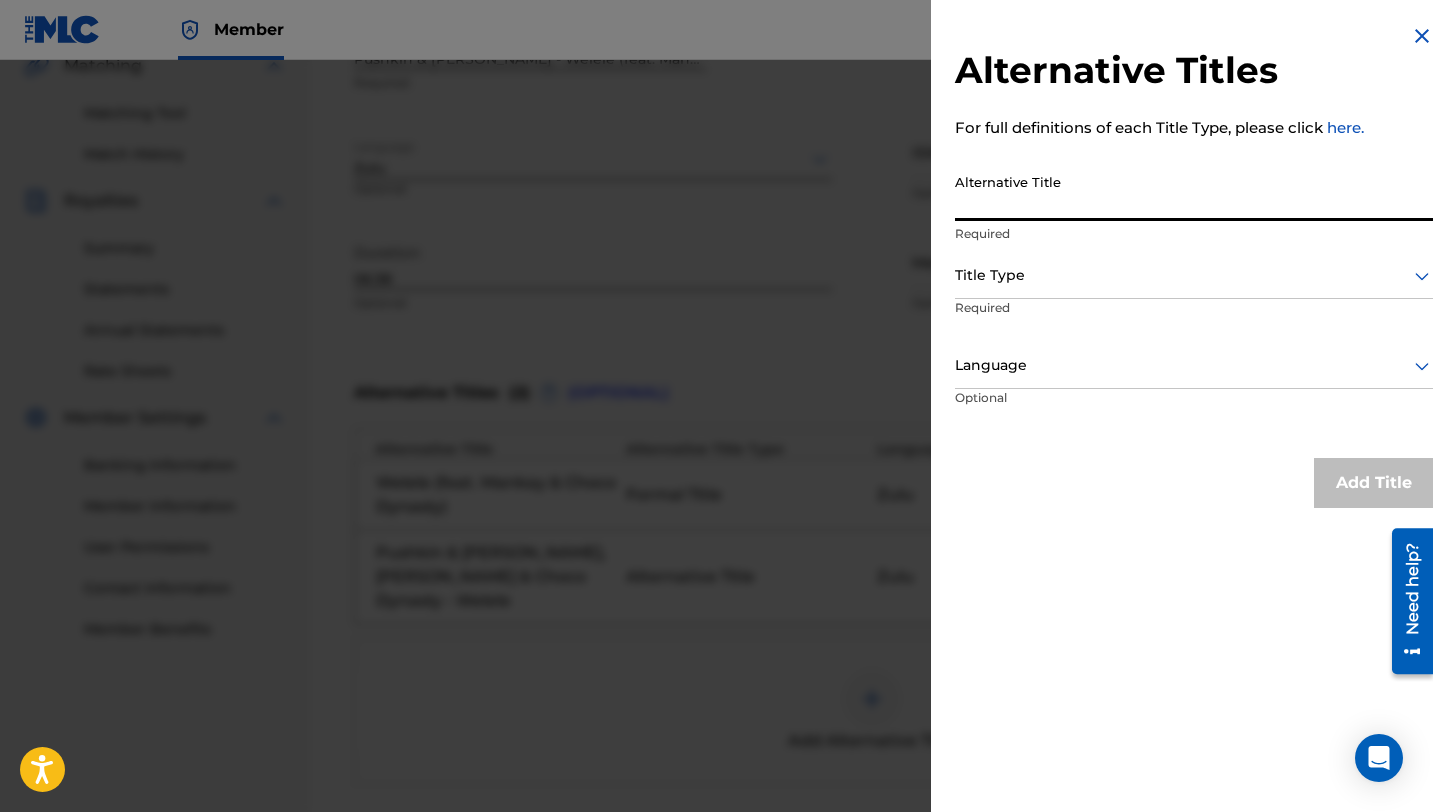 click on "Alternative Title" at bounding box center (1194, 192) 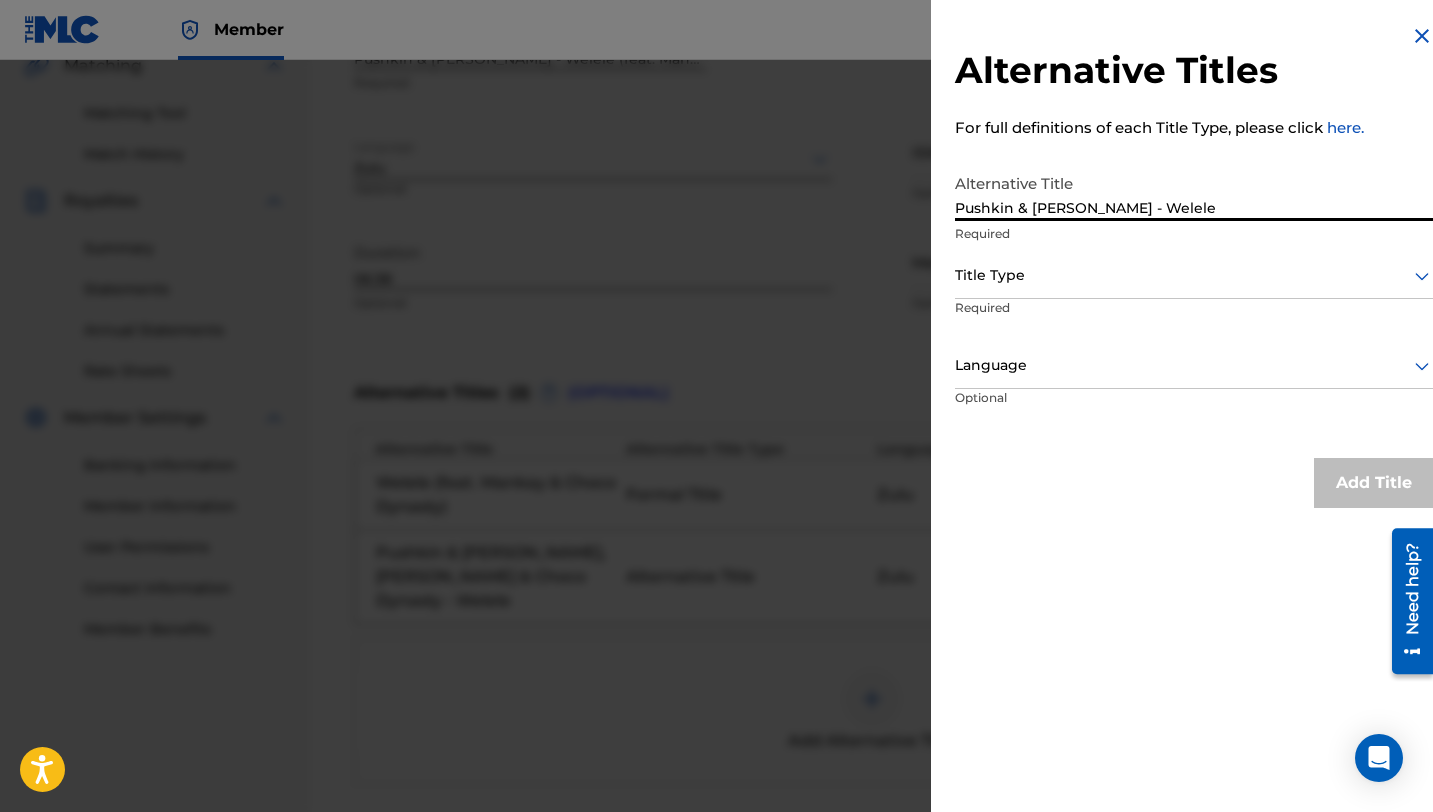 type on "Pushkin & [PERSON_NAME] - Welele" 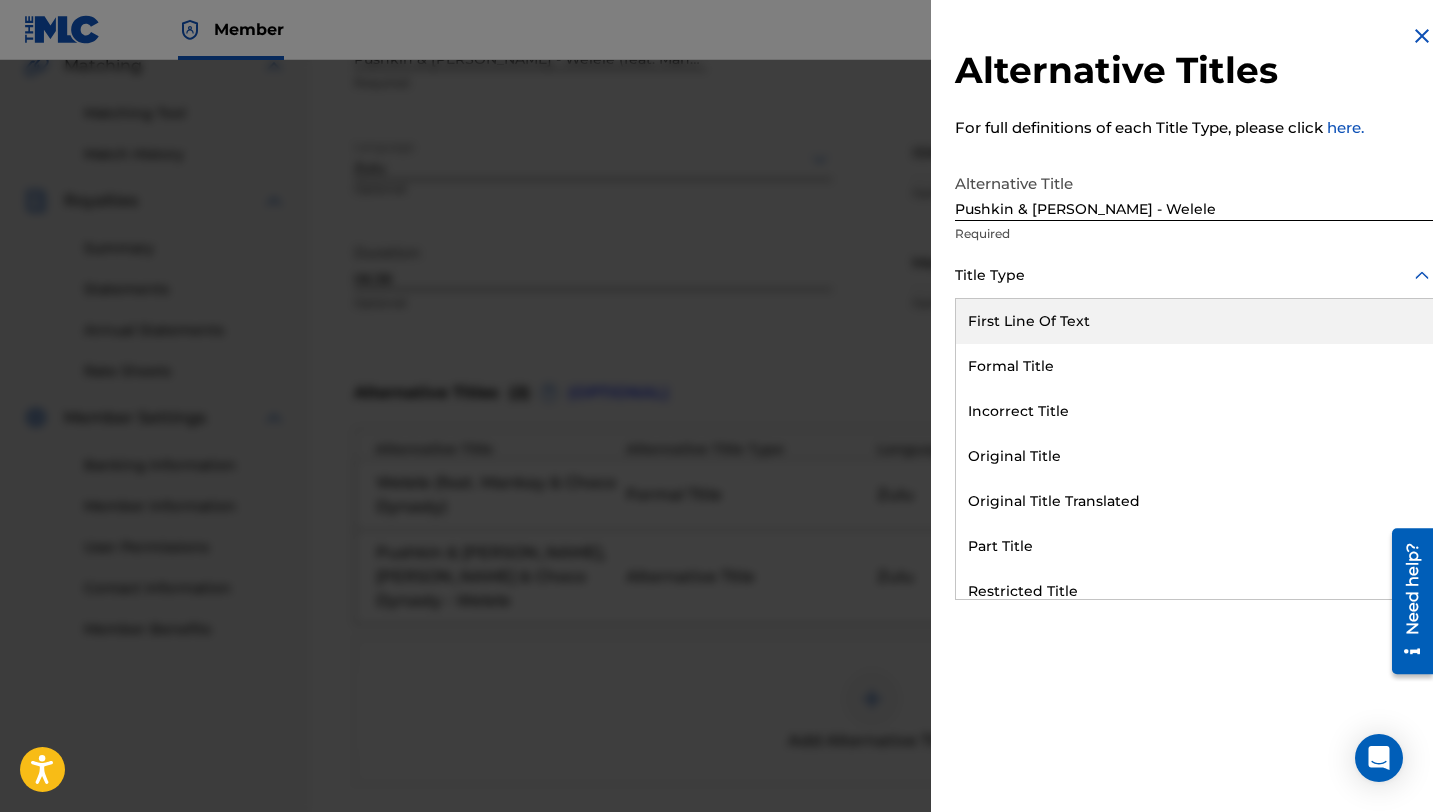click at bounding box center [1194, 275] 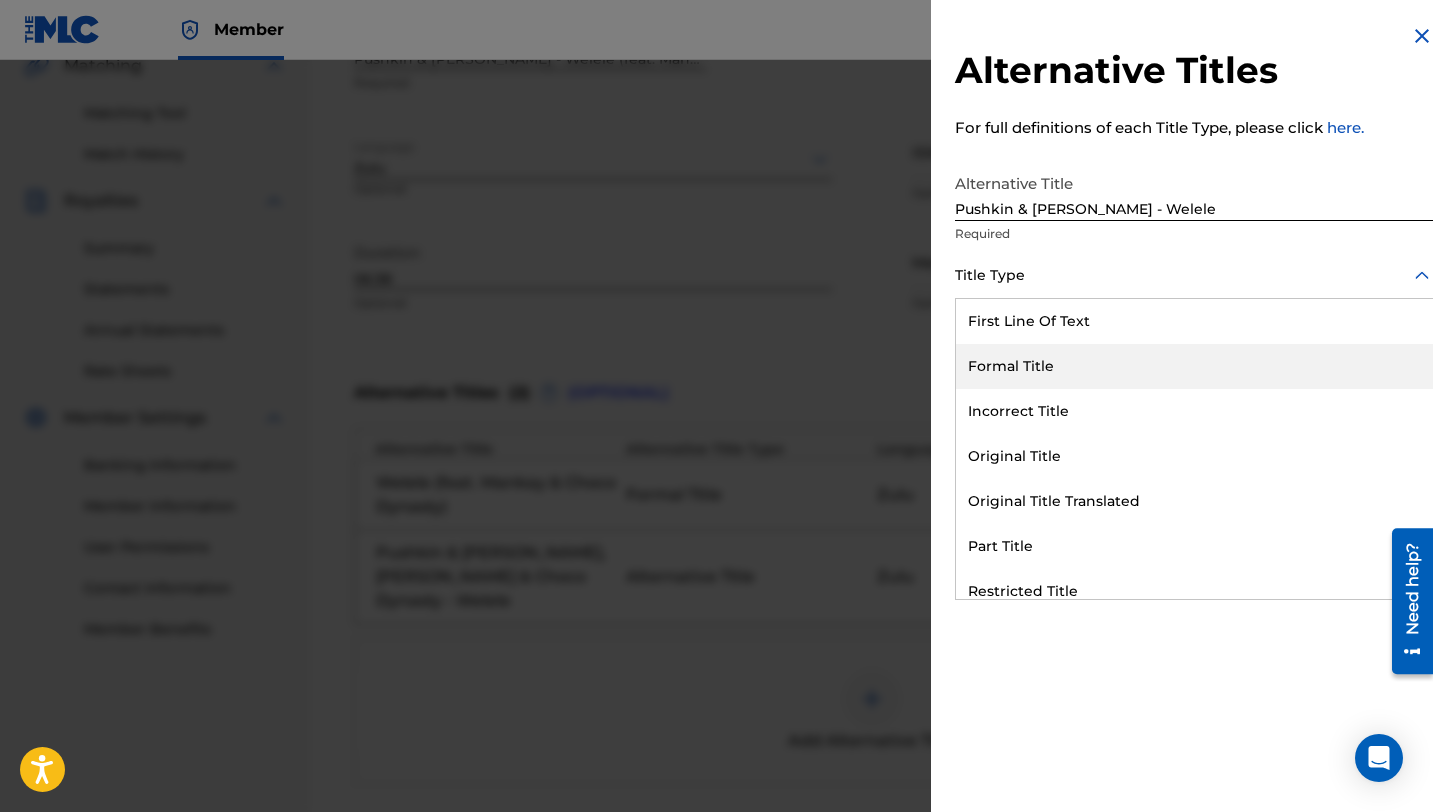 scroll, scrollTop: 195, scrollLeft: 0, axis: vertical 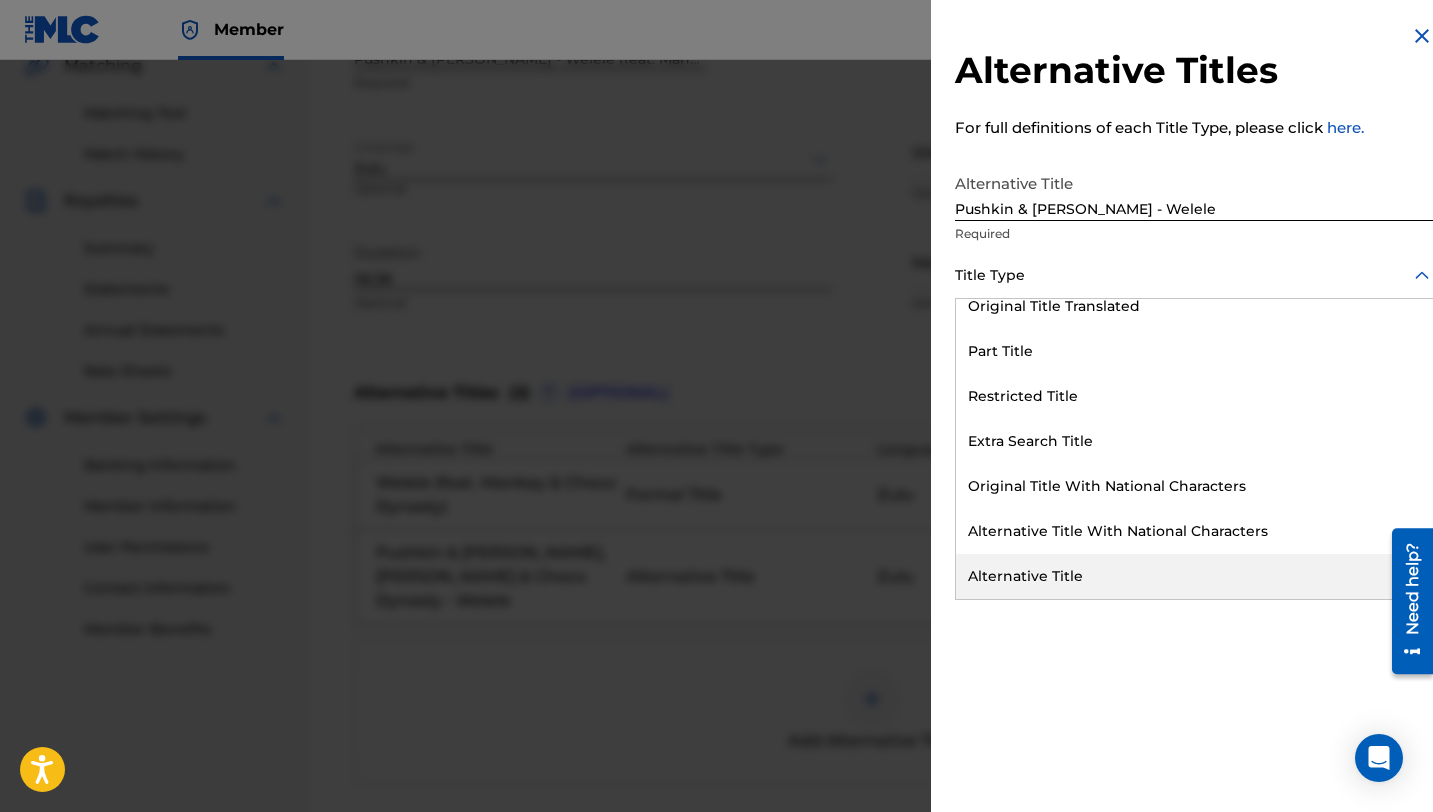 click on "Alternative Title" at bounding box center [1194, 576] 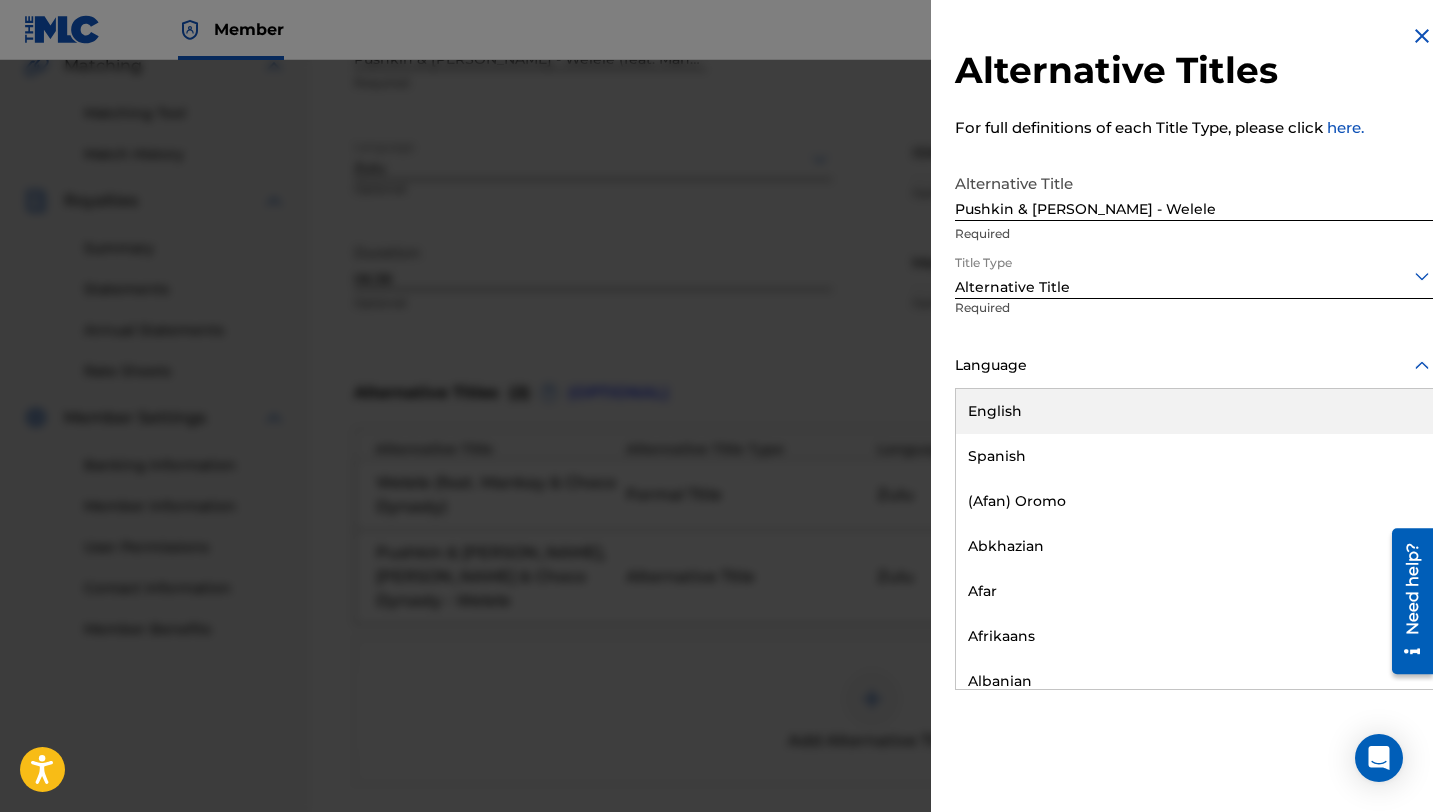 click at bounding box center (1194, 365) 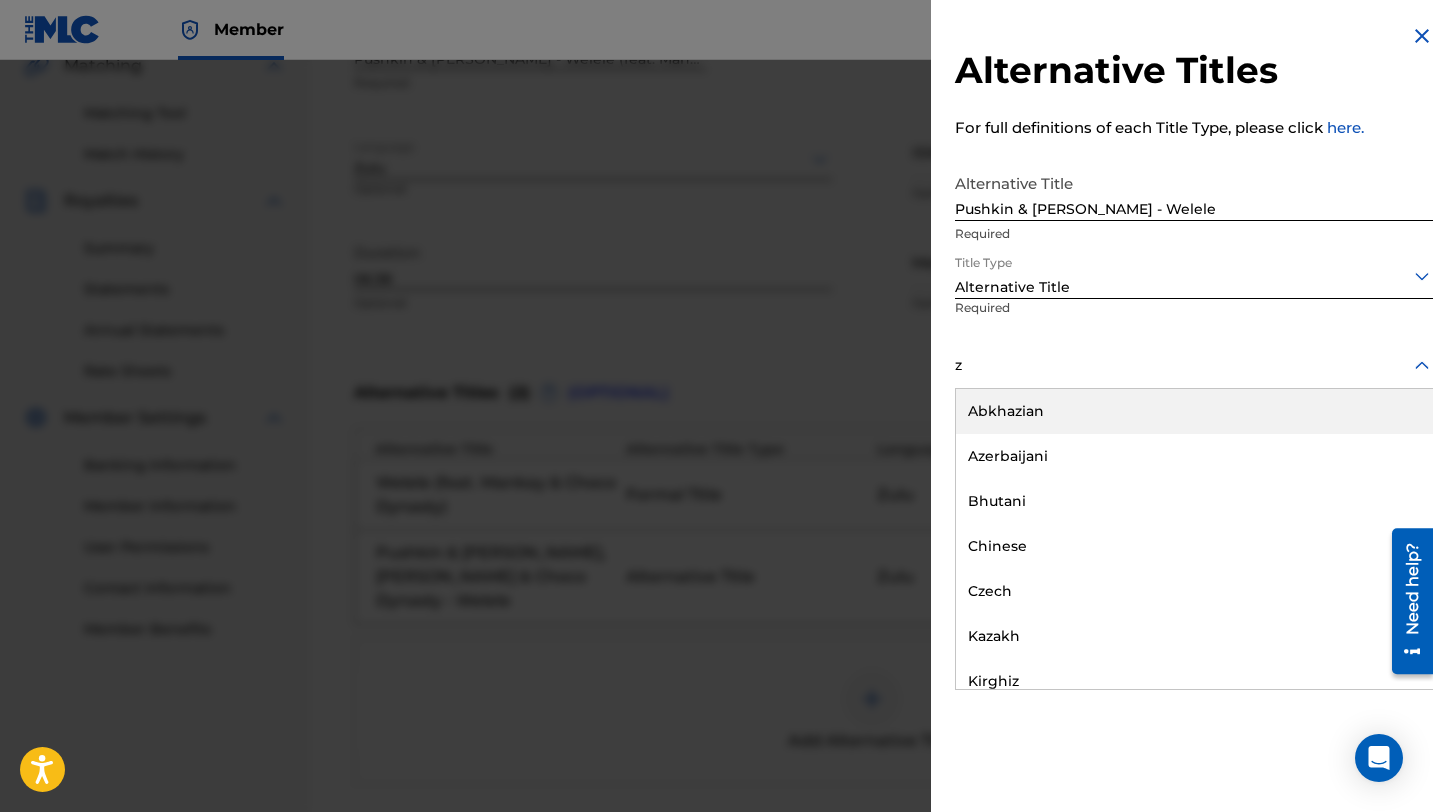 type on "zu" 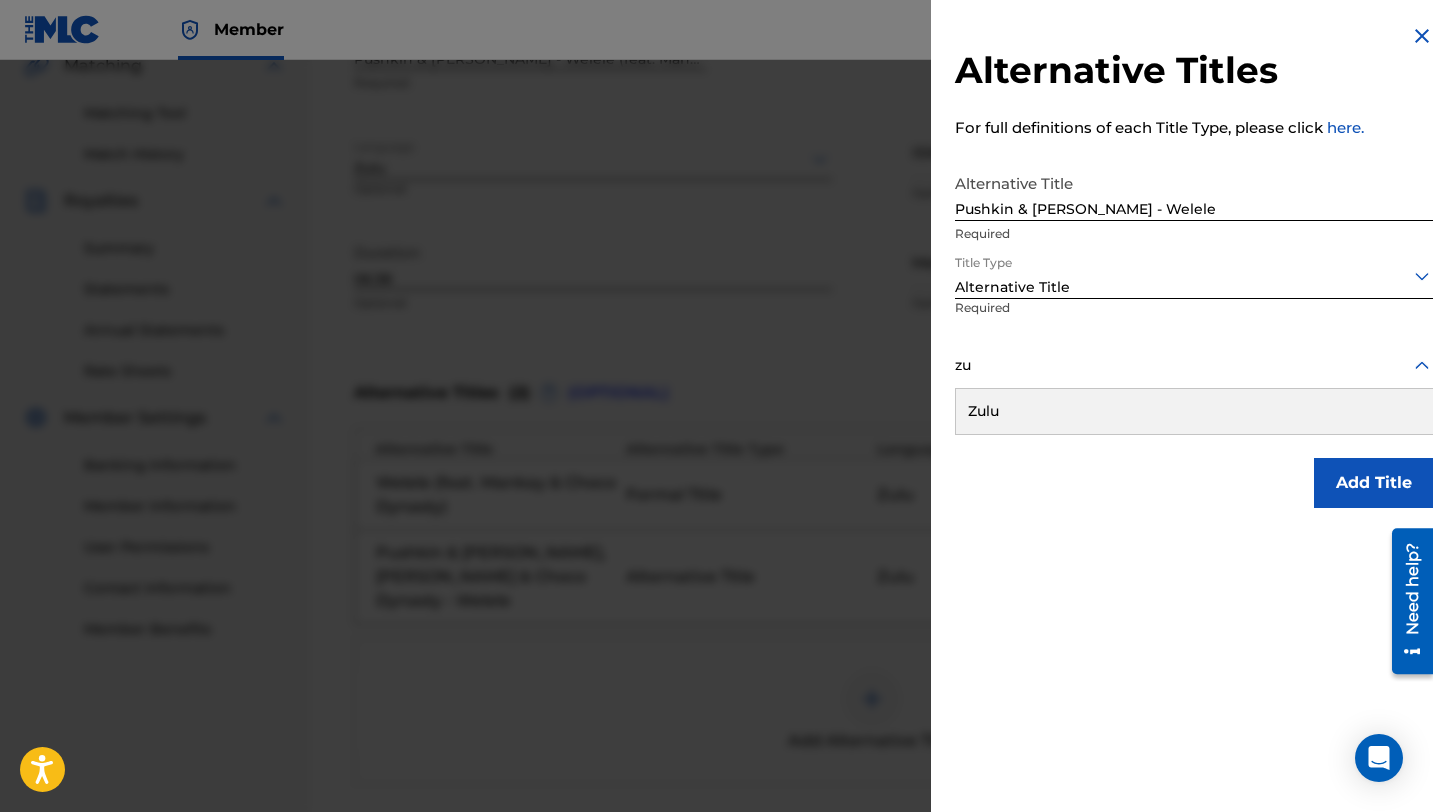 click on "Zulu" at bounding box center (1194, 411) 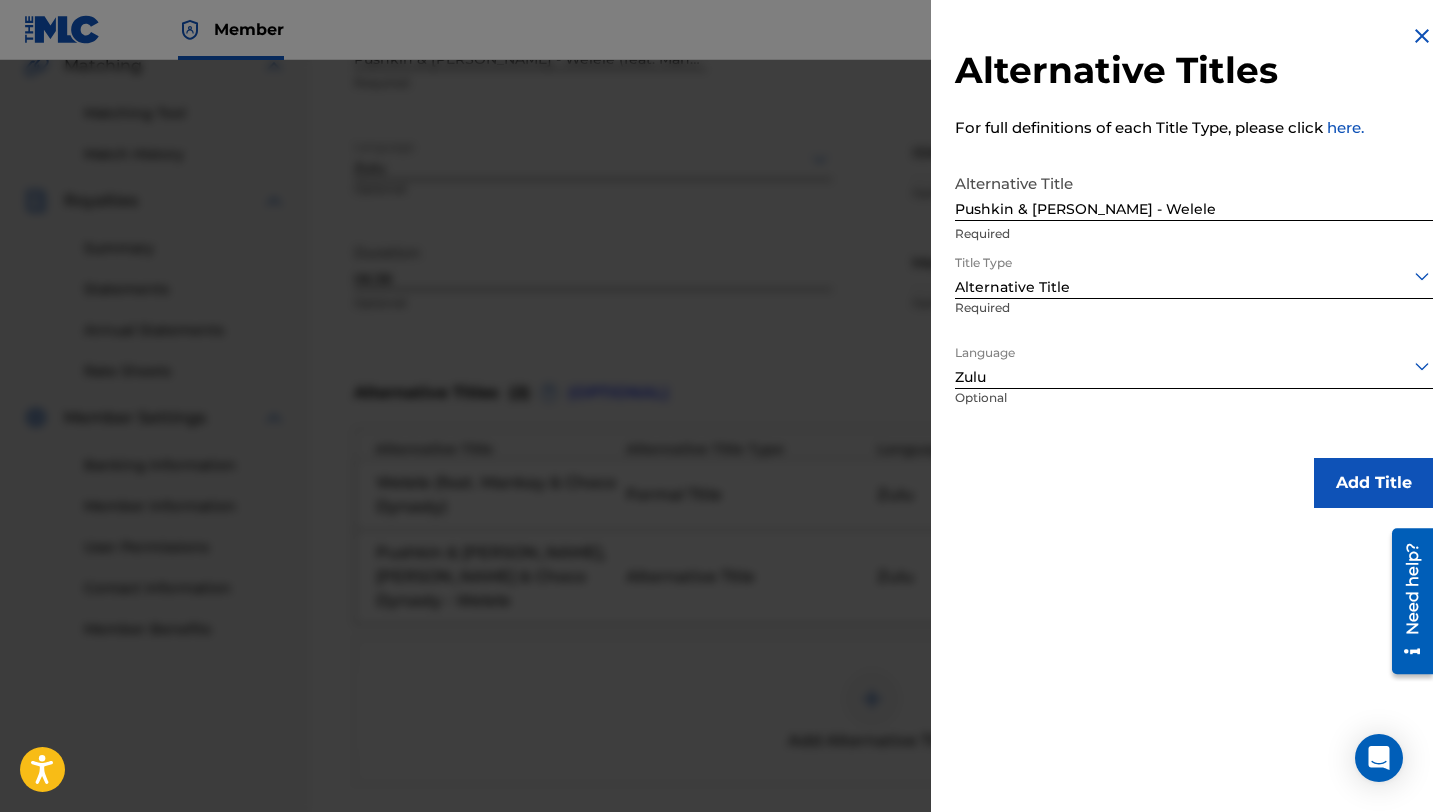 click on "Add Title" at bounding box center (1374, 483) 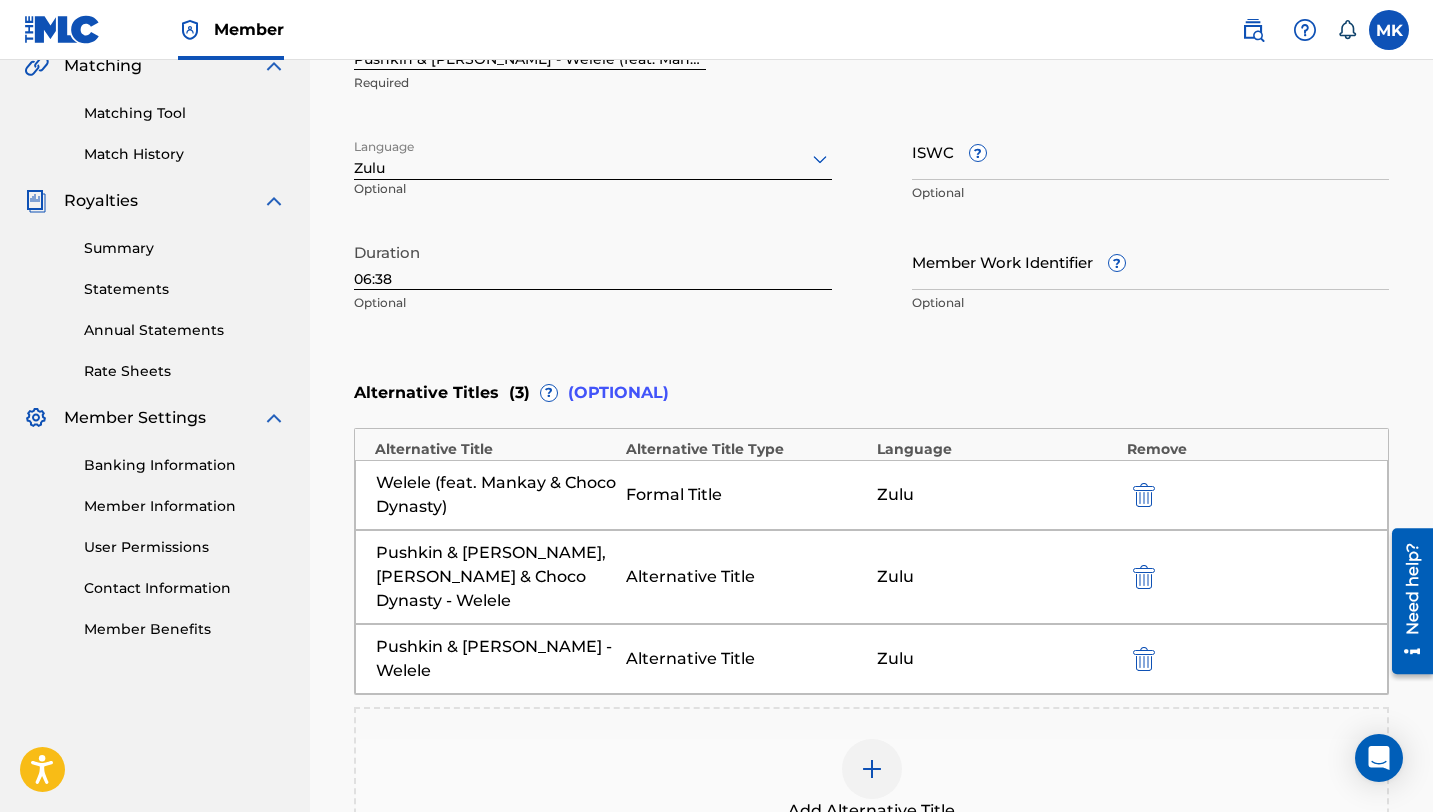 click at bounding box center (872, 769) 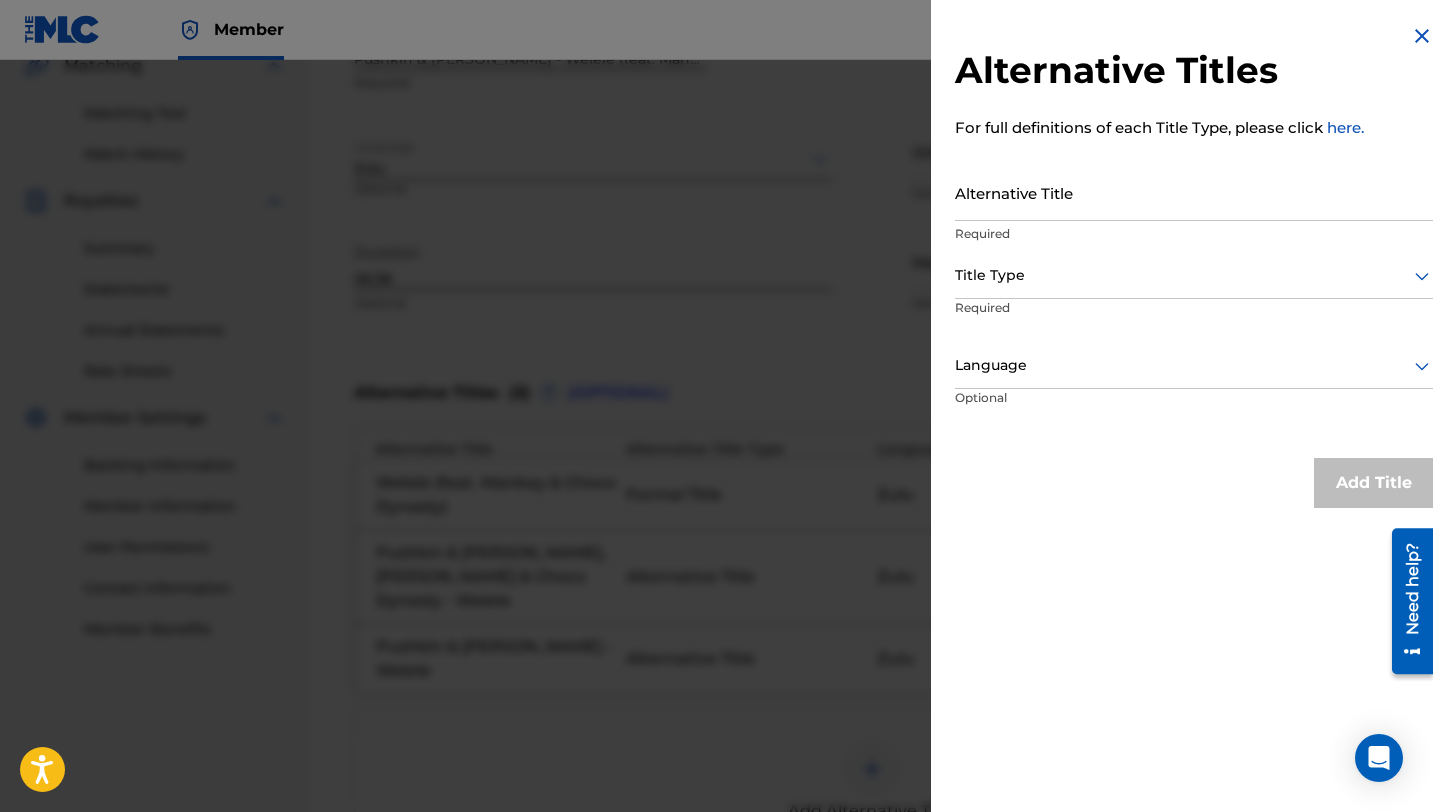 click on "Alternative Title" at bounding box center (1194, 192) 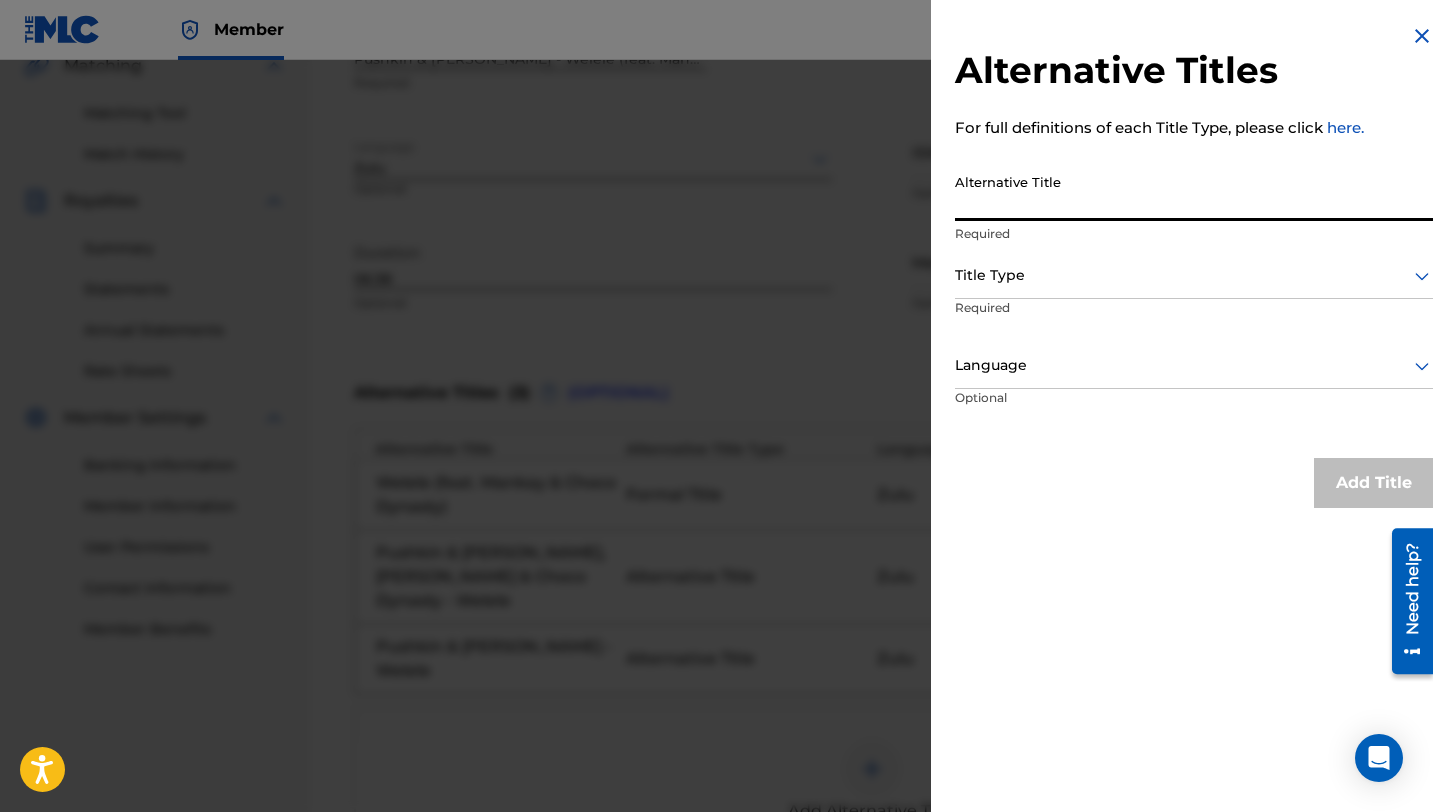 paste on "Welele (feat. Mankay & Choco Dynasty)" 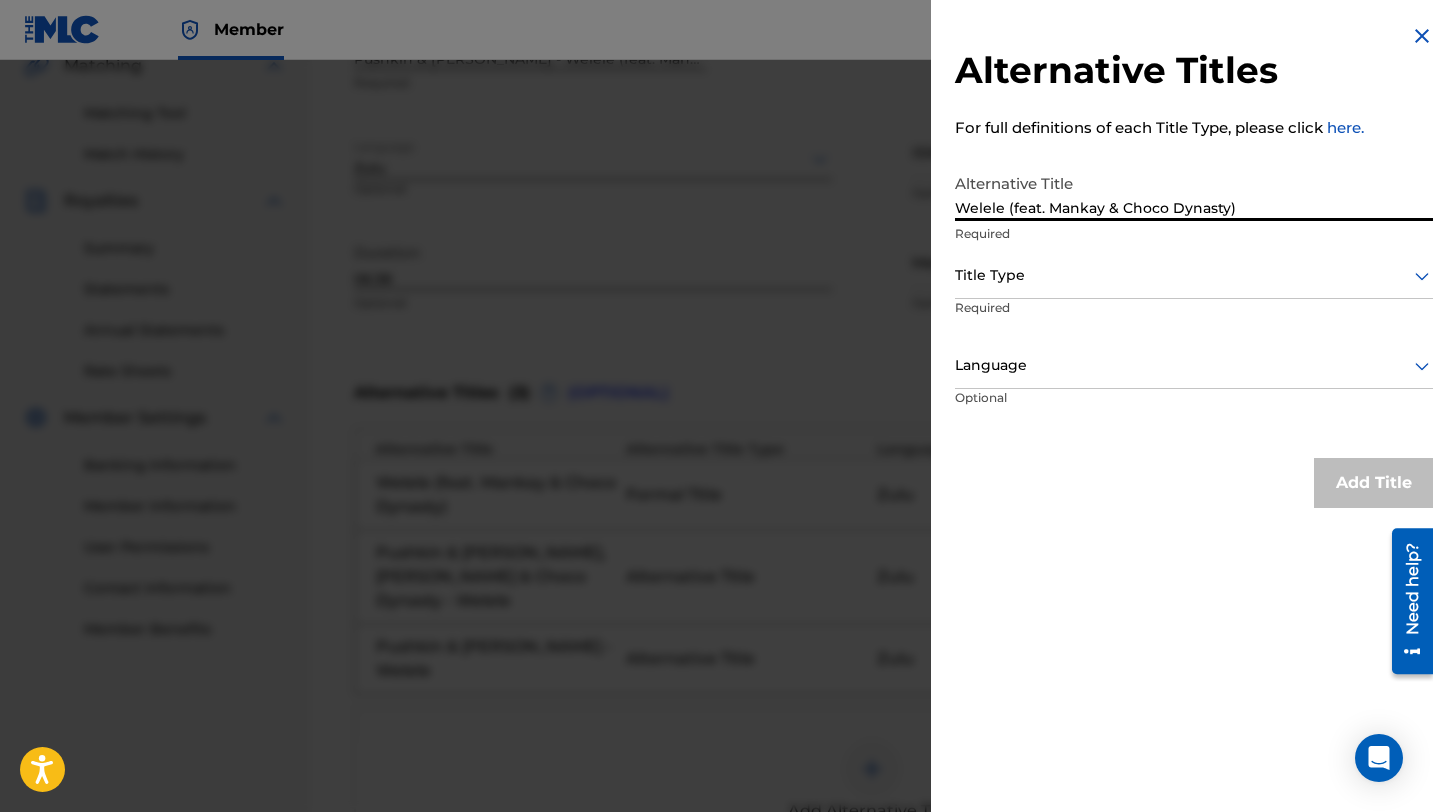 type on "Welele (feat. Mankay & Choco Dynasty)" 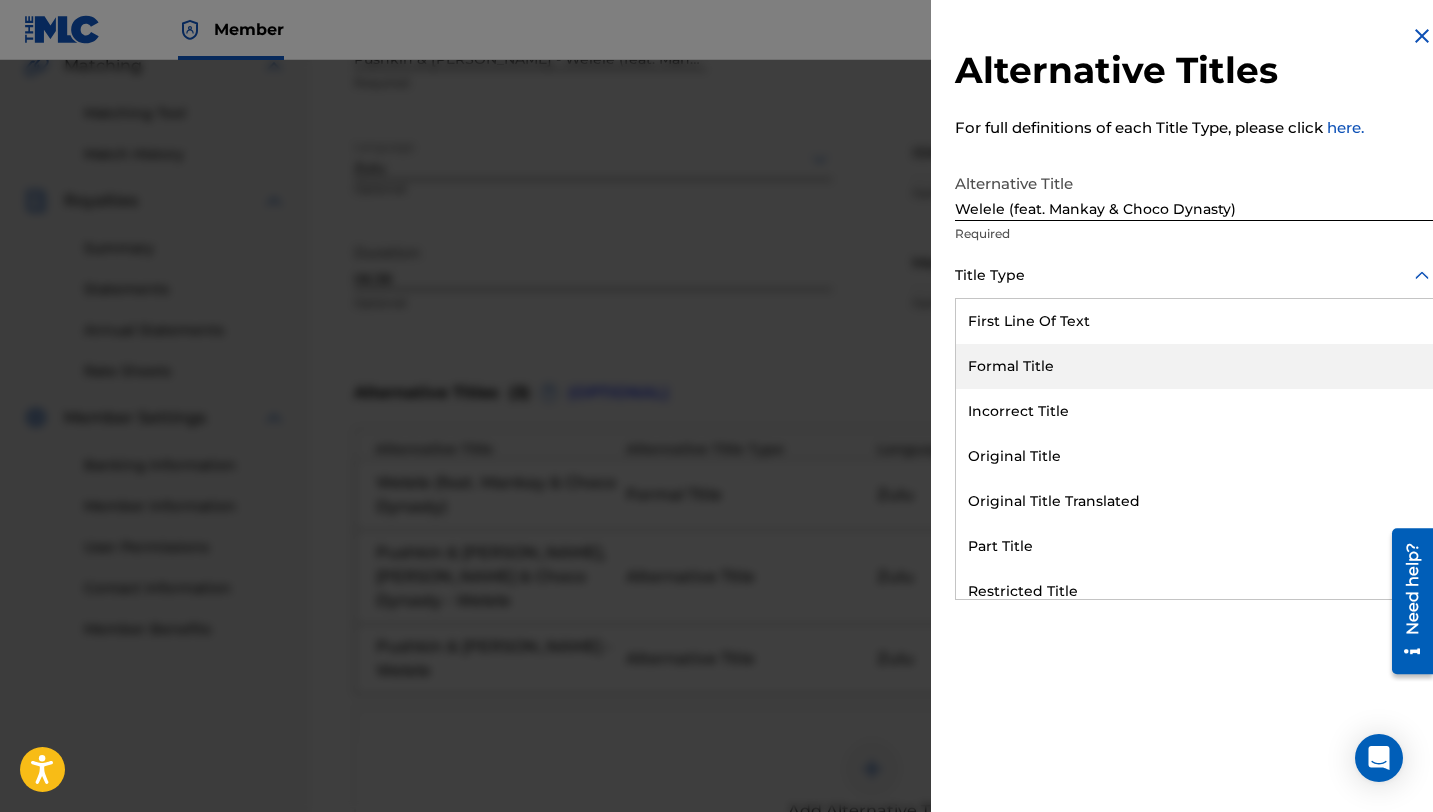 scroll, scrollTop: 195, scrollLeft: 0, axis: vertical 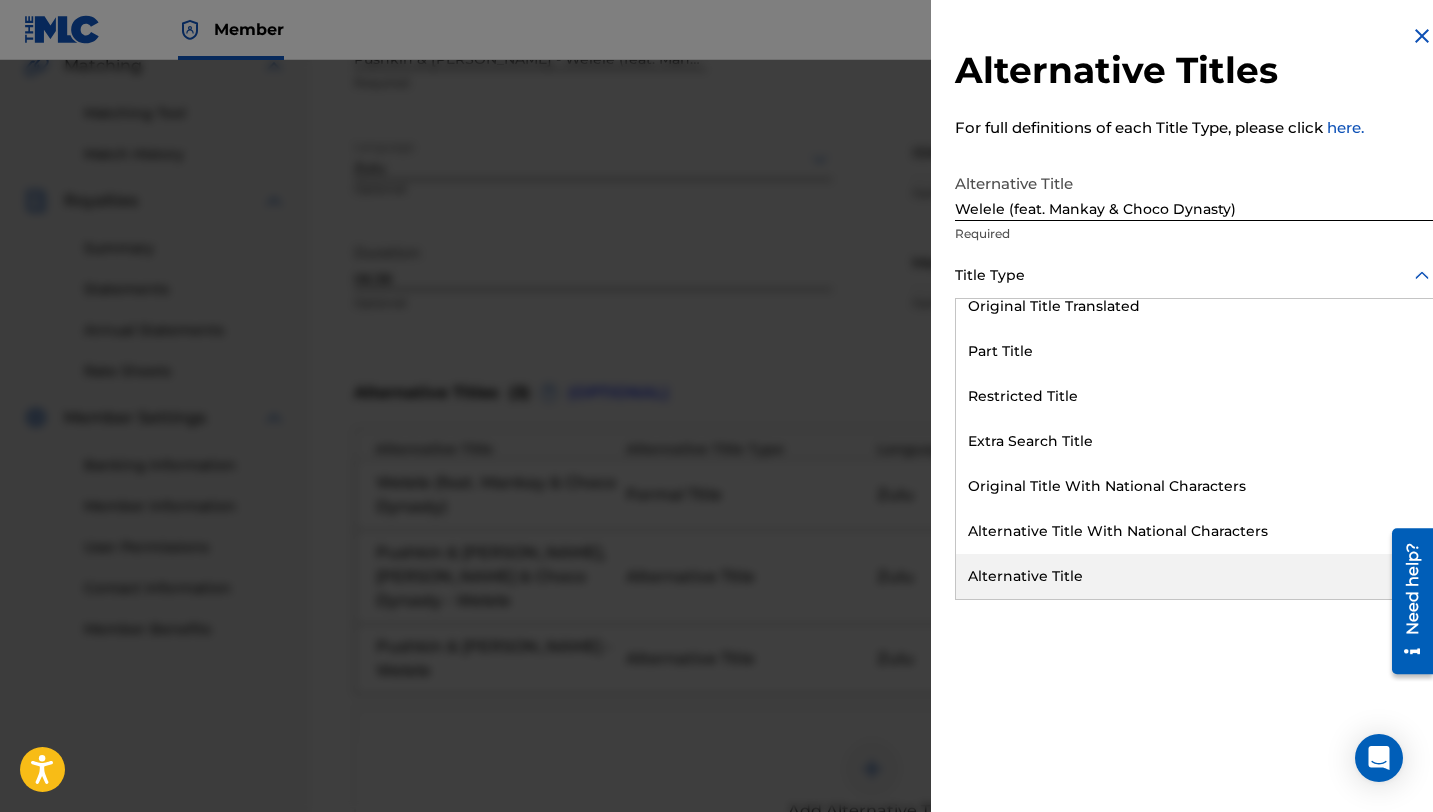 click on "Alternative Title" at bounding box center (1194, 576) 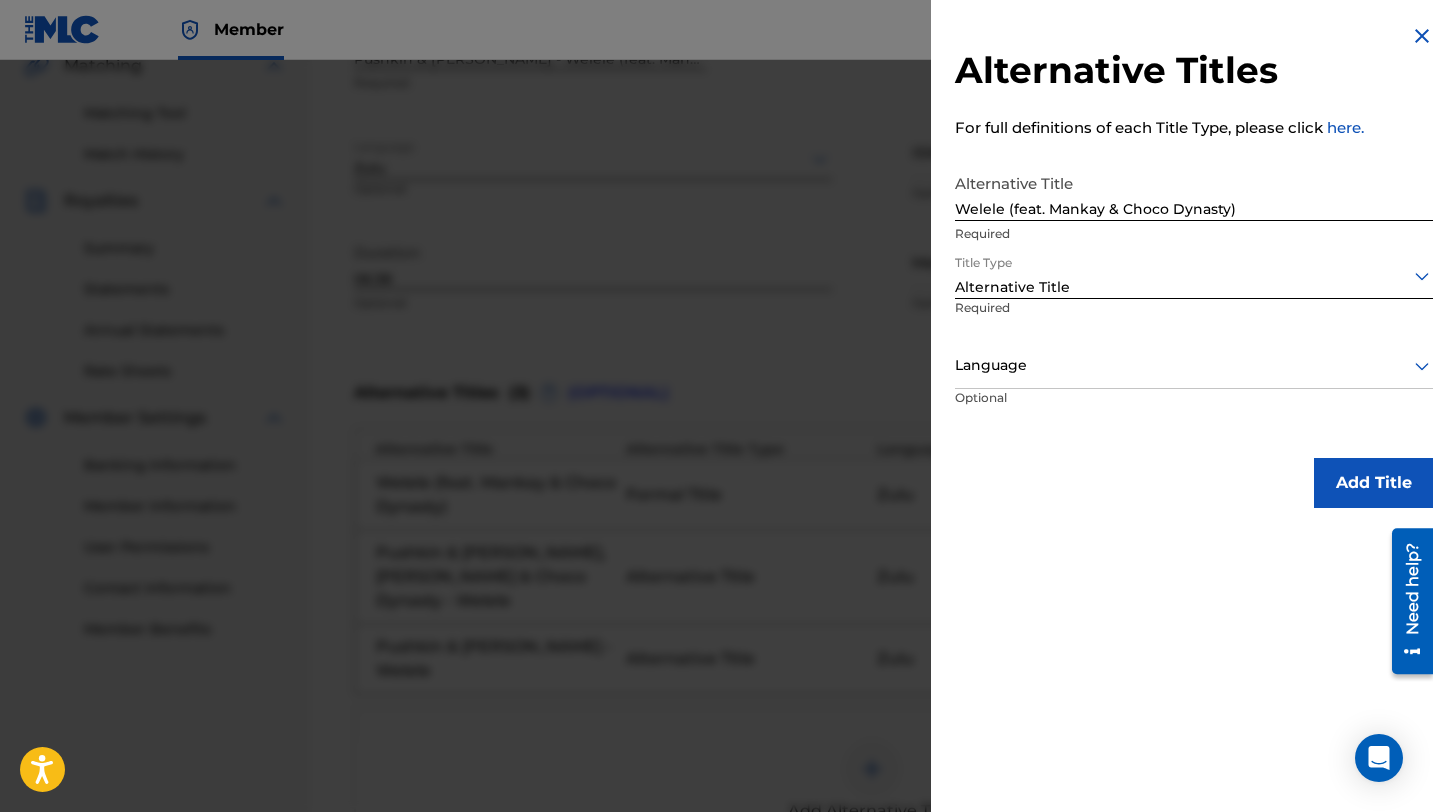 click on "Optional" at bounding box center [1031, 411] 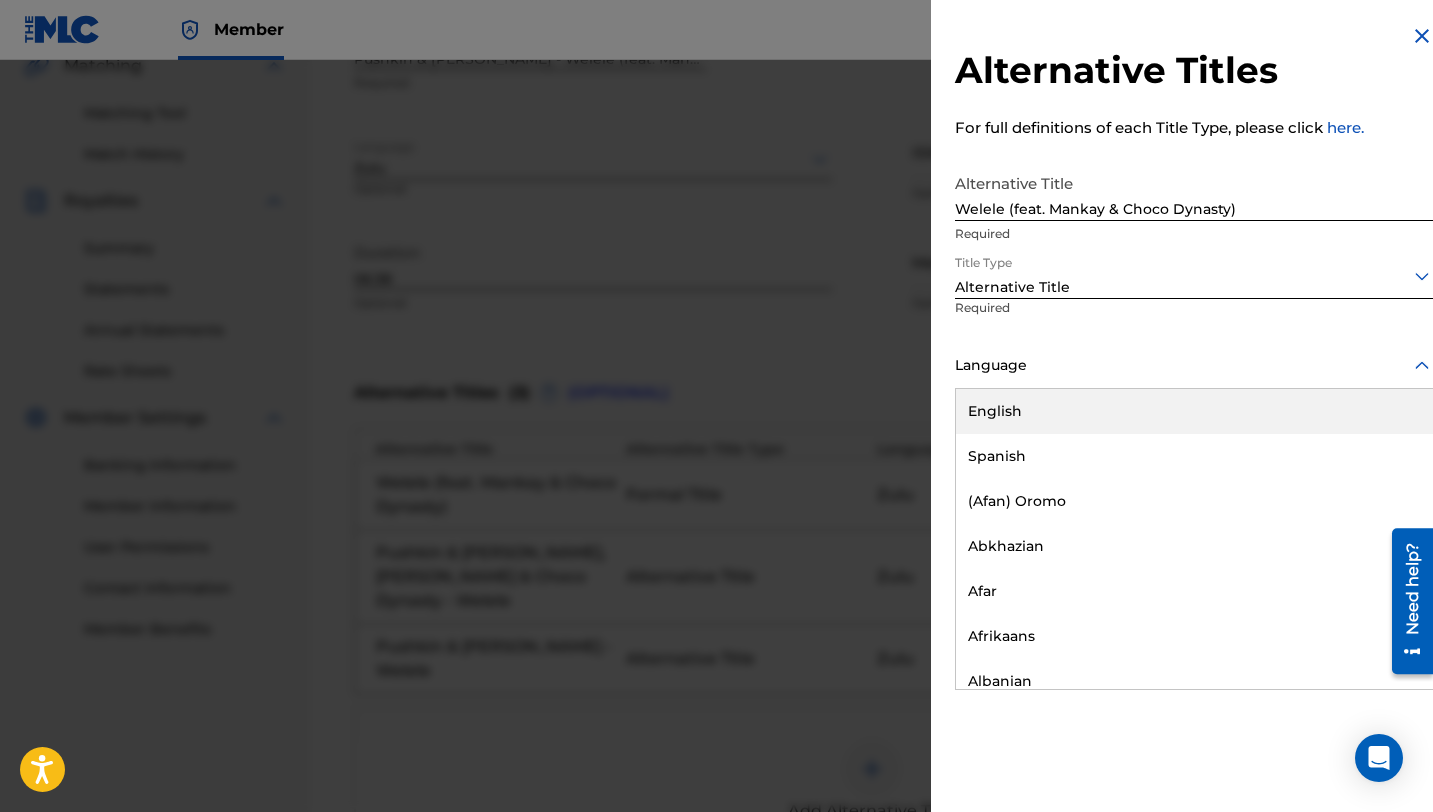 click at bounding box center [1194, 365] 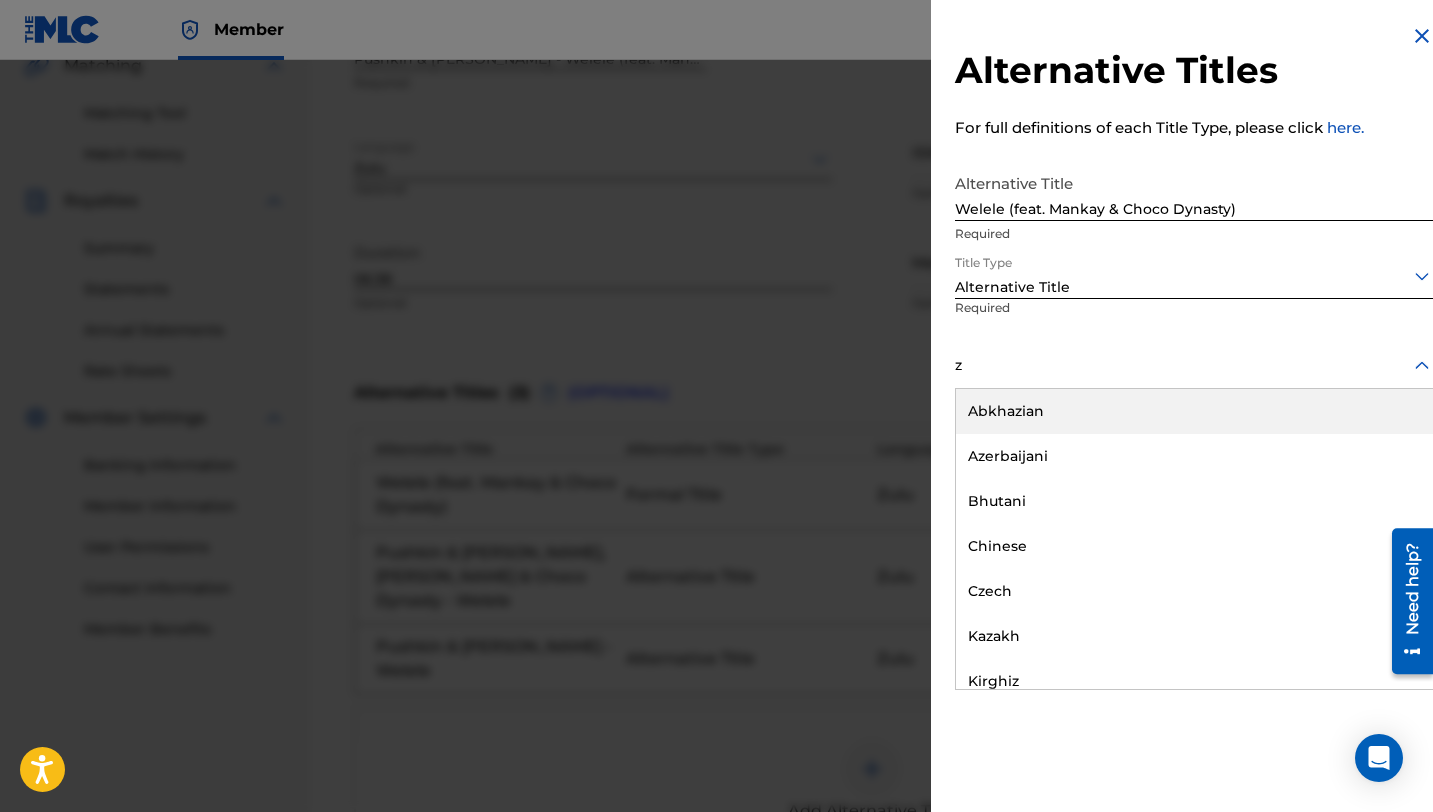 type on "zu" 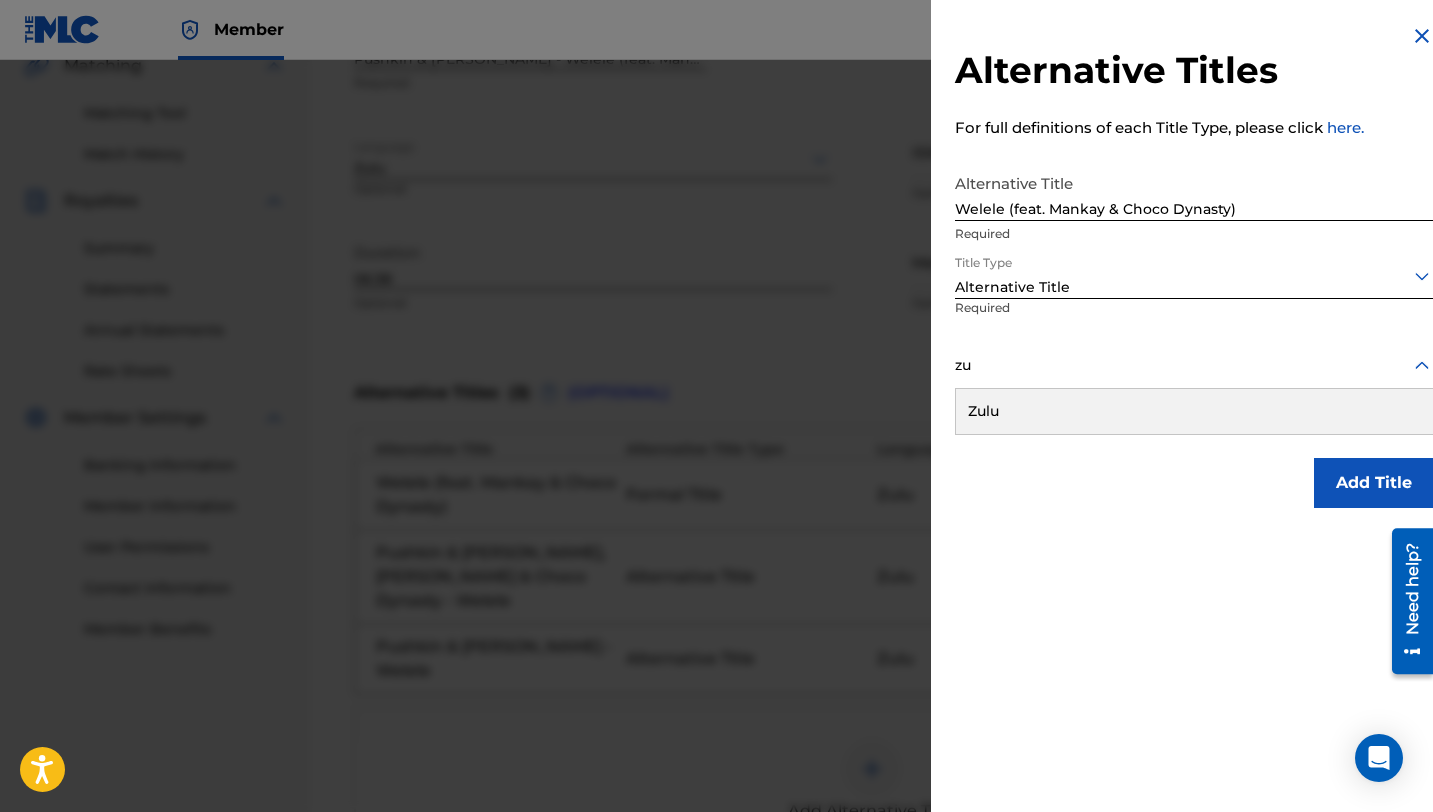 click on "Zulu" at bounding box center (1194, 411) 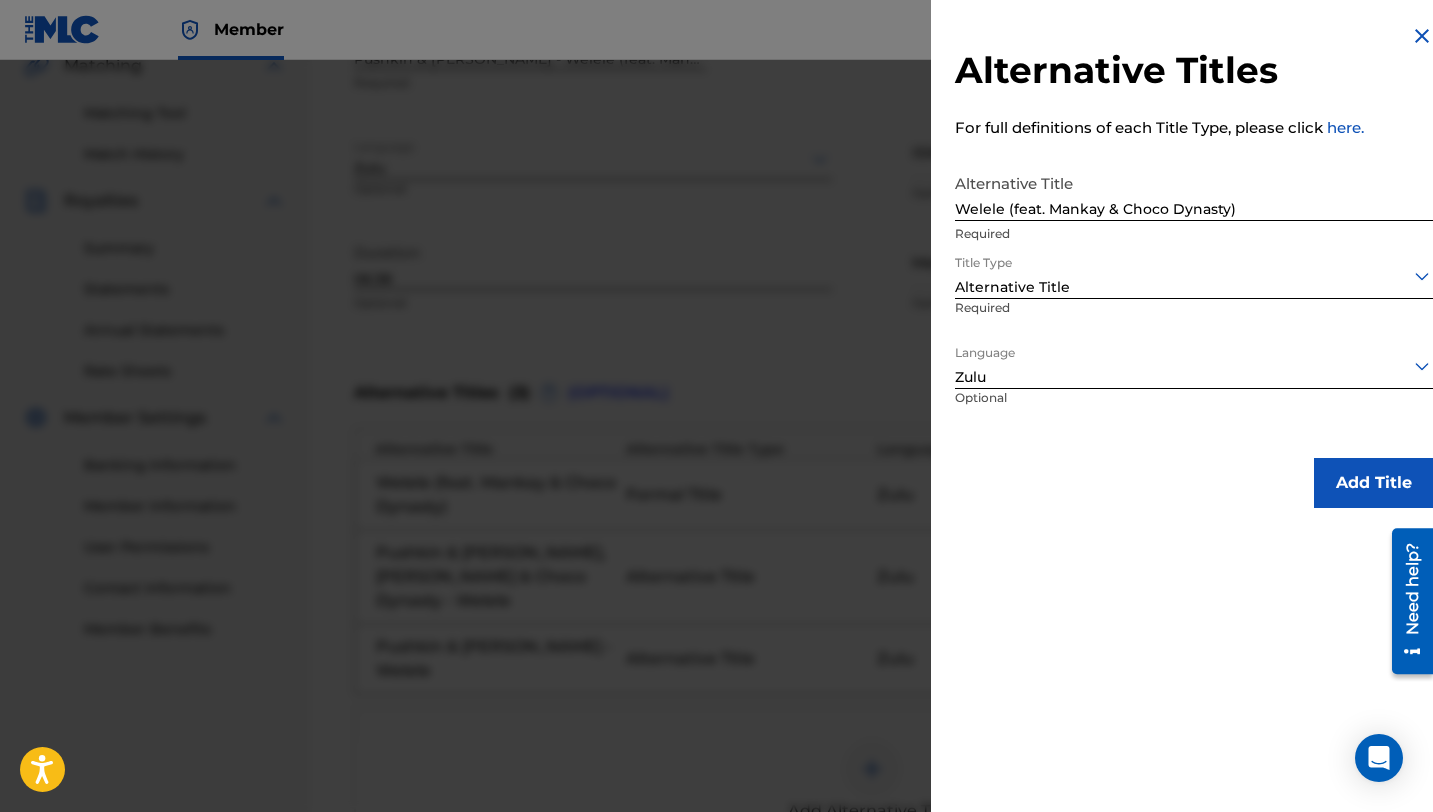click on "Add Title" at bounding box center [1374, 483] 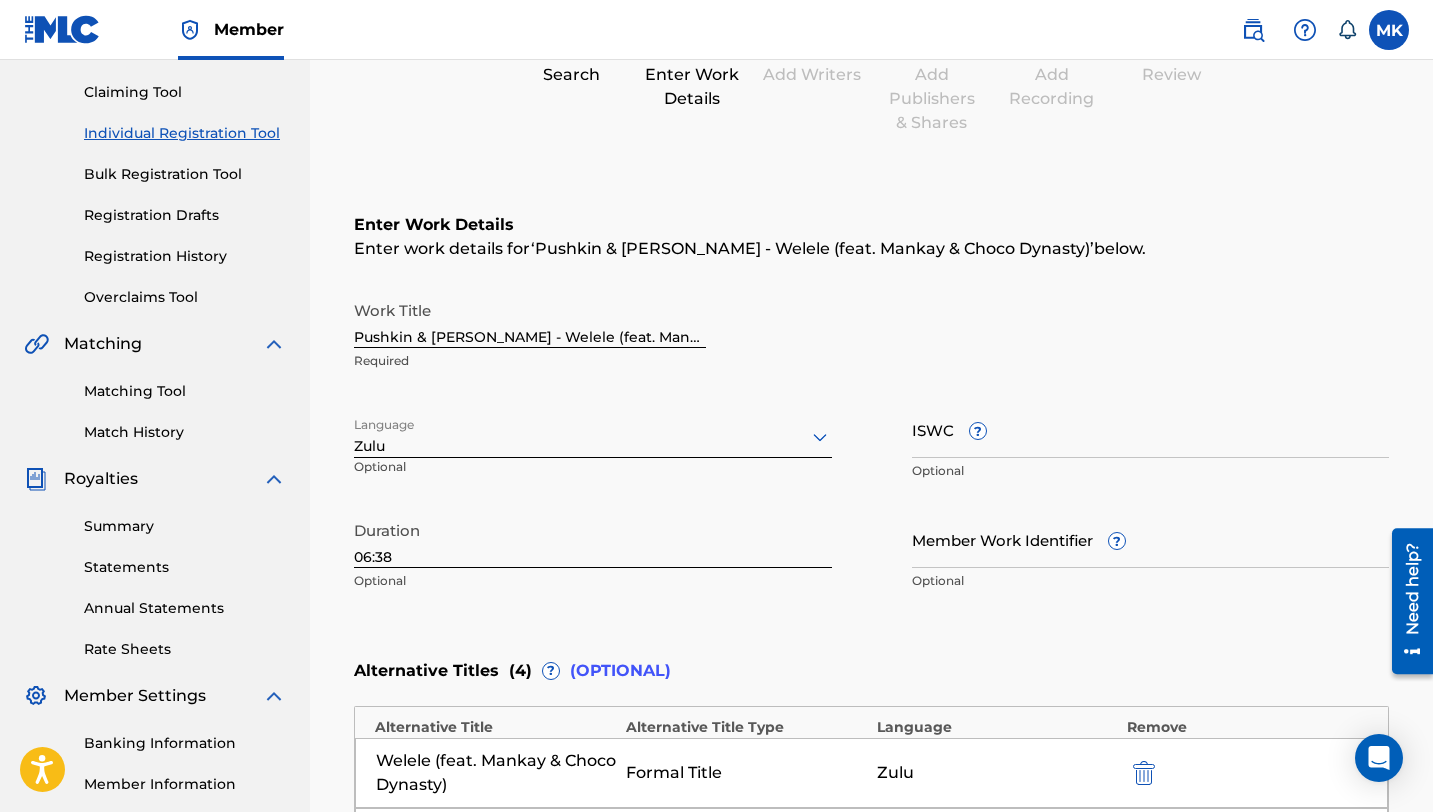 scroll, scrollTop: 0, scrollLeft: 0, axis: both 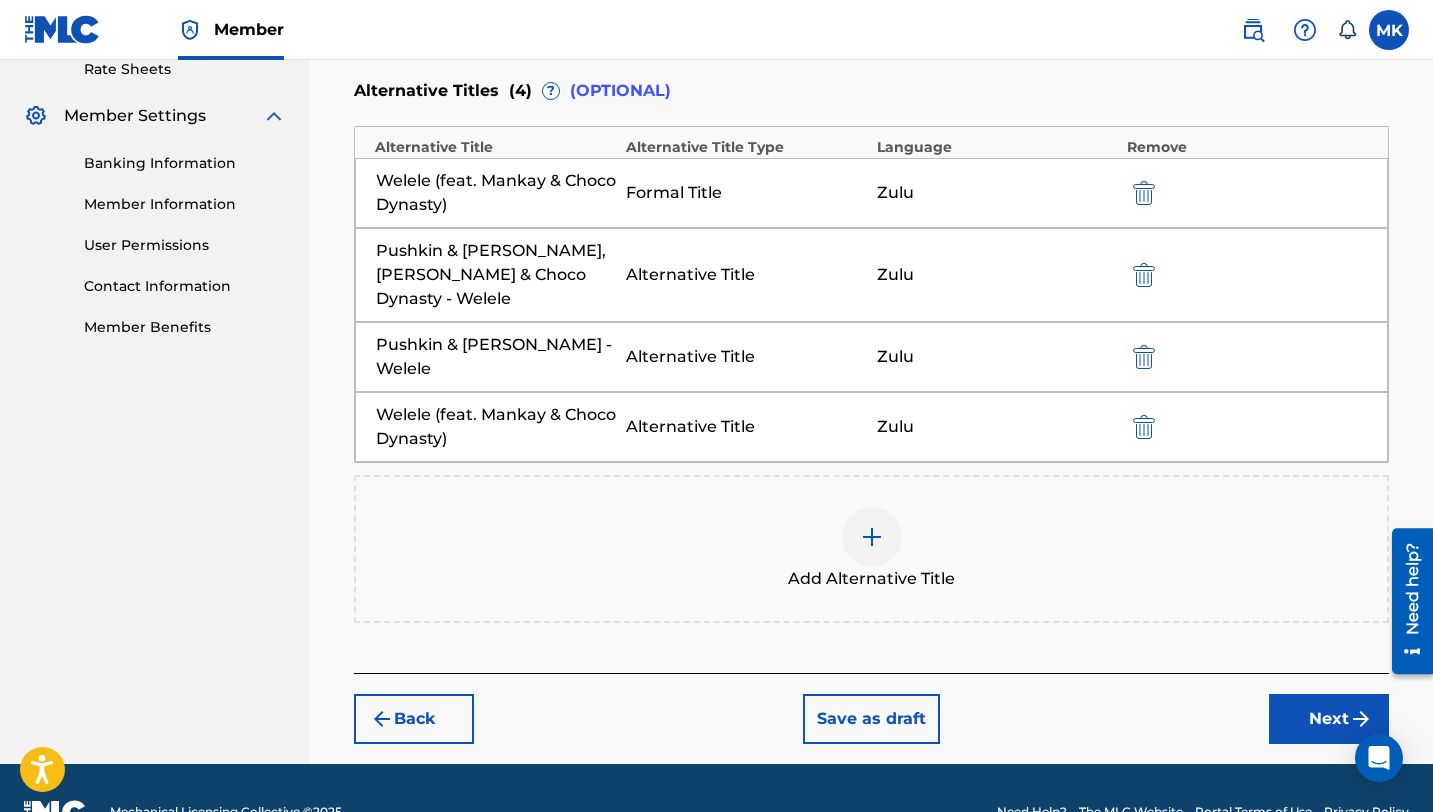 click on "Next" at bounding box center (1329, 719) 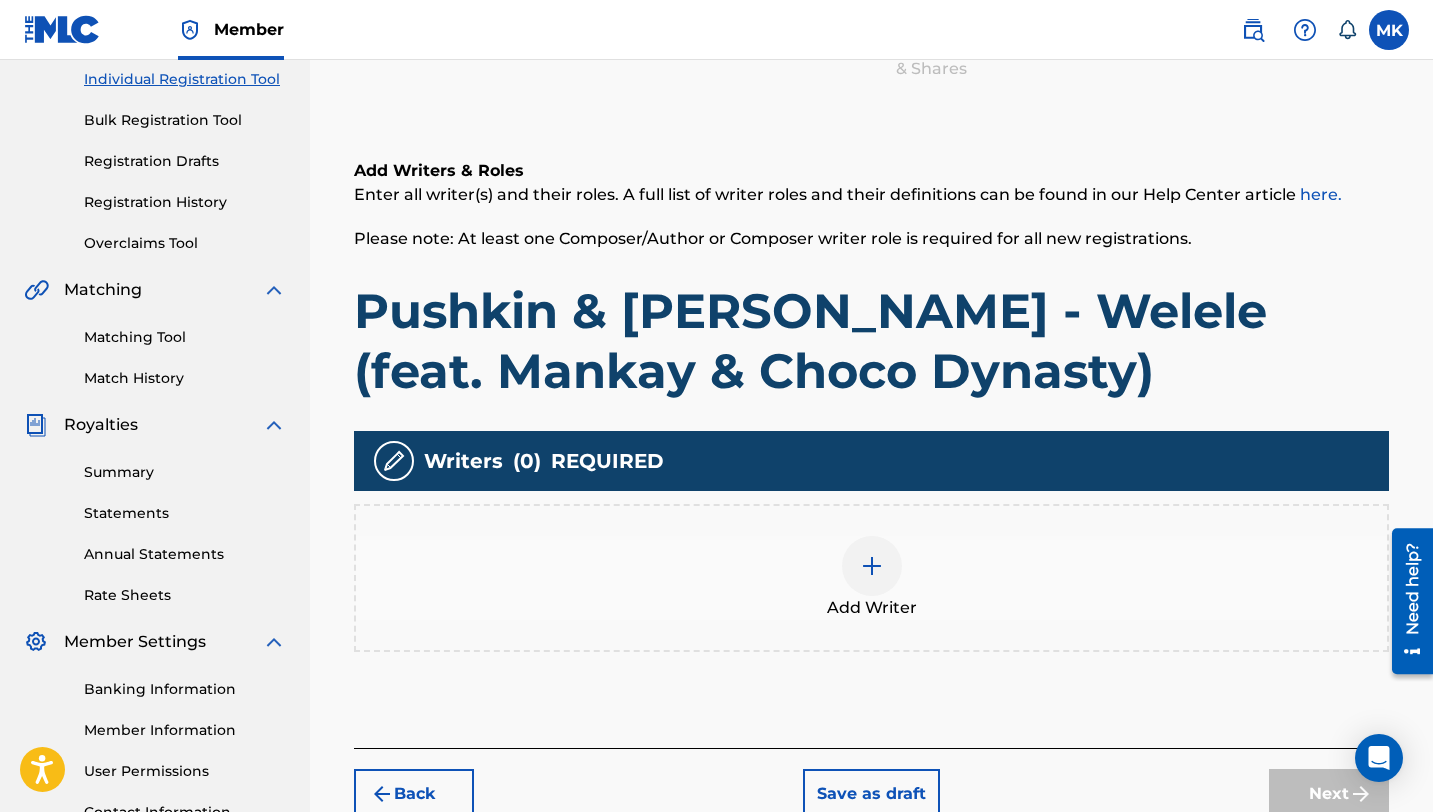 scroll, scrollTop: 271, scrollLeft: 0, axis: vertical 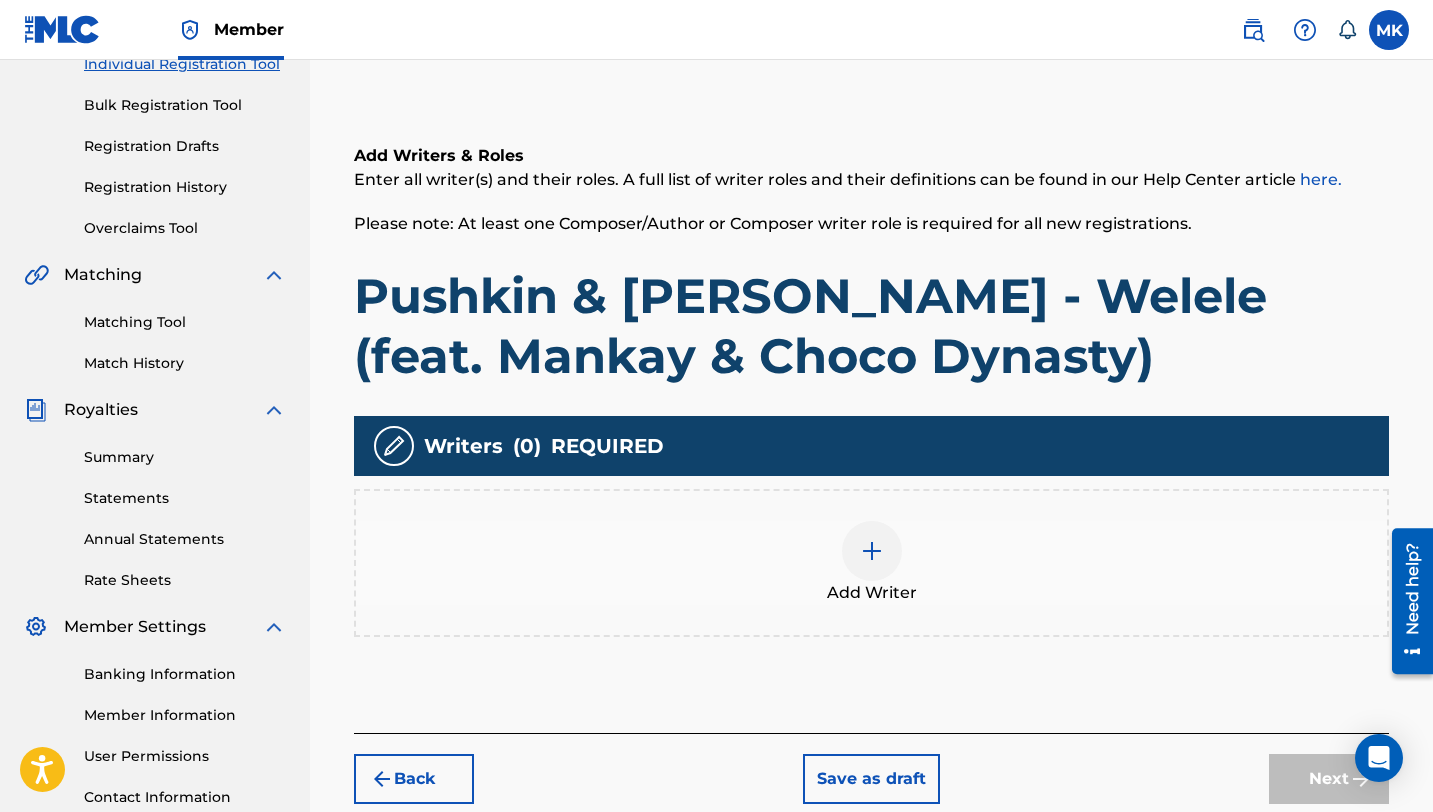 click at bounding box center [872, 551] 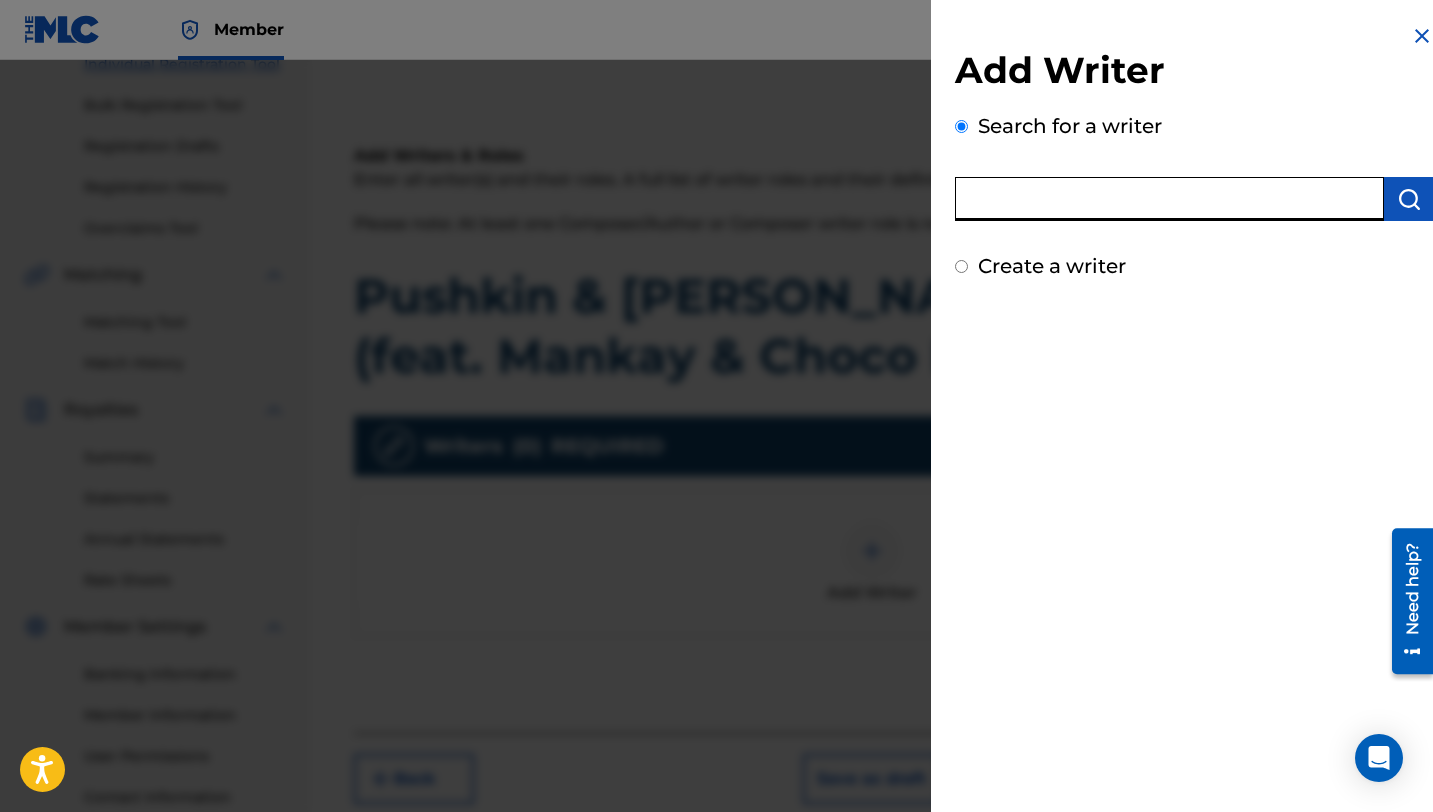 click at bounding box center [1169, 199] 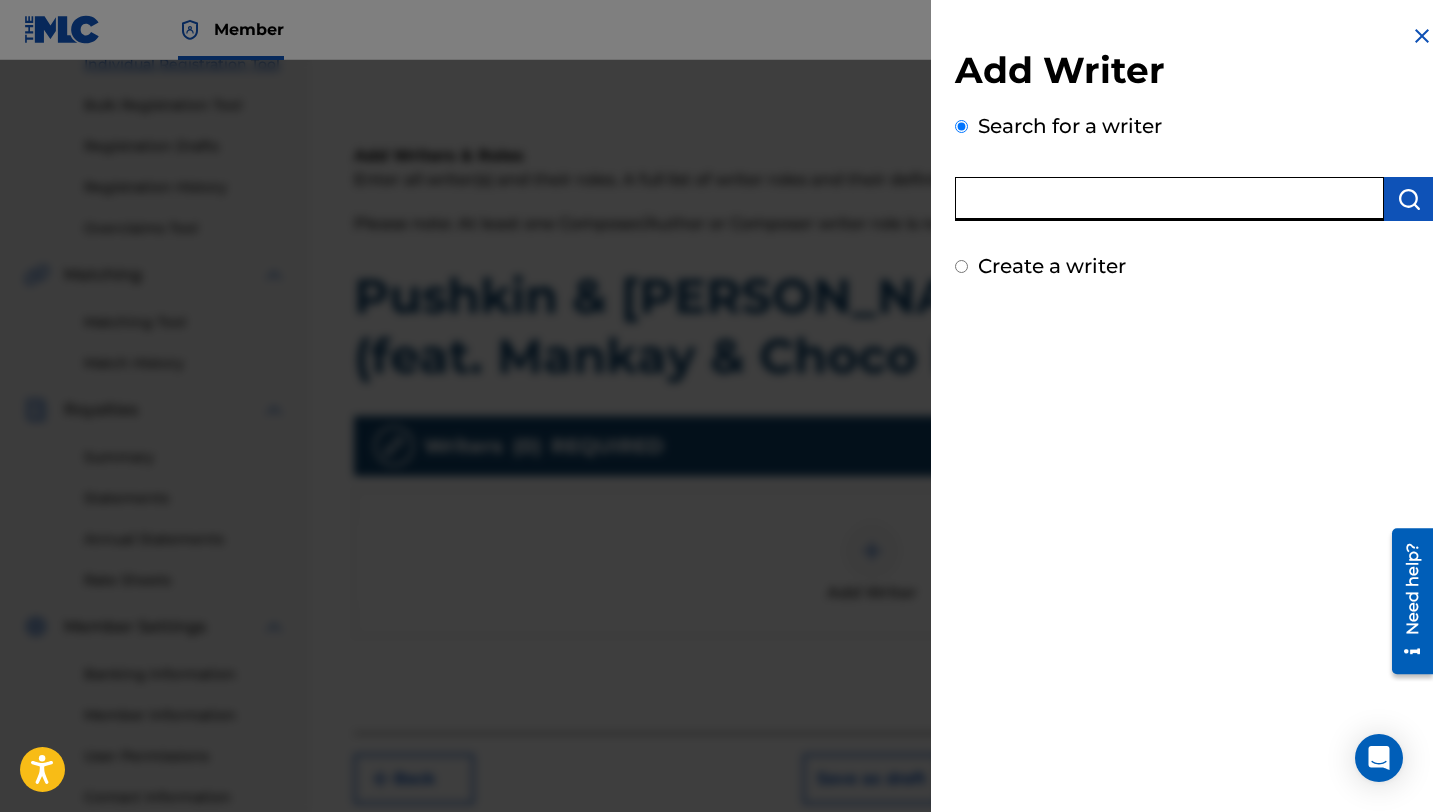 paste on "[PERSON_NAME]" 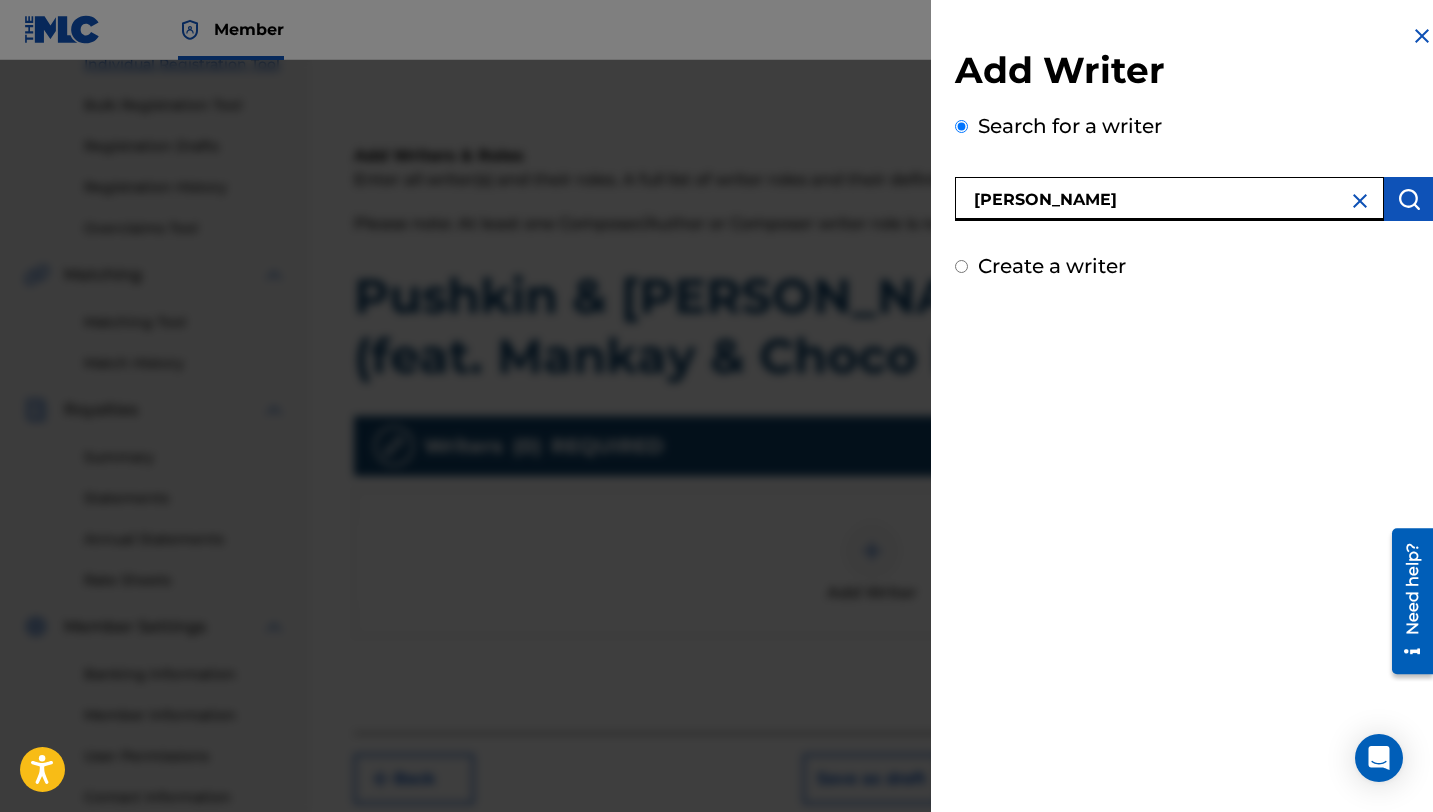 type on "[PERSON_NAME]" 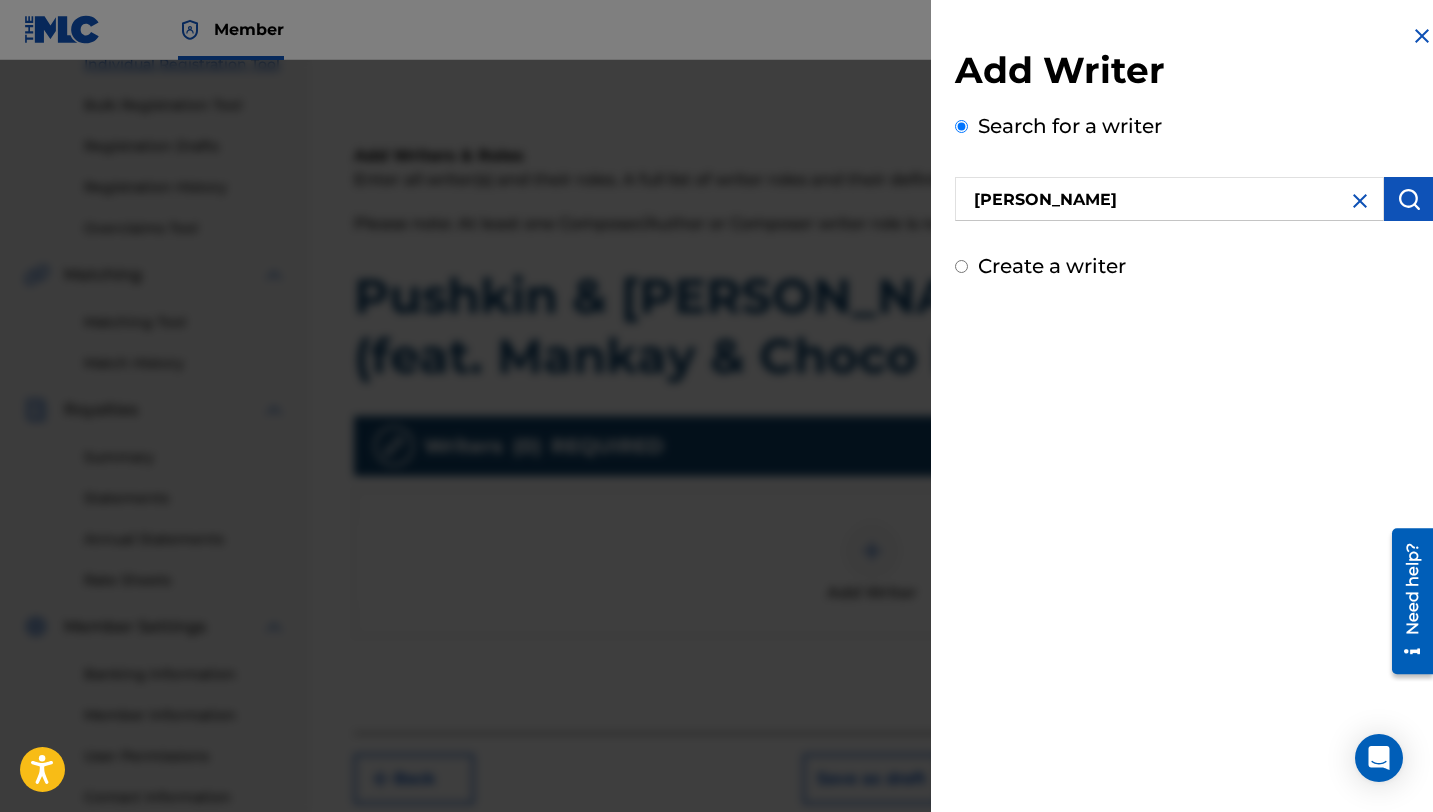 click at bounding box center (1409, 199) 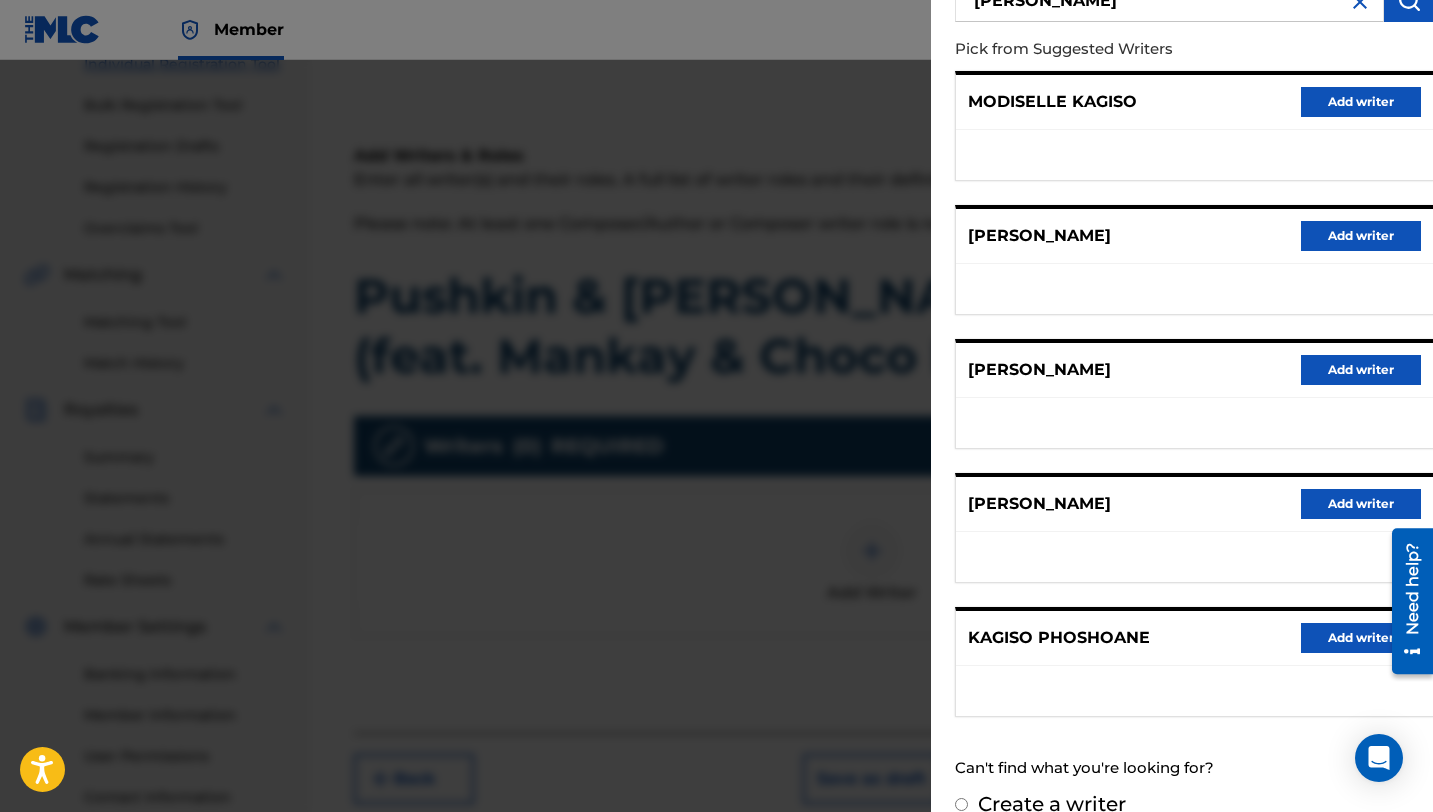 scroll, scrollTop: 230, scrollLeft: 0, axis: vertical 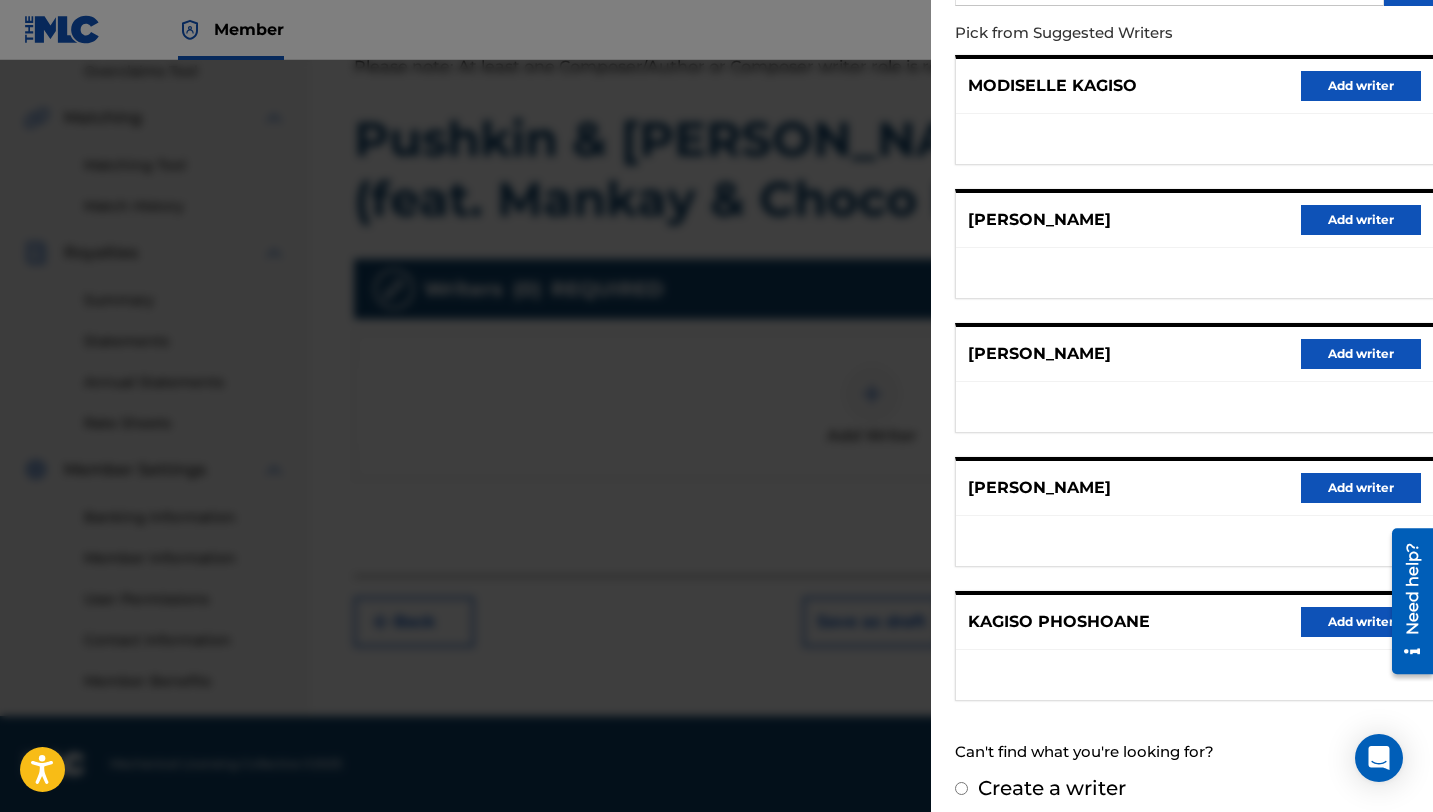 click on "Create a writer" at bounding box center (1052, 788) 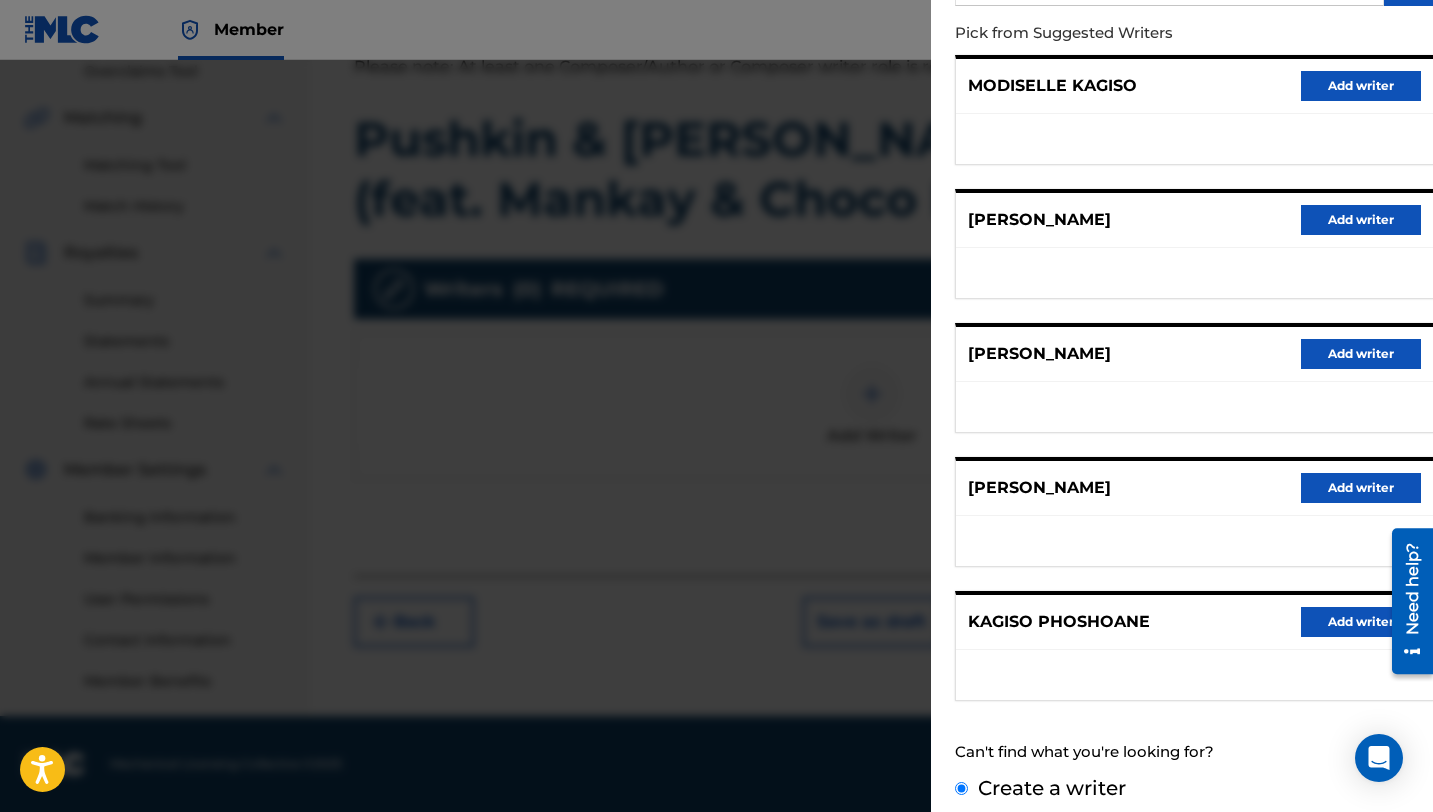 click on "Create a writer" at bounding box center [961, 788] 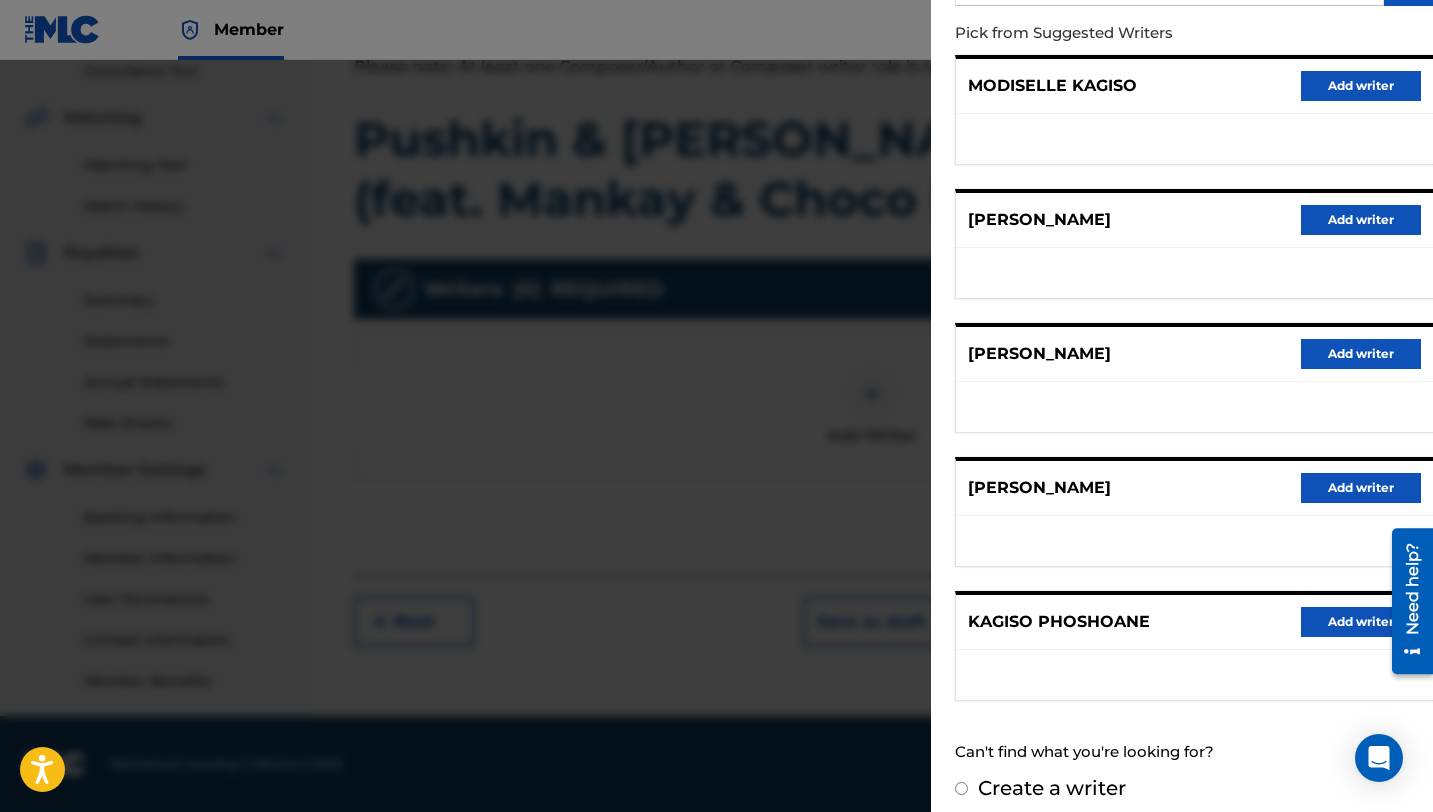 radio on "false" 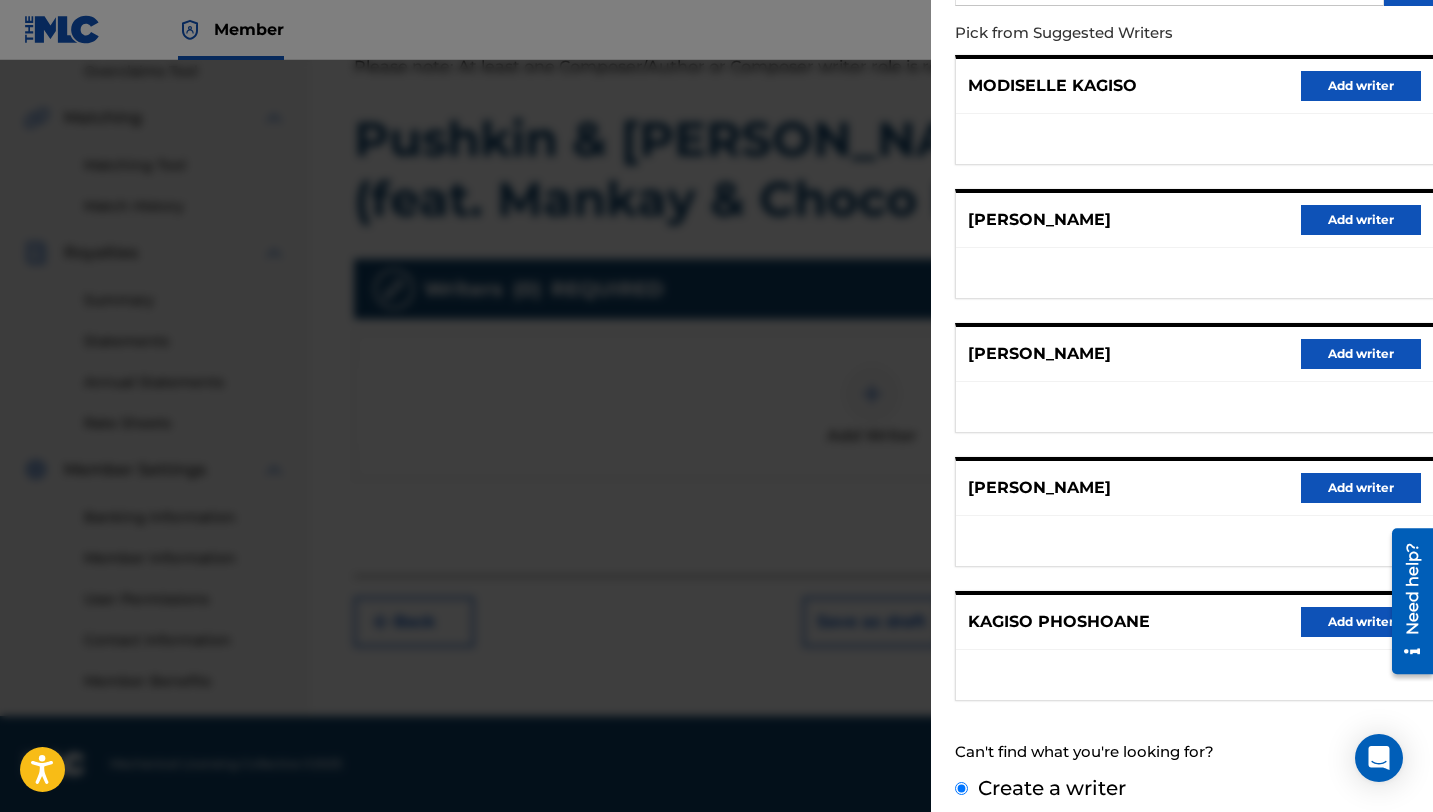 scroll, scrollTop: 0, scrollLeft: 0, axis: both 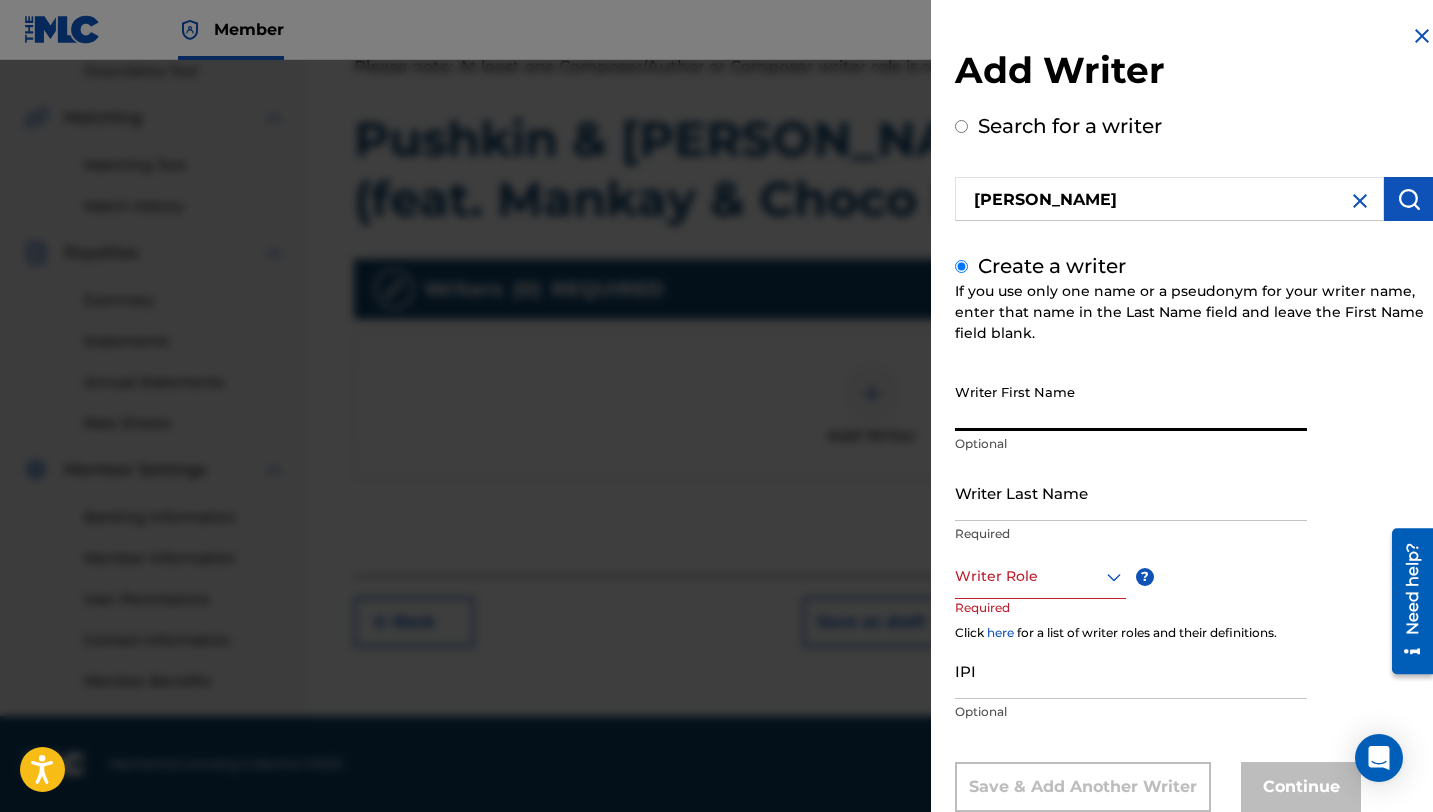 click on "Writer First Name" at bounding box center [1131, 402] 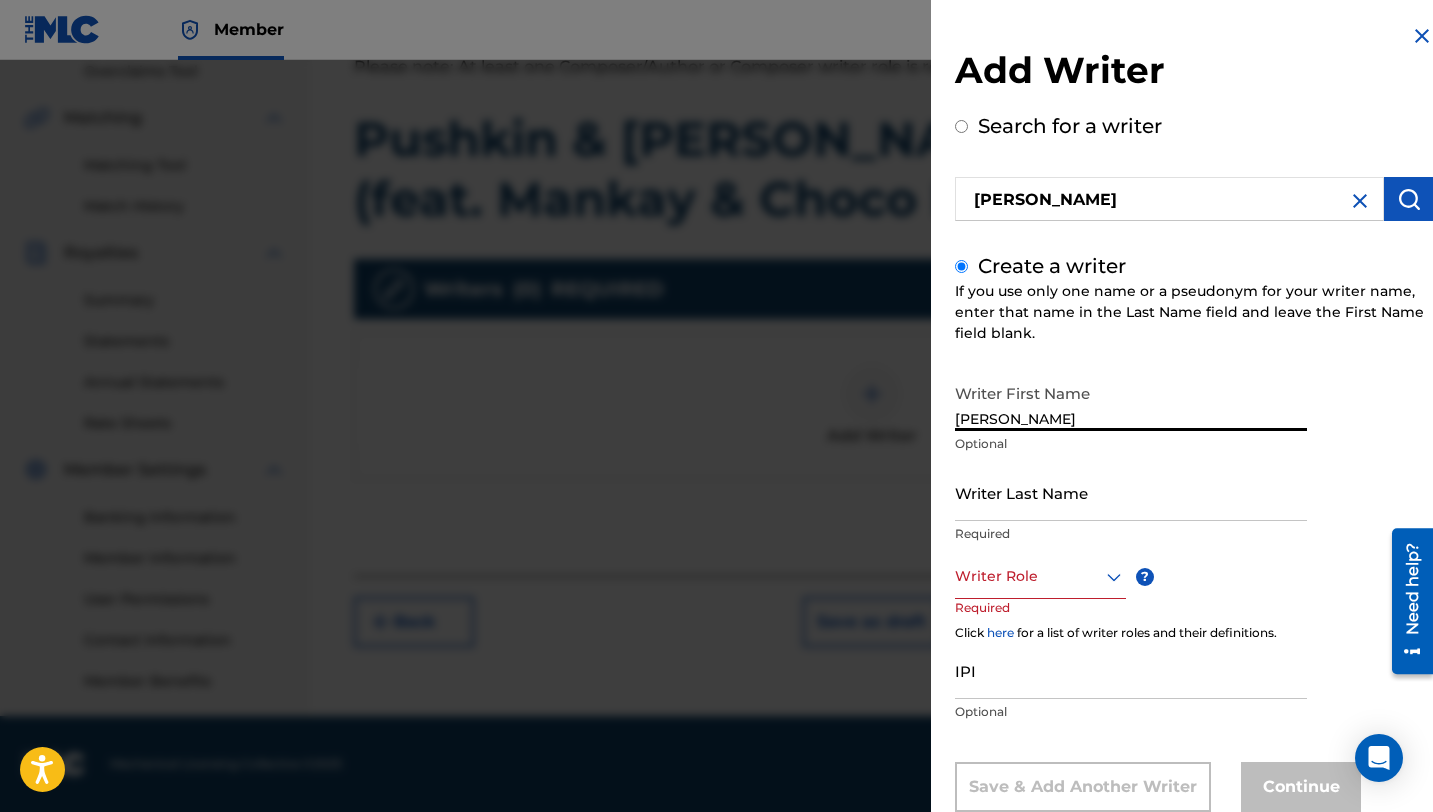 click on "[PERSON_NAME]" at bounding box center [1131, 402] 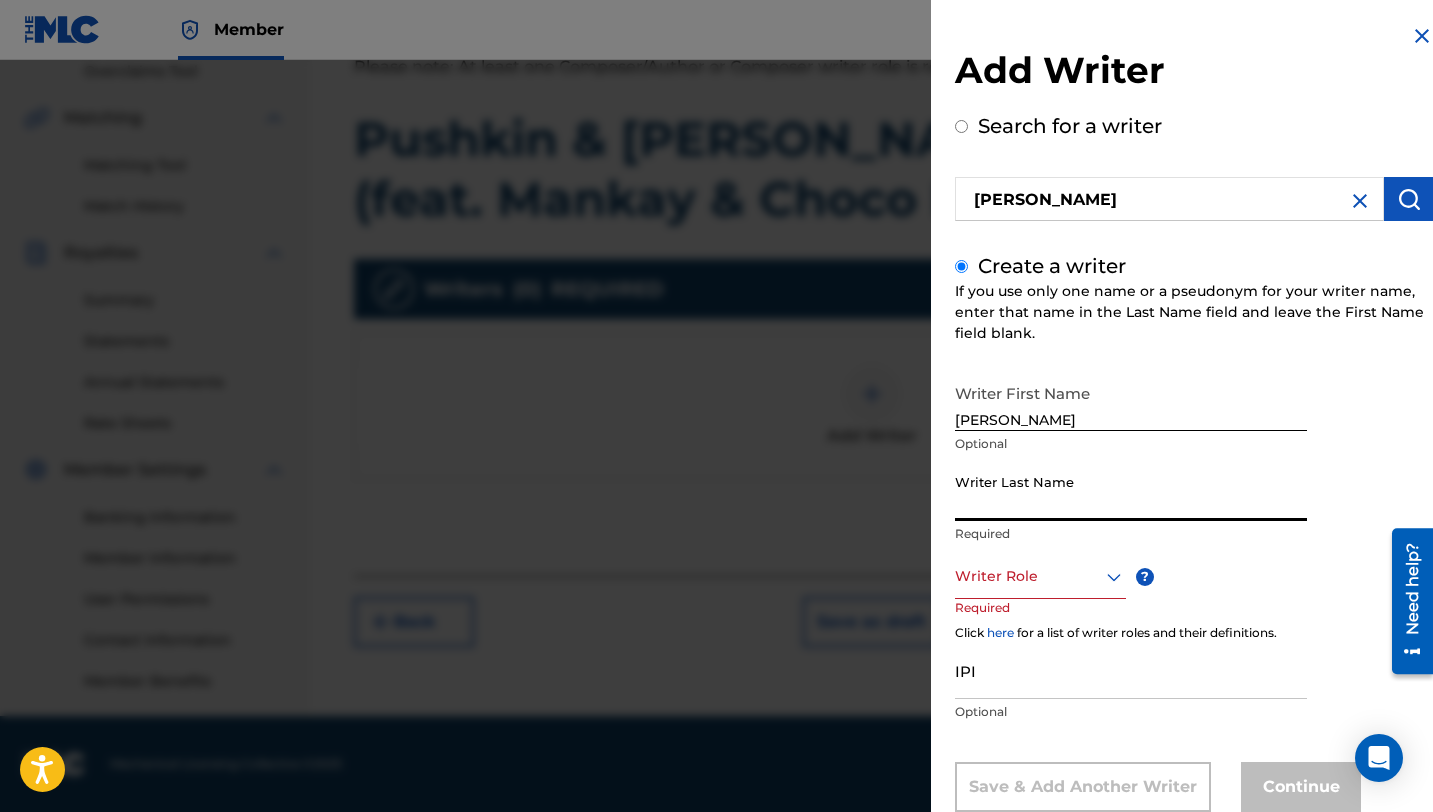 paste on "PHOSHOANE" 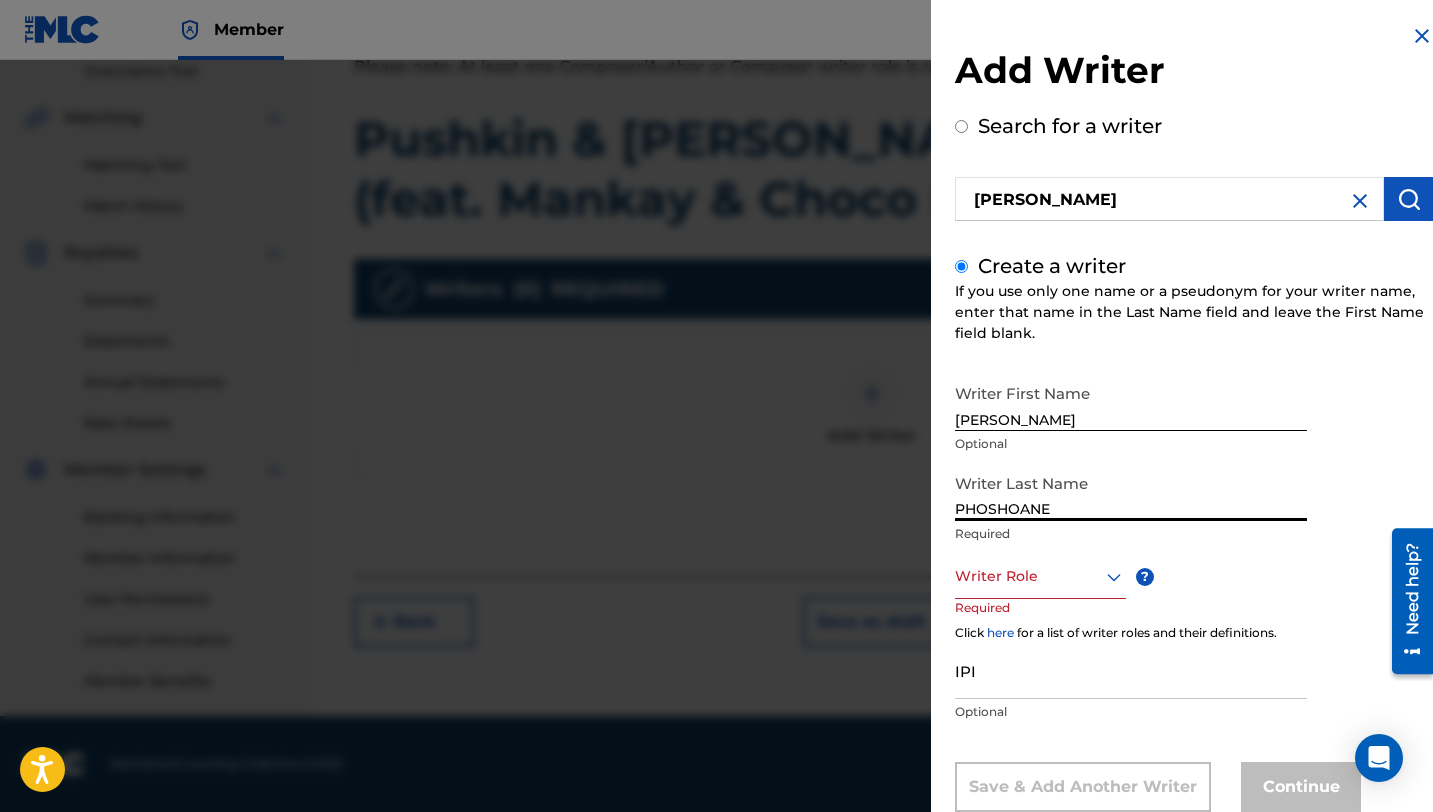type on "PHOSHOANE" 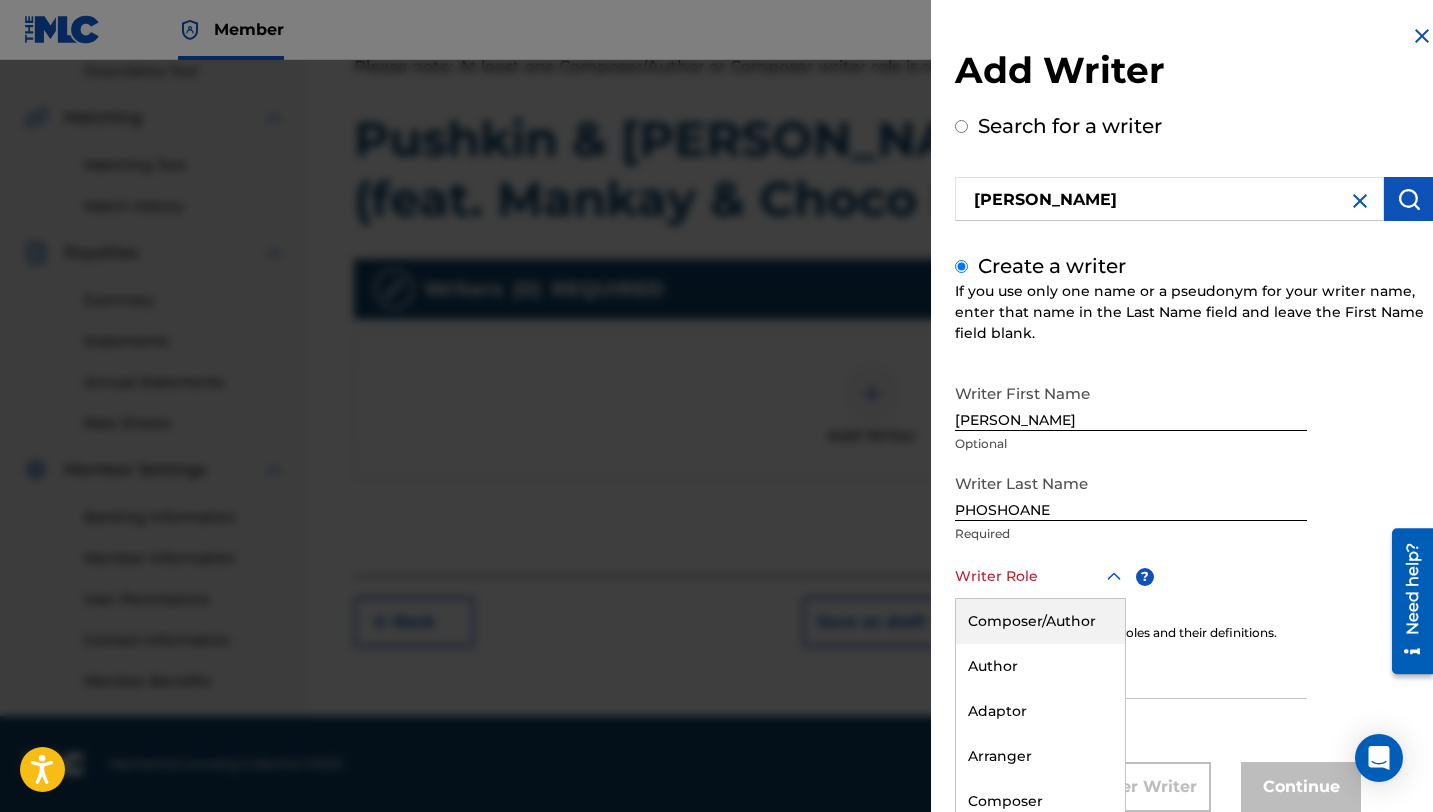 click on "Composer/Author, 1 of 8. 8 results available. Use Up and Down to choose options, press Enter to select the currently focused option, press Escape to exit the menu, press Tab to select the option and exit the menu. Writer Role Composer/Author Author Adaptor Arranger Composer Translator Sub Arranger Sub Author" at bounding box center [1040, 576] 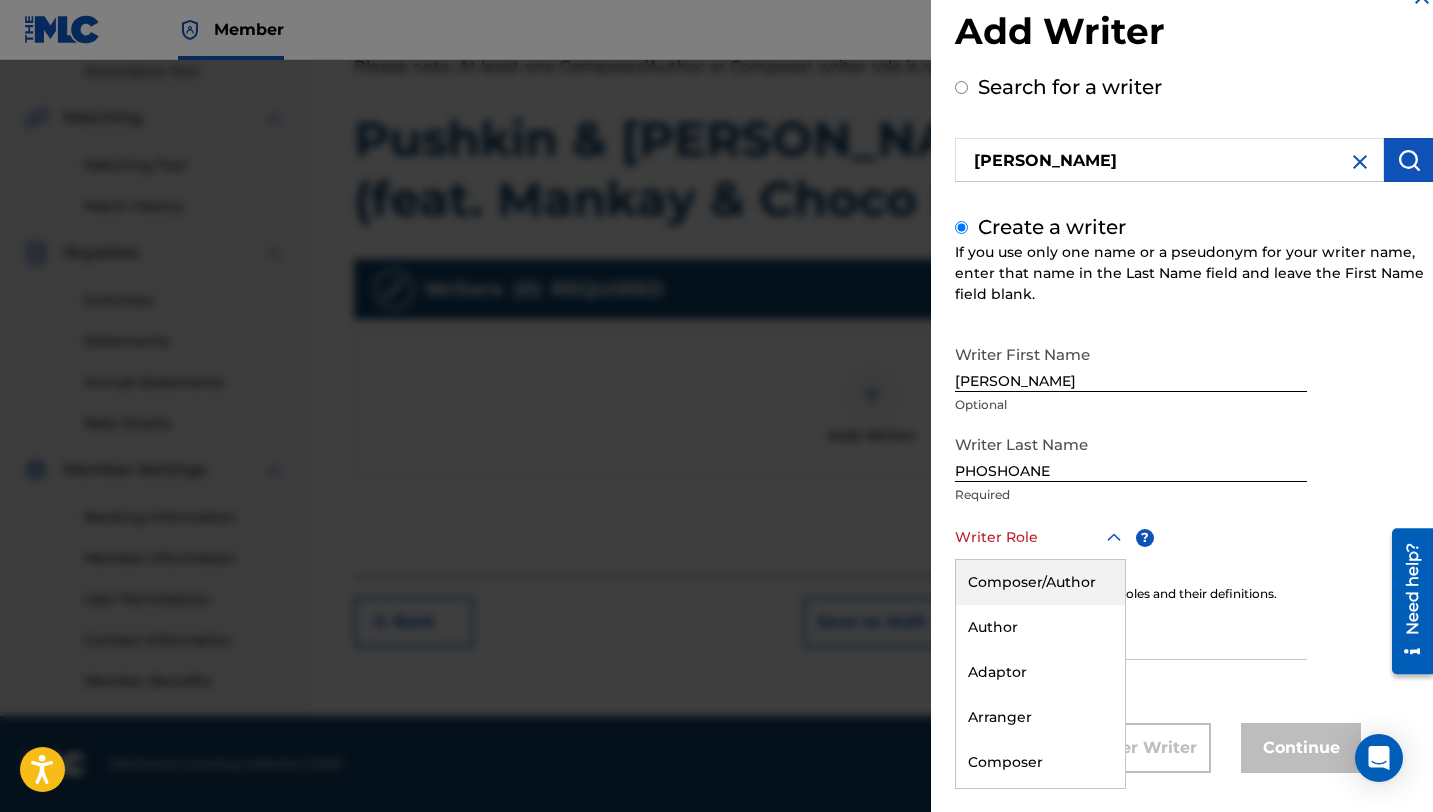 click on "Composer/Author" at bounding box center (1040, 582) 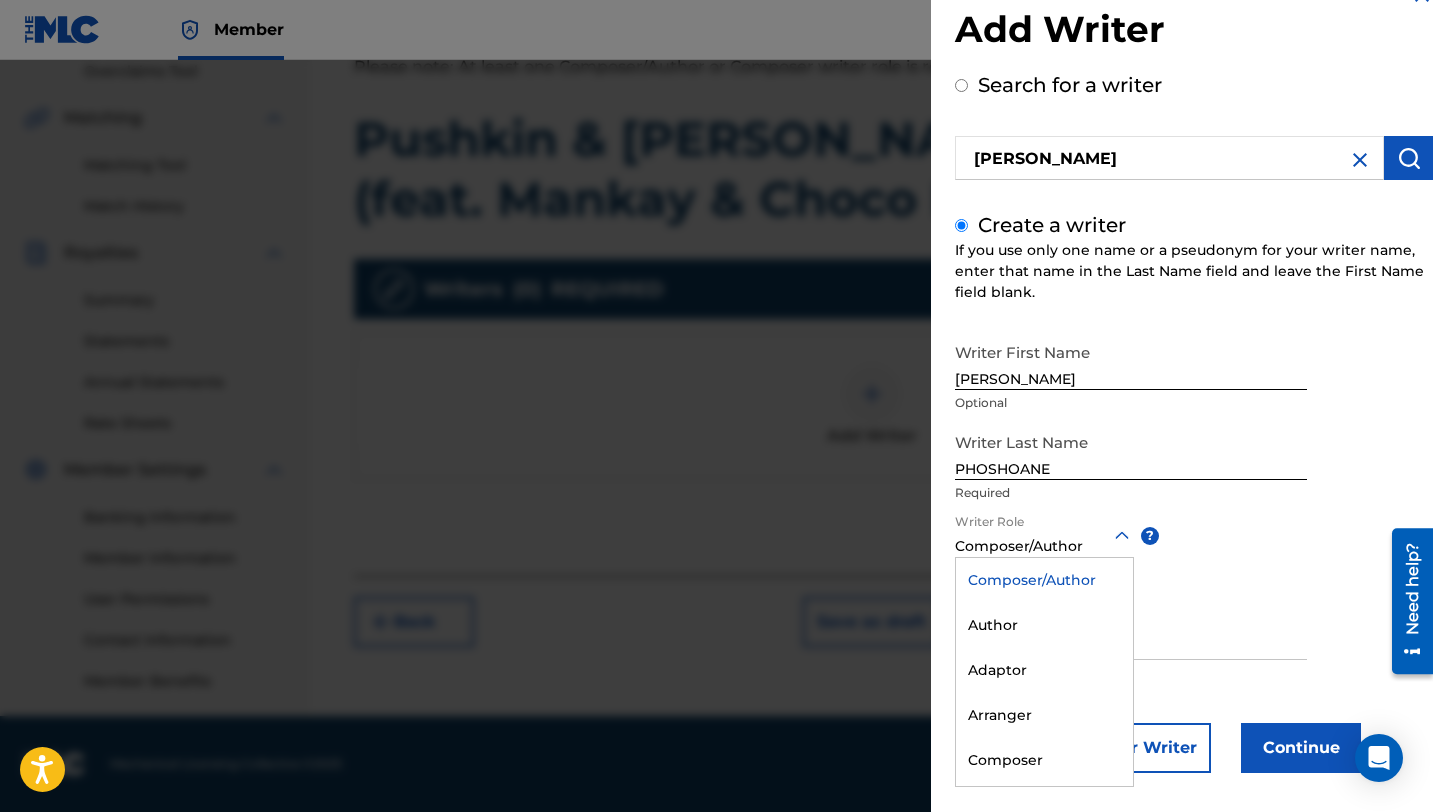 scroll, scrollTop: 56, scrollLeft: 0, axis: vertical 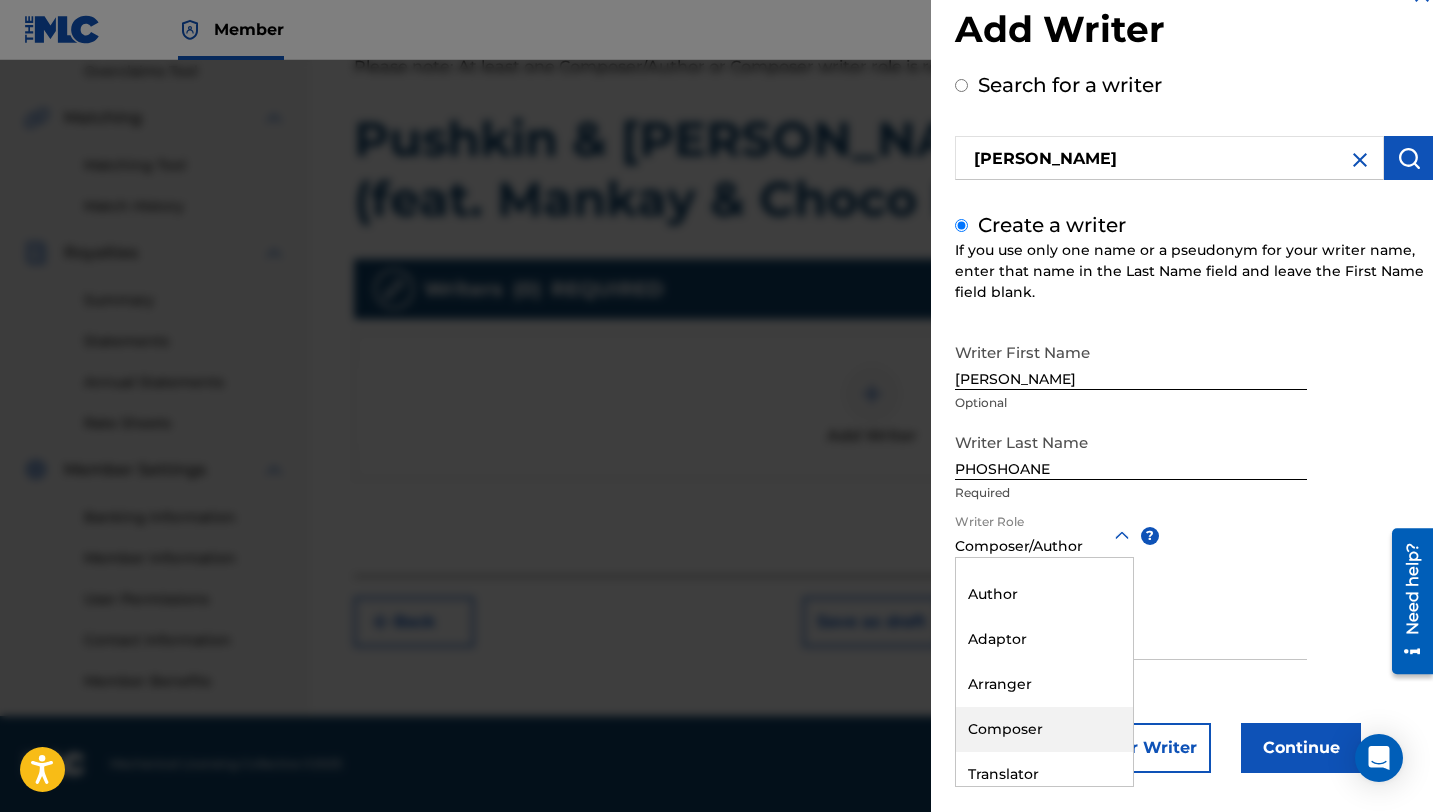click on "Composer" at bounding box center [1044, 729] 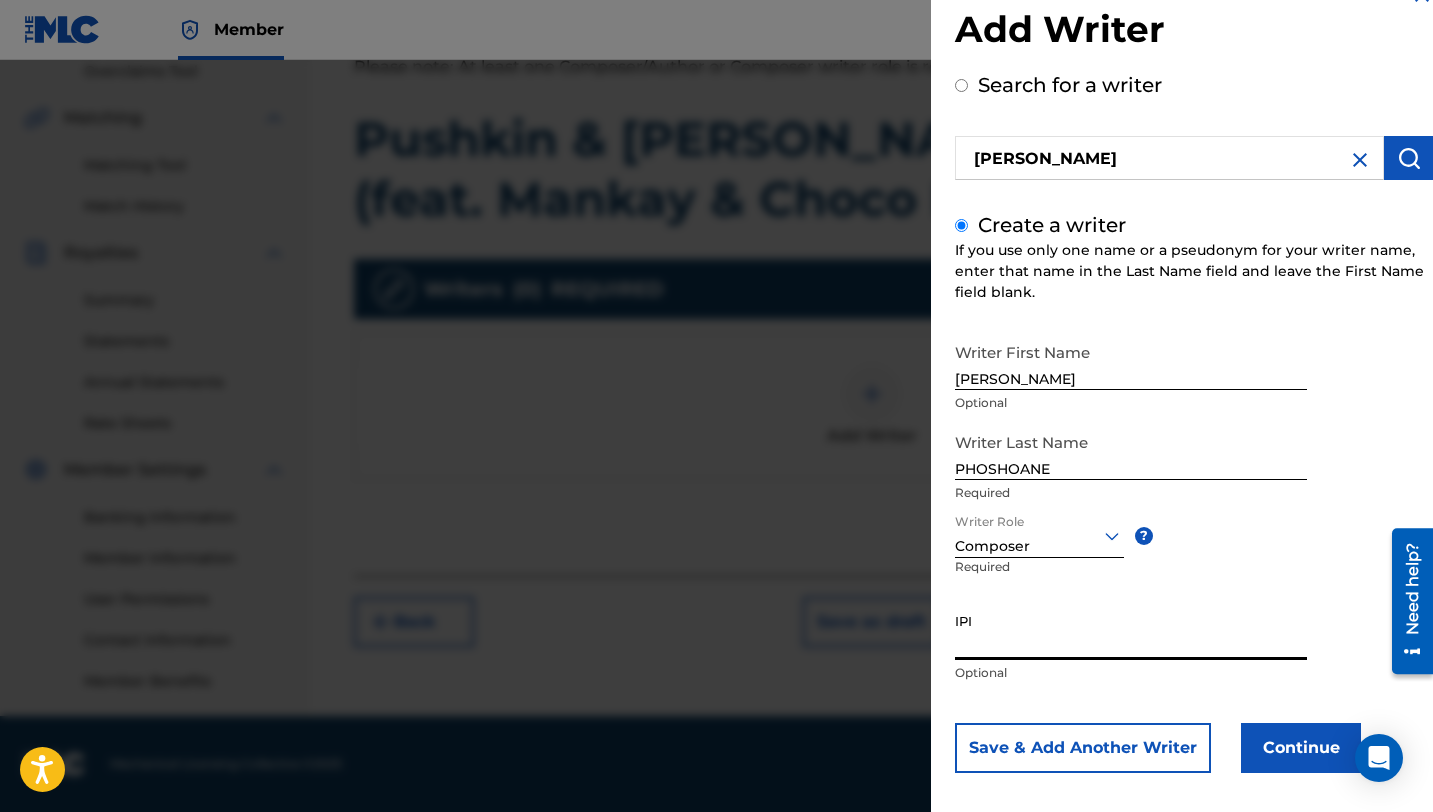 click on "IPI" at bounding box center [1131, 631] 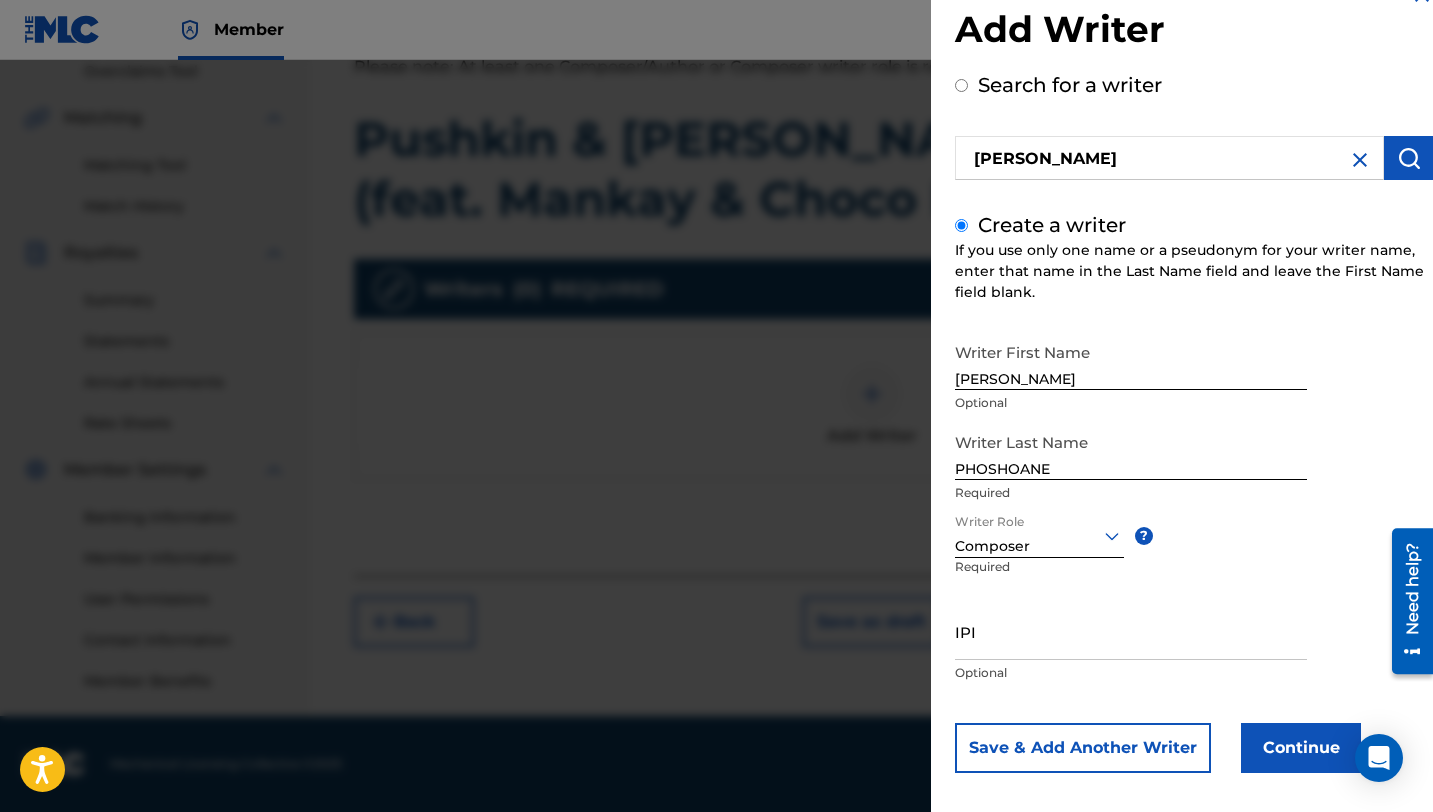 click on "Continue" at bounding box center [1301, 748] 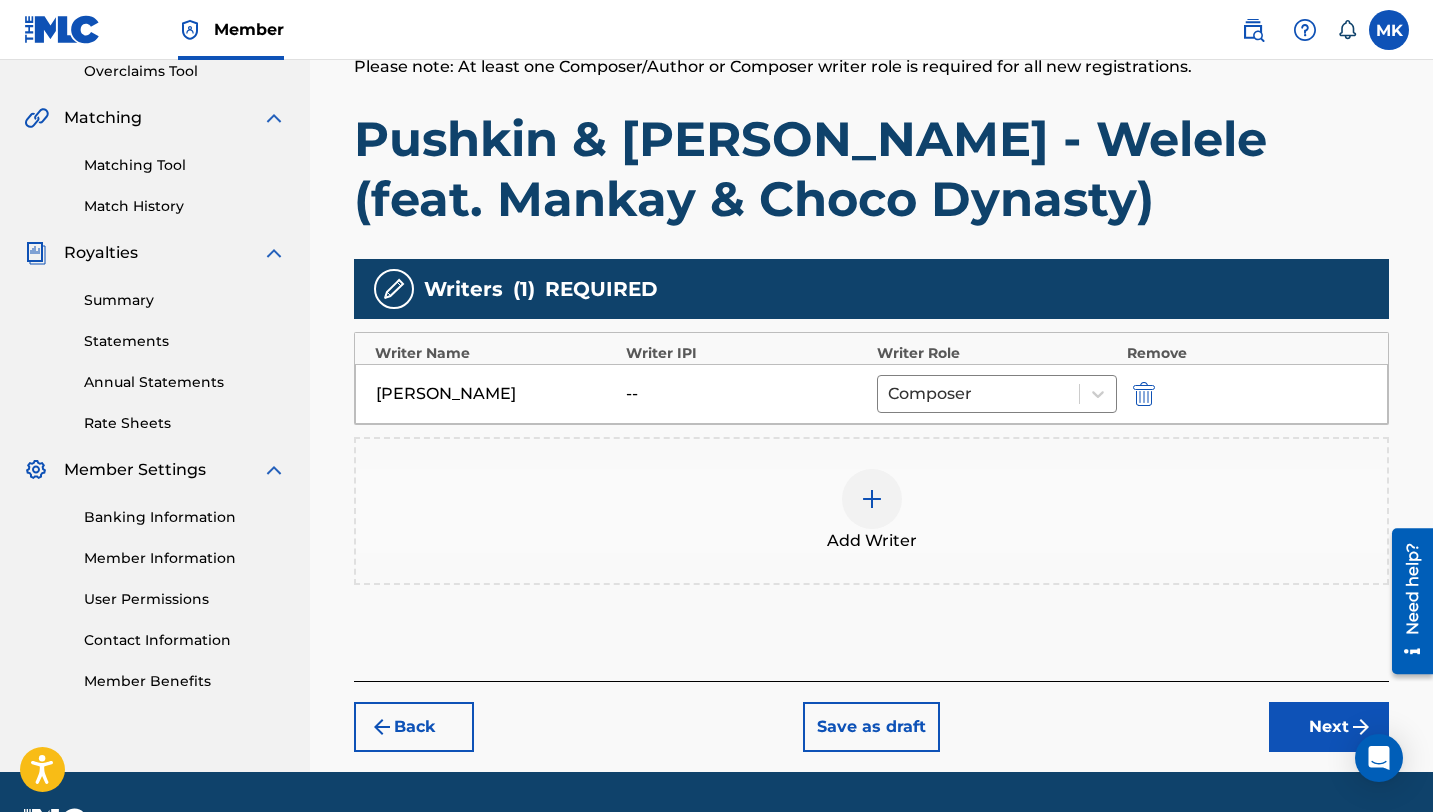 click at bounding box center (872, 499) 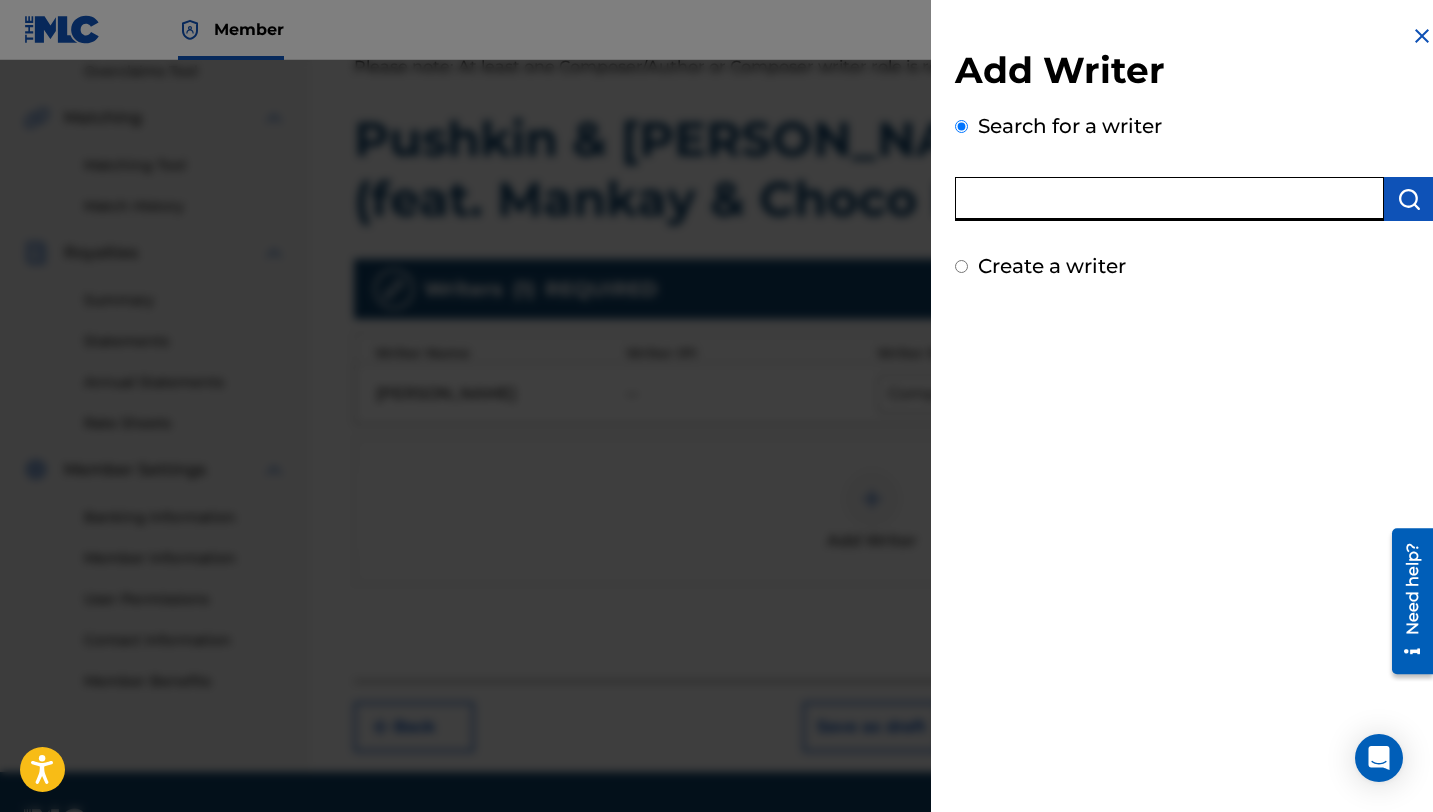 click at bounding box center [1169, 199] 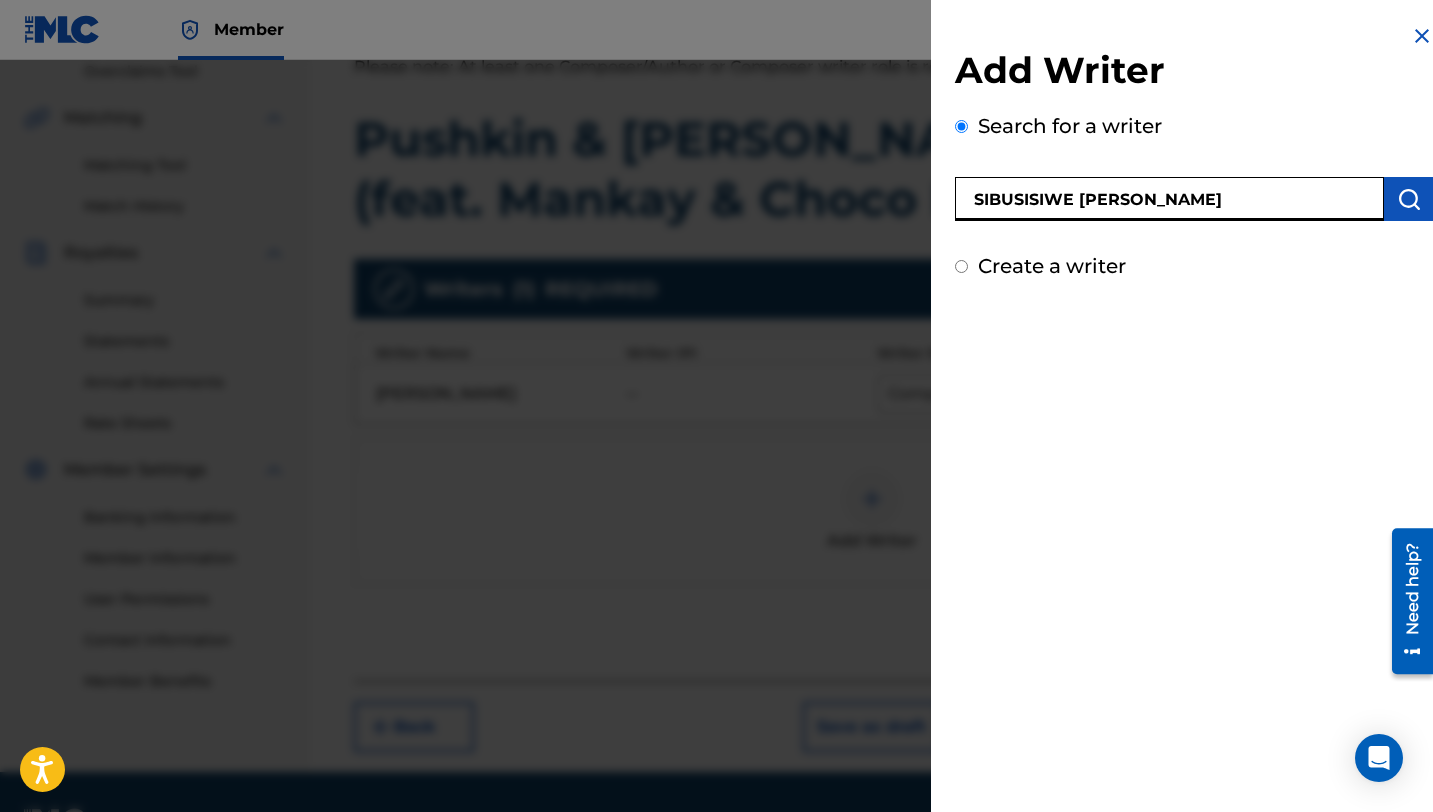 scroll, scrollTop: 0, scrollLeft: 9, axis: horizontal 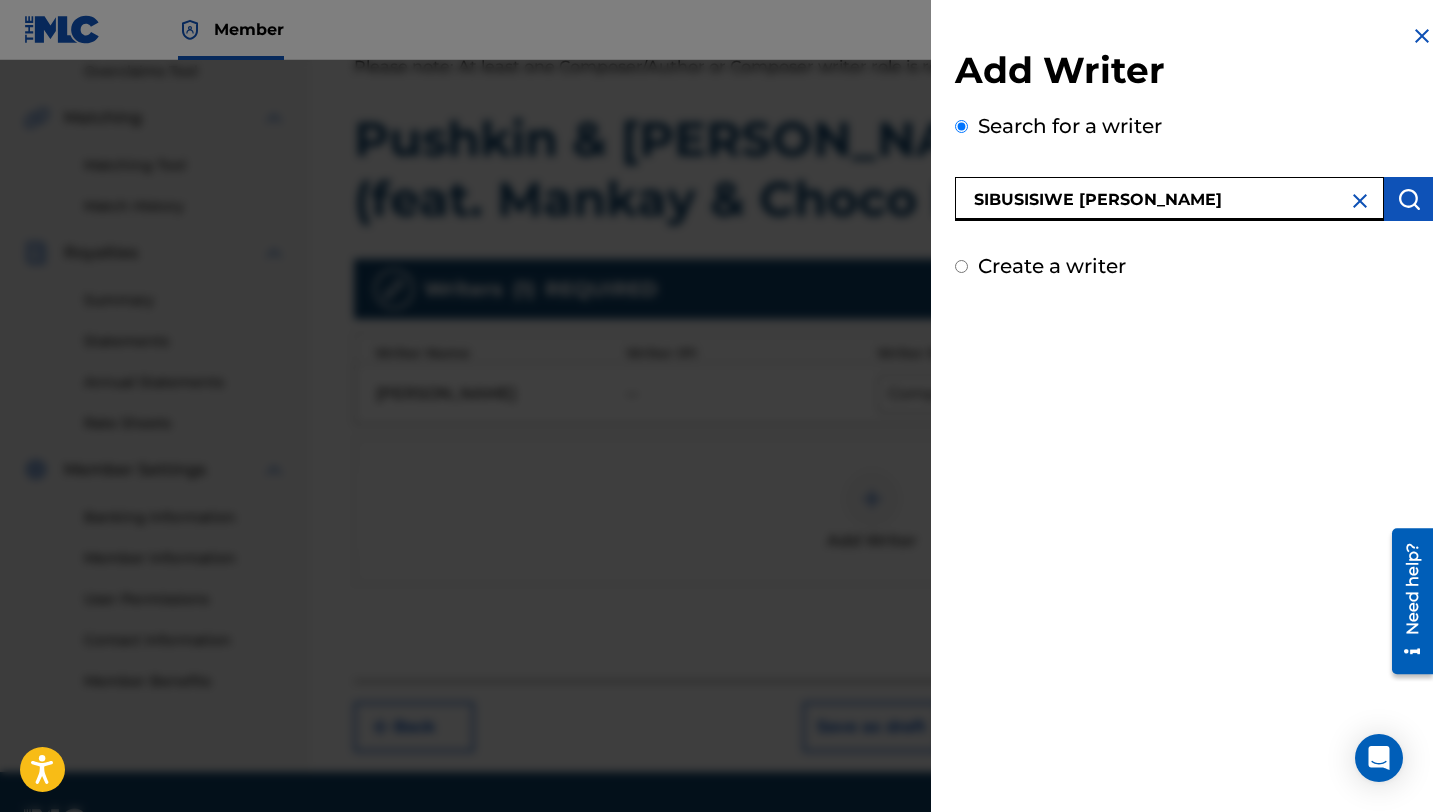 type on "SIBUSISIWE [PERSON_NAME]" 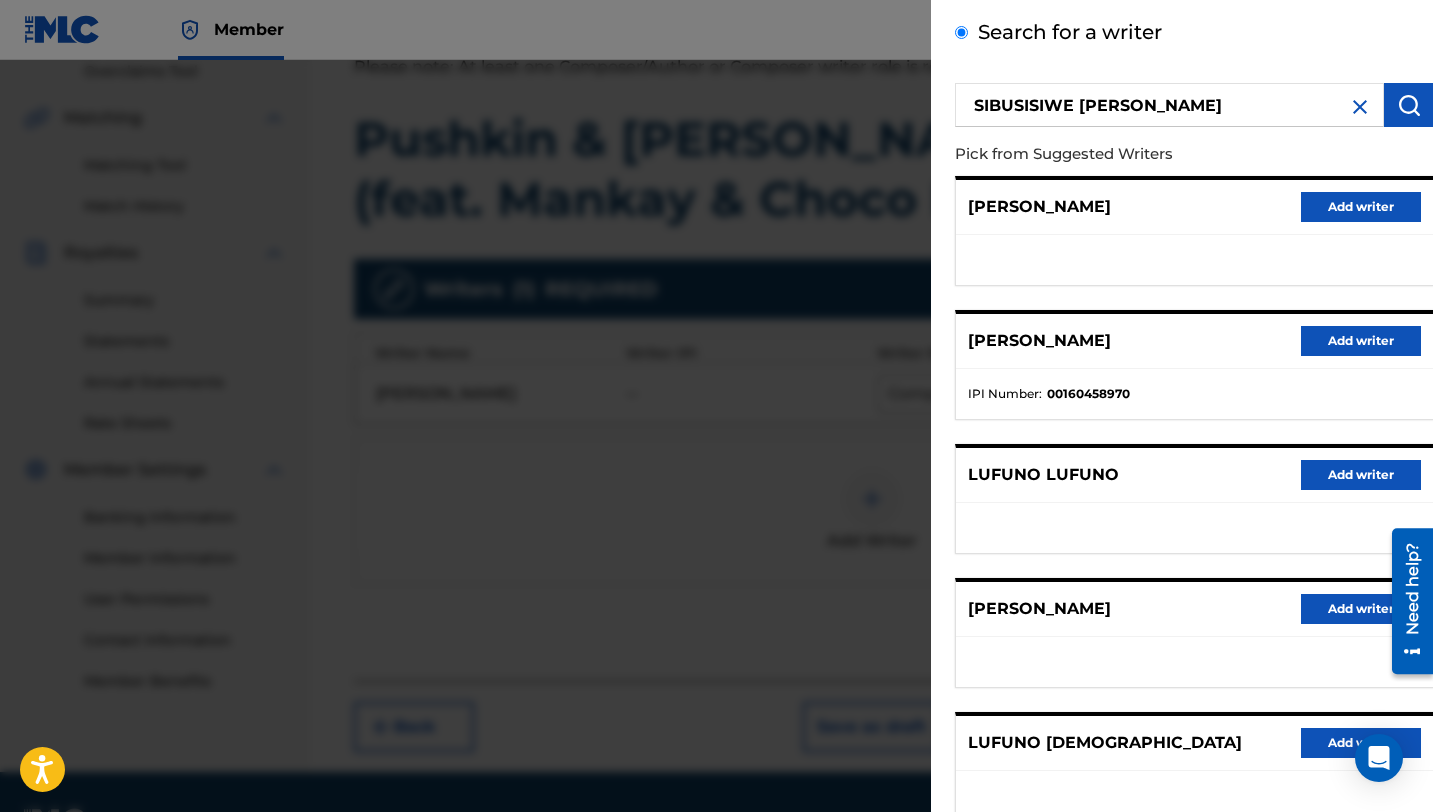 scroll, scrollTop: 230, scrollLeft: 0, axis: vertical 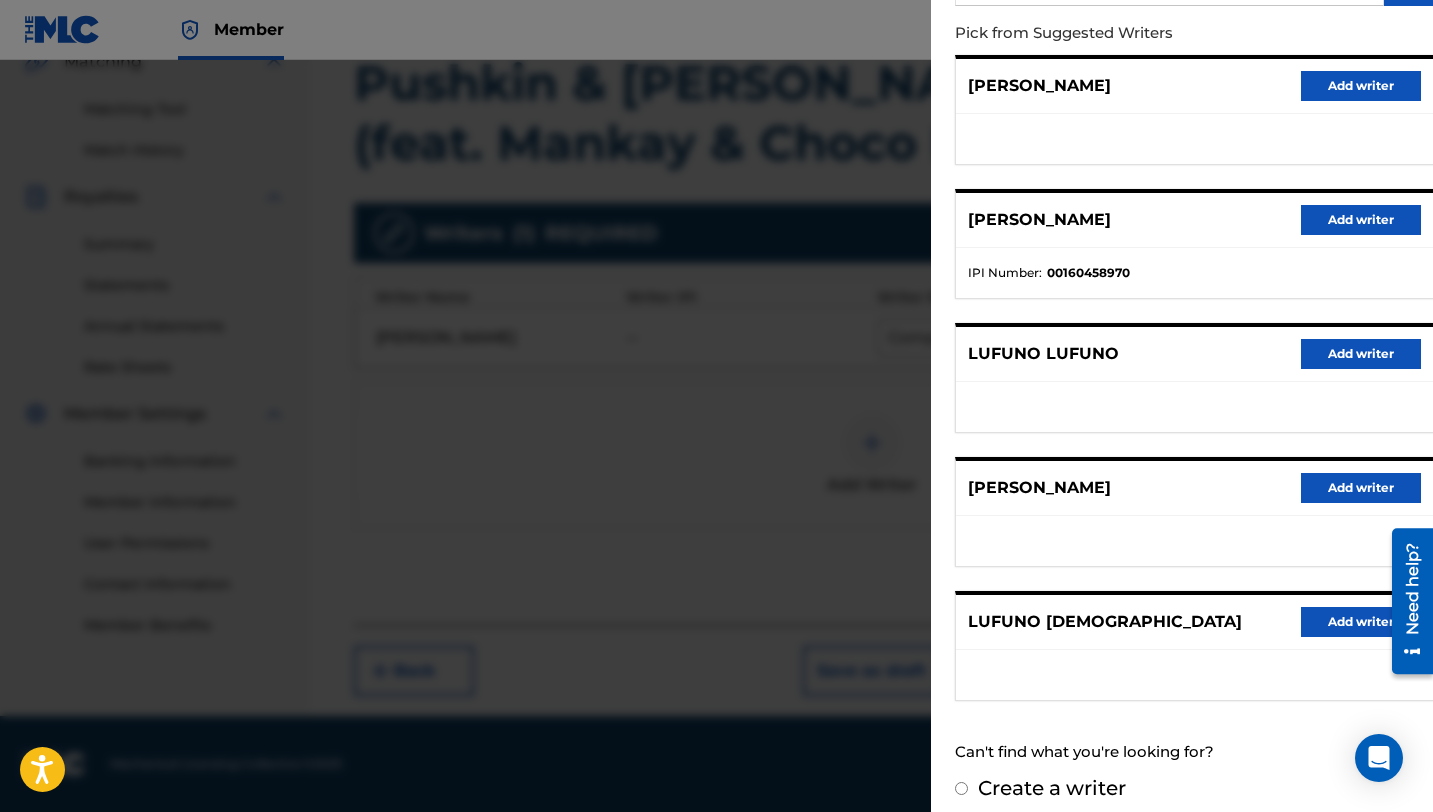 click on "Create a writer" at bounding box center (1052, 788) 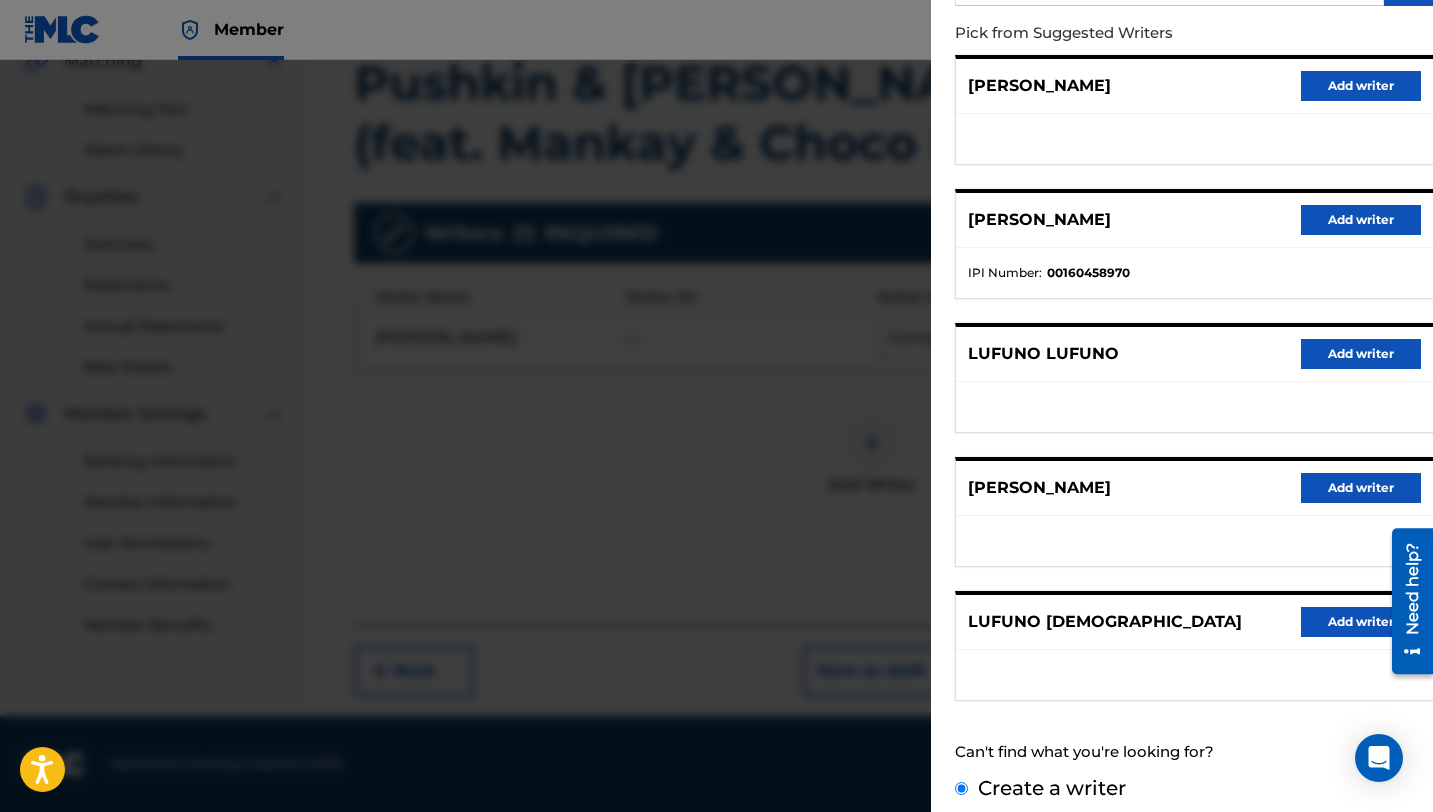 click on "Create a writer" at bounding box center [961, 788] 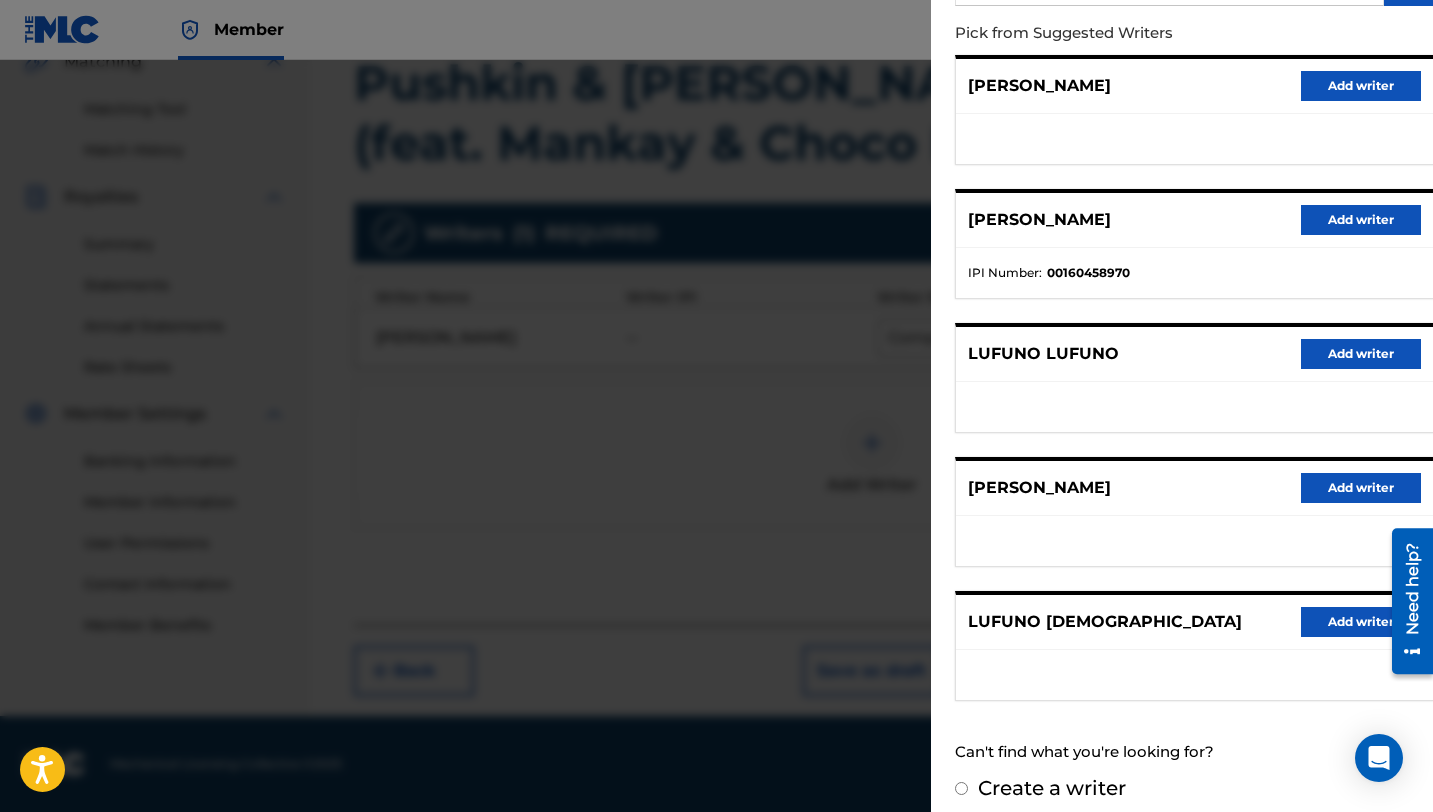 radio on "false" 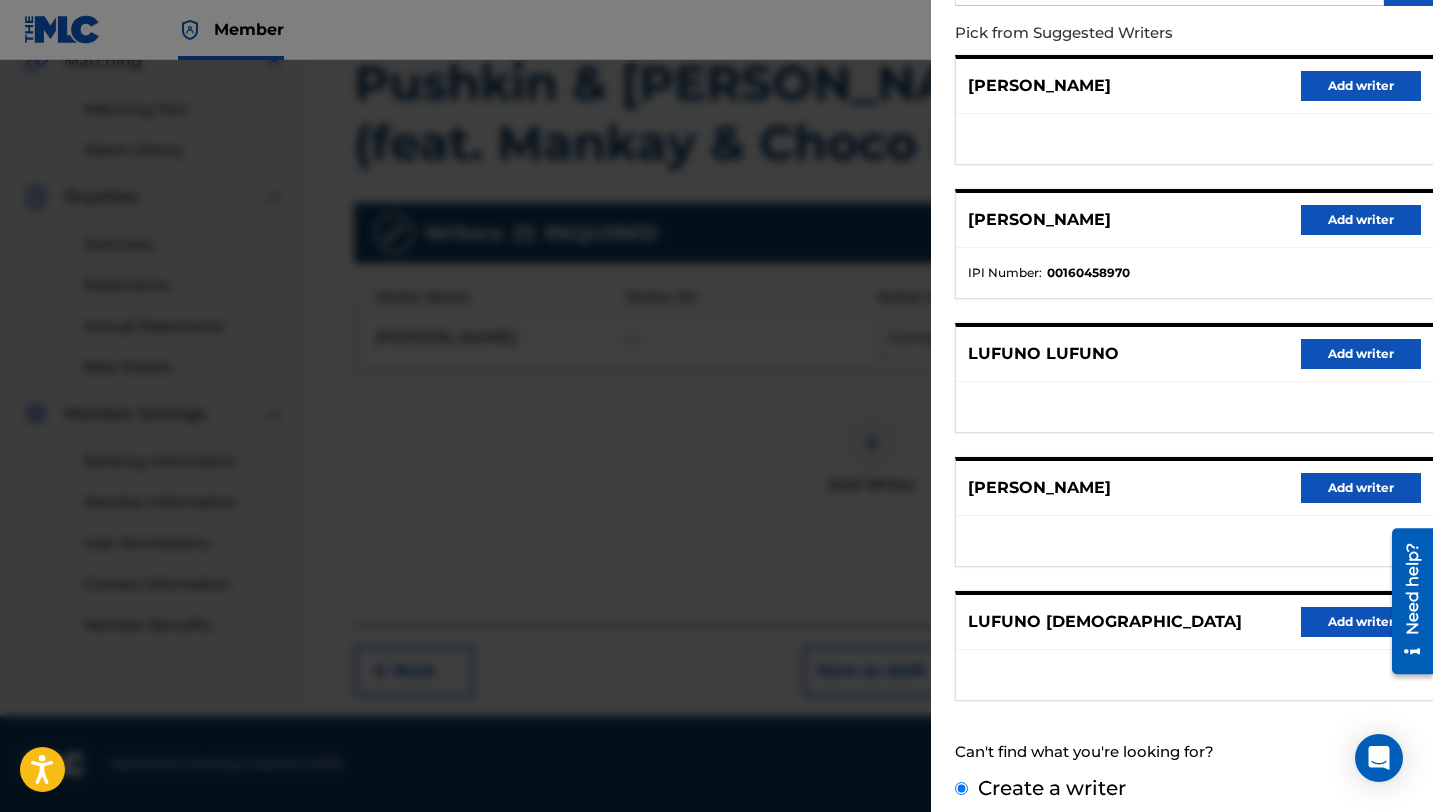 scroll, scrollTop: 0, scrollLeft: 0, axis: both 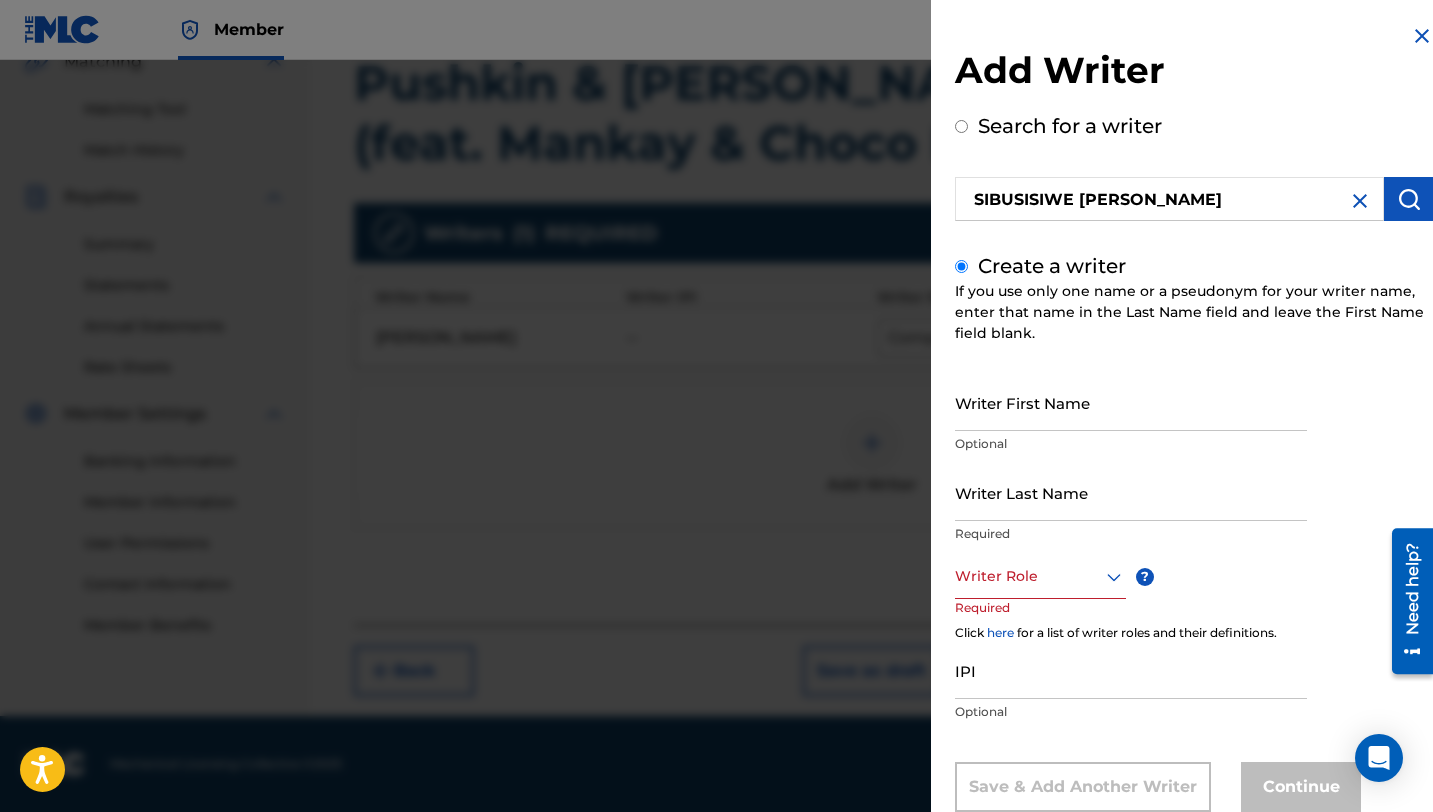 click on "Writer First Name" at bounding box center (1131, 402) 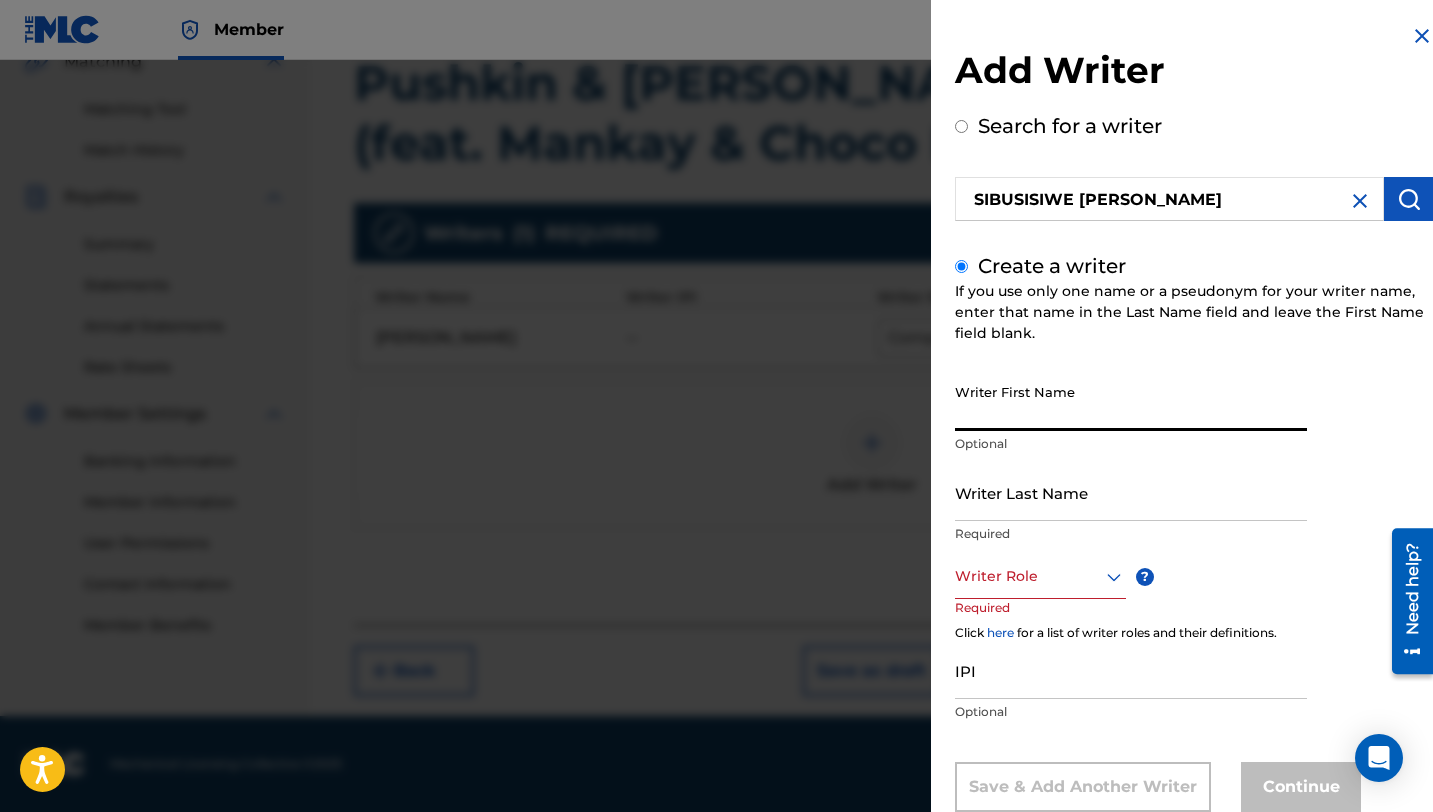 paste on "SIBUSISIWE [PERSON_NAME]" 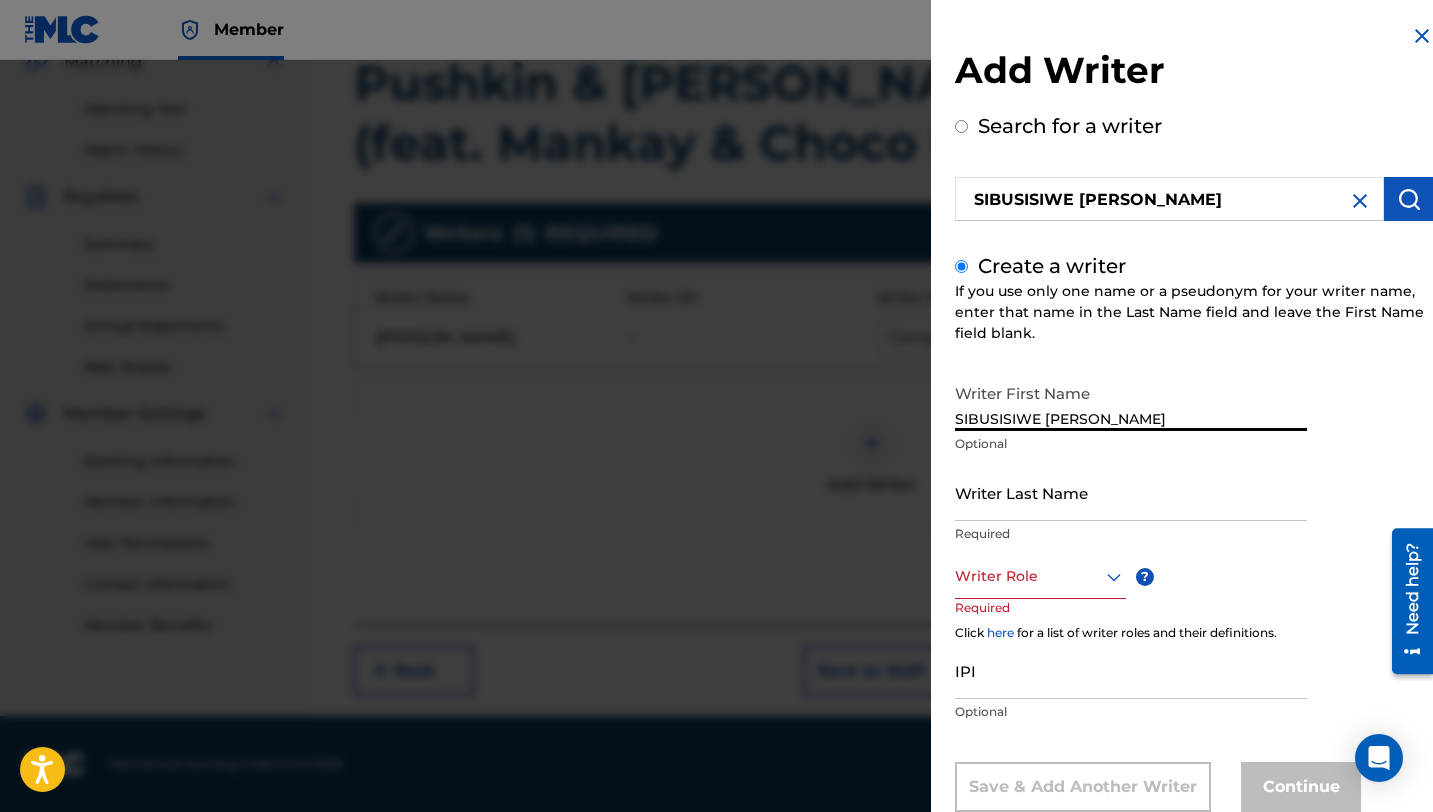 click on "SIBUSISIWE [PERSON_NAME]" at bounding box center (1131, 402) 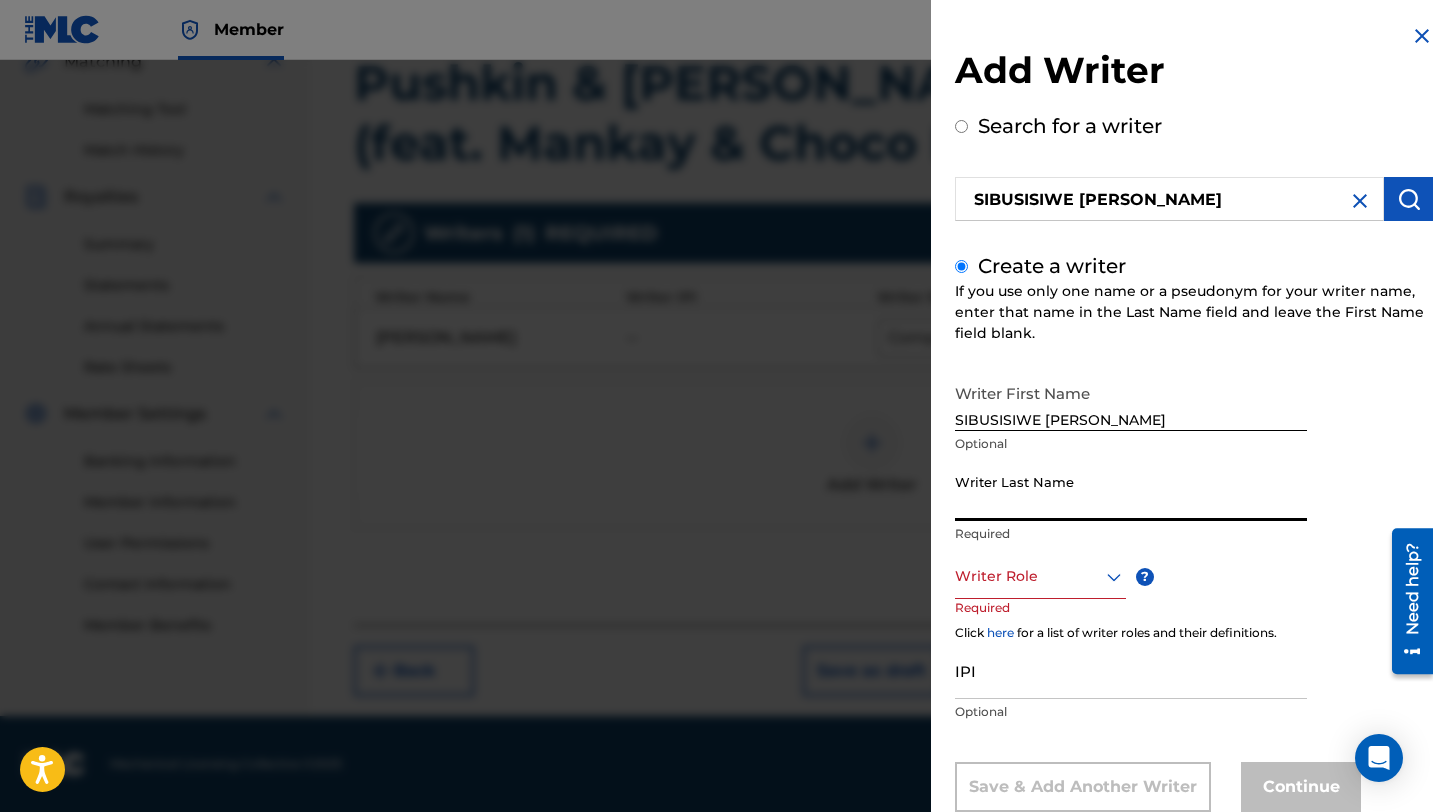 paste on "[DEMOGRAPHIC_DATA]" 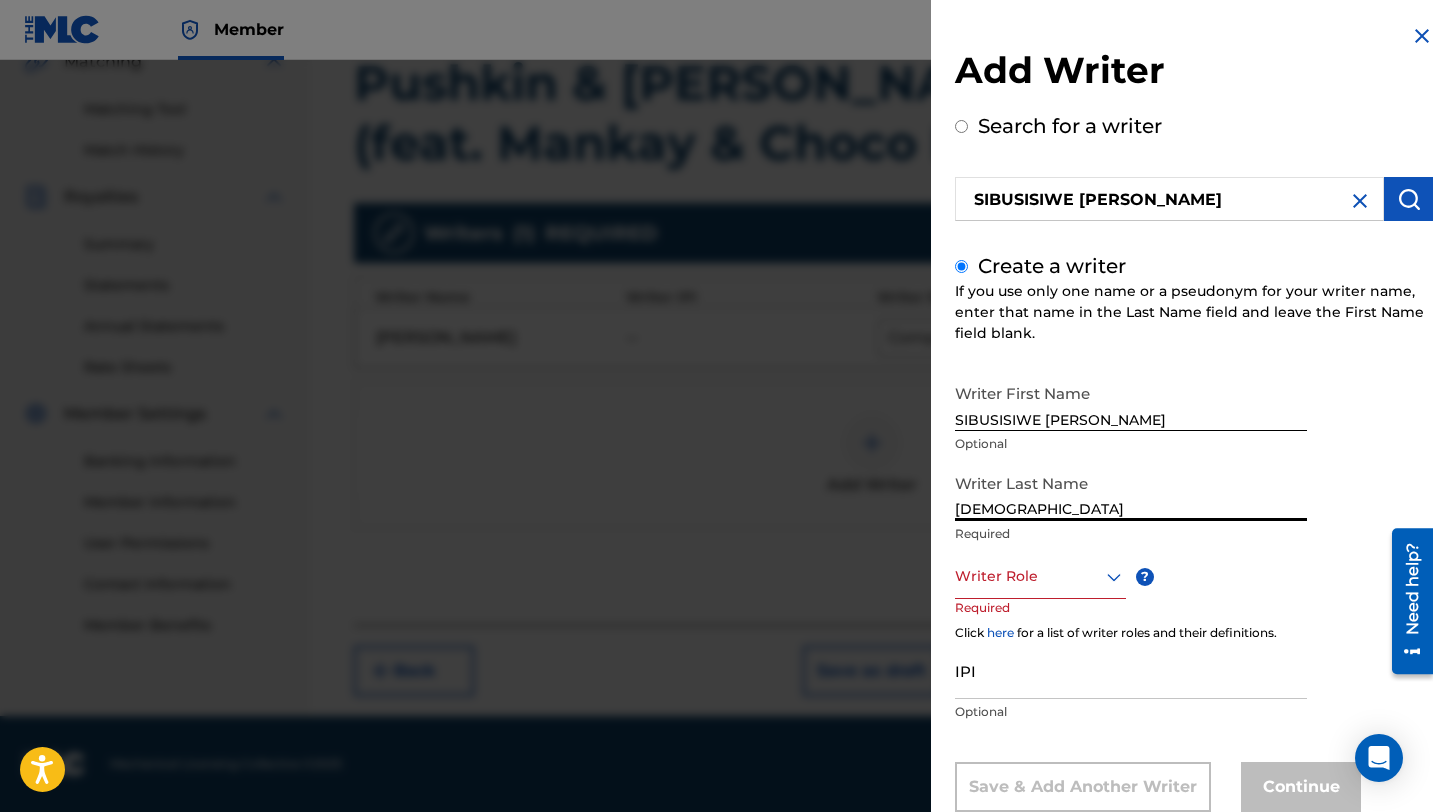 type on "[DEMOGRAPHIC_DATA]" 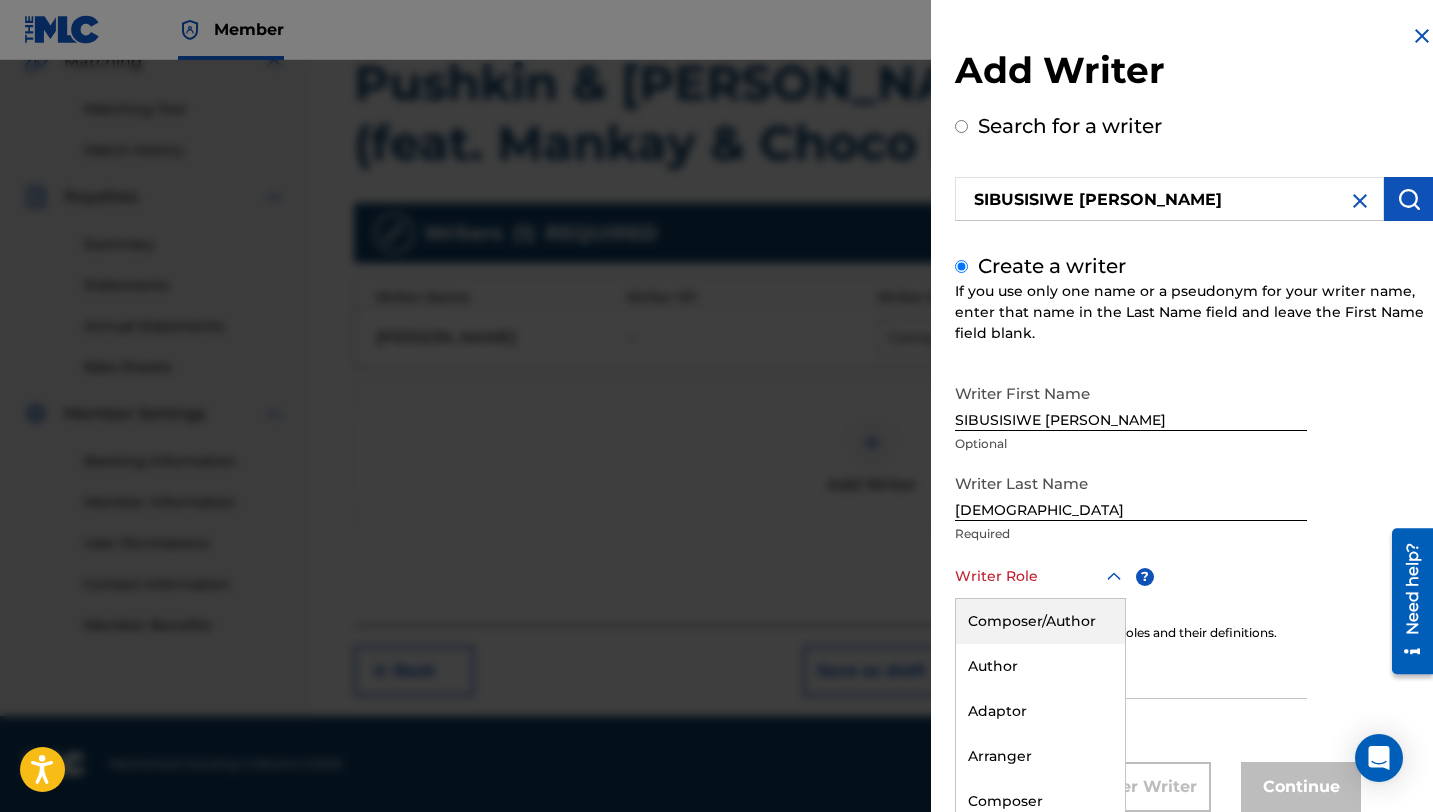scroll, scrollTop: 54, scrollLeft: 0, axis: vertical 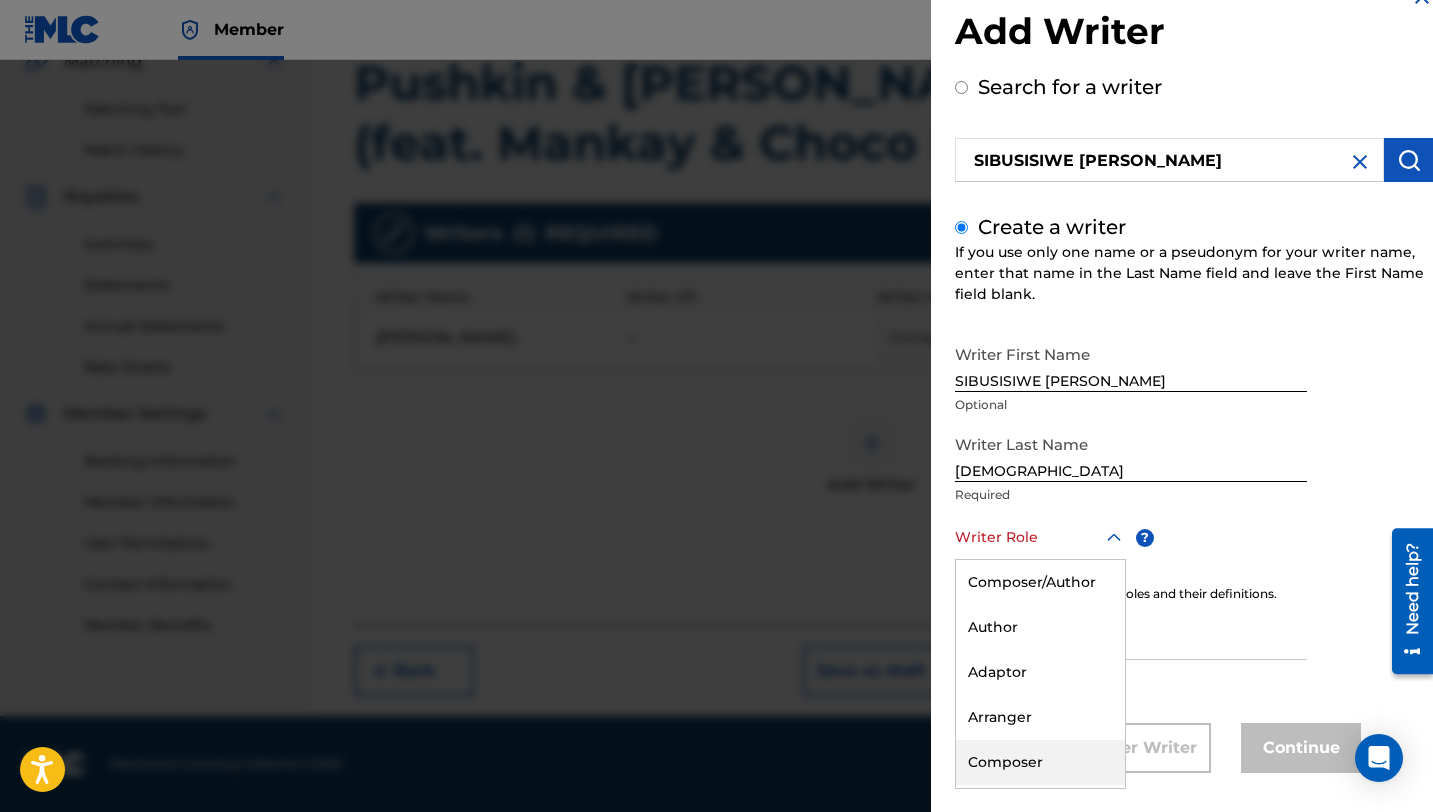 click on "Composer" at bounding box center (1040, 762) 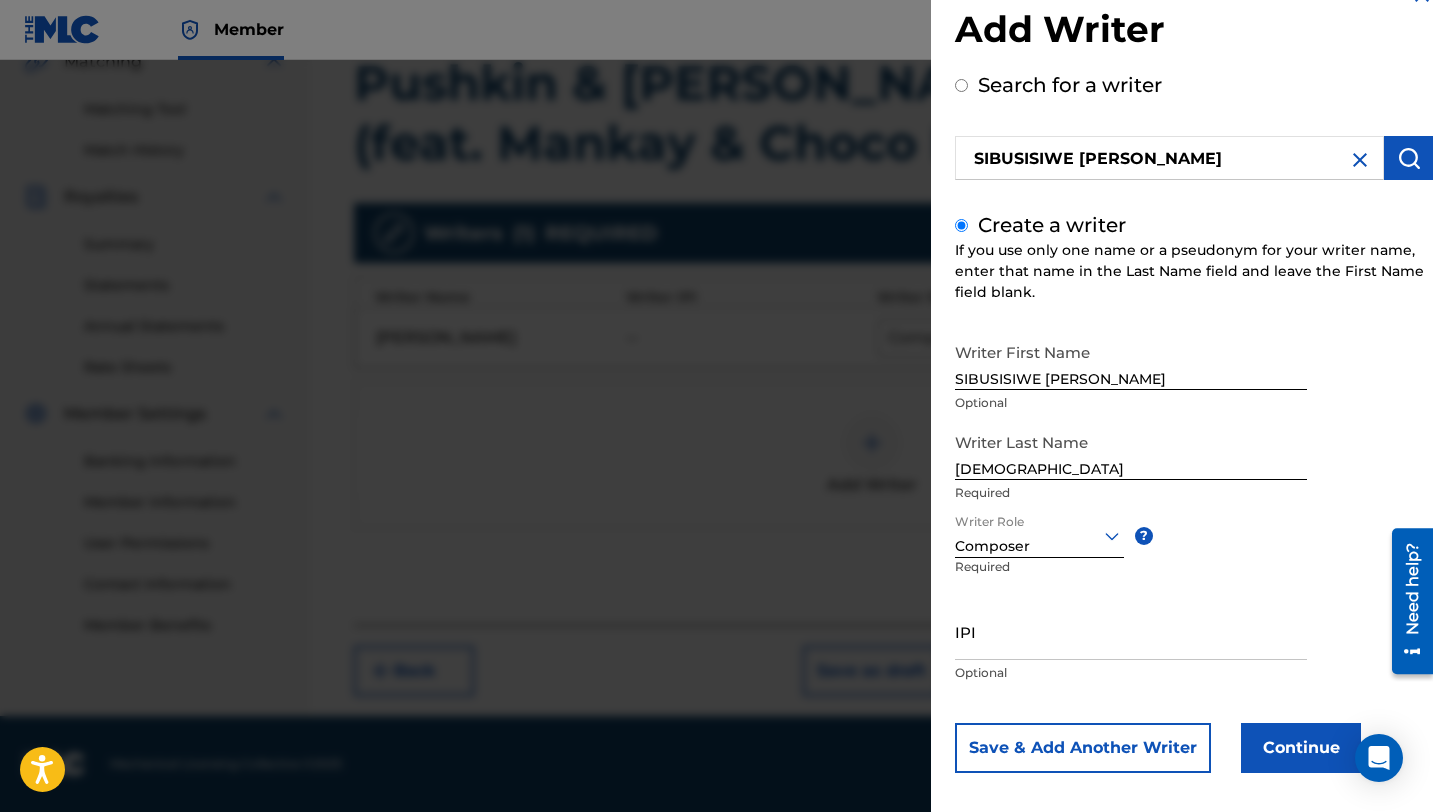scroll, scrollTop: 56, scrollLeft: 0, axis: vertical 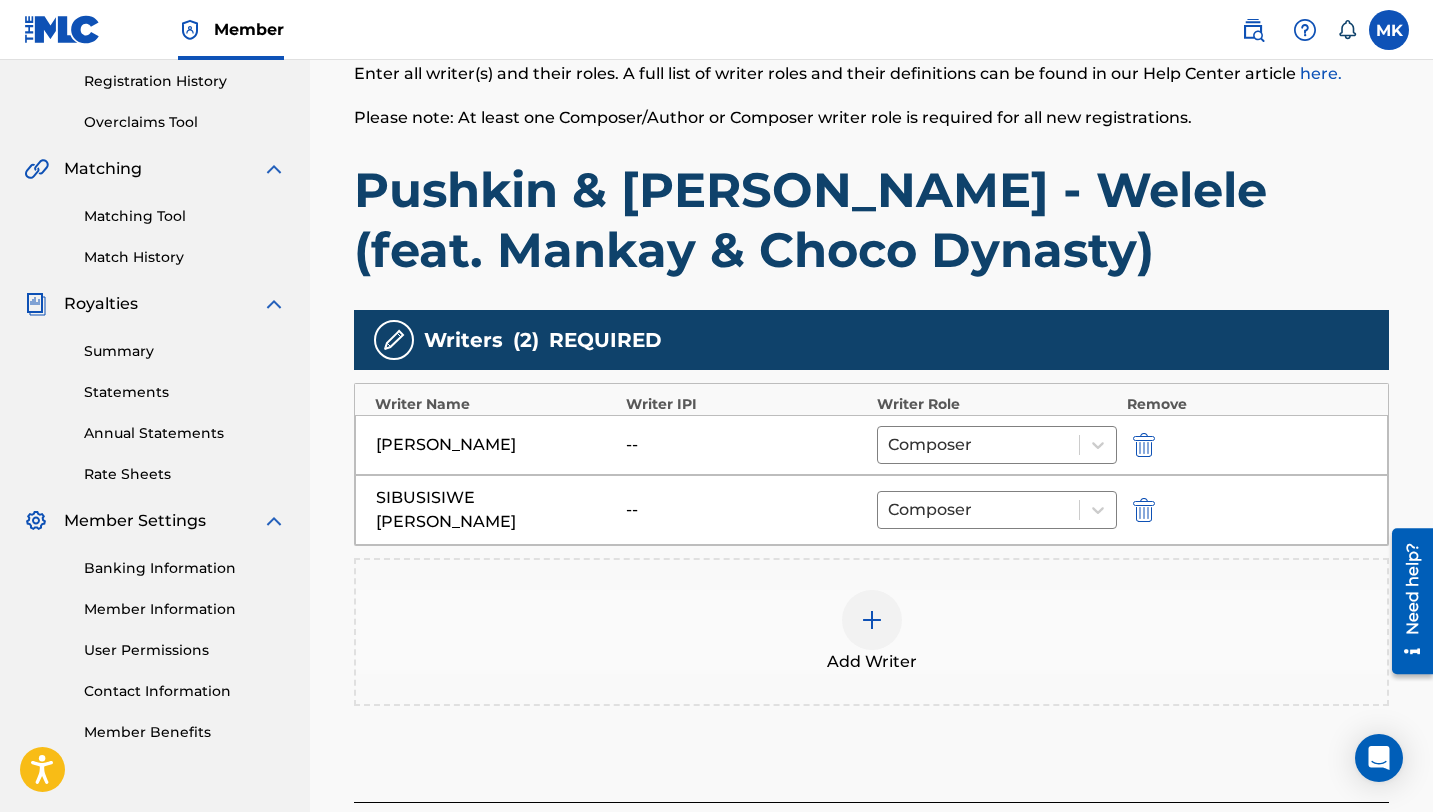 click at bounding box center (872, 620) 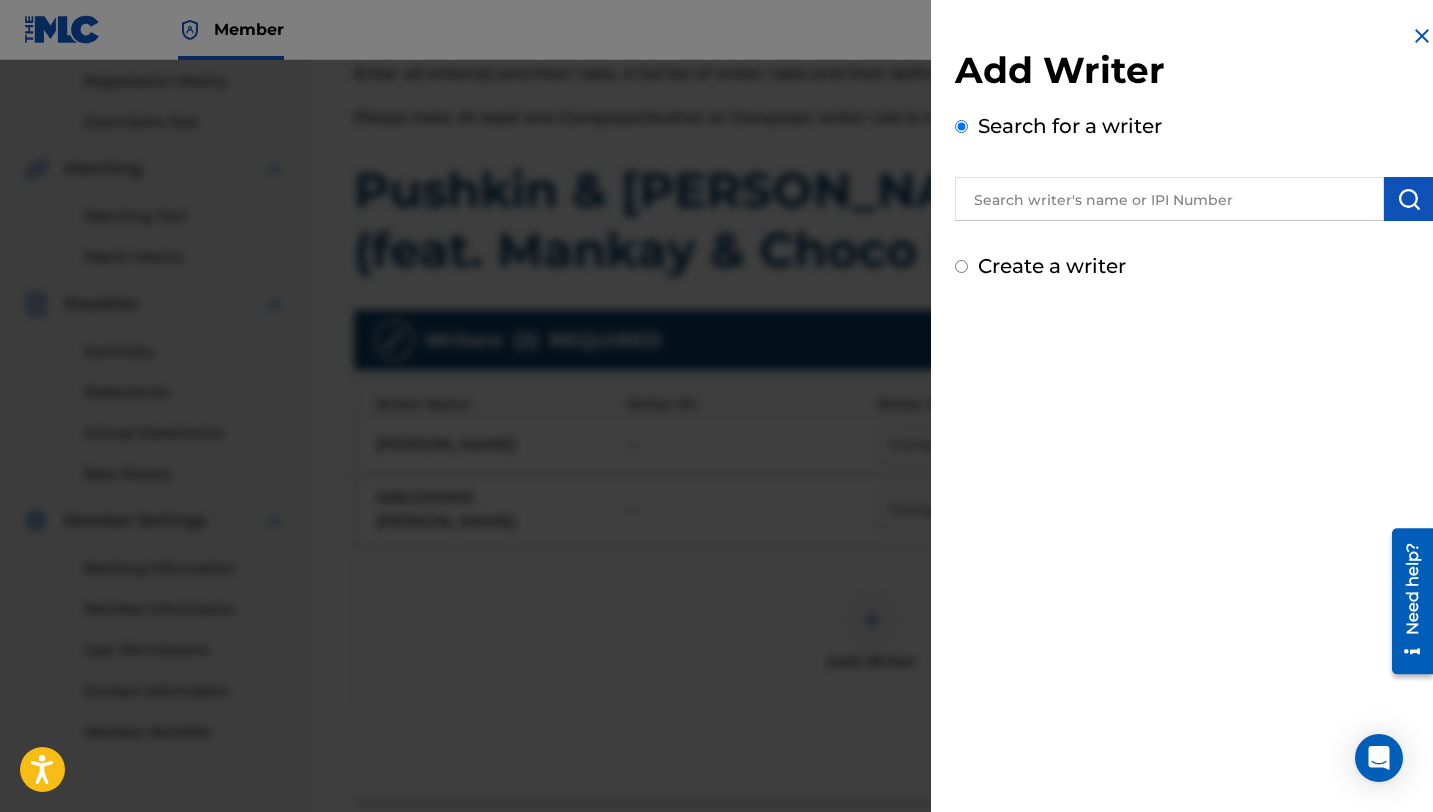 click on "Add Writer Search for a writer Create a writer" at bounding box center (1194, 164) 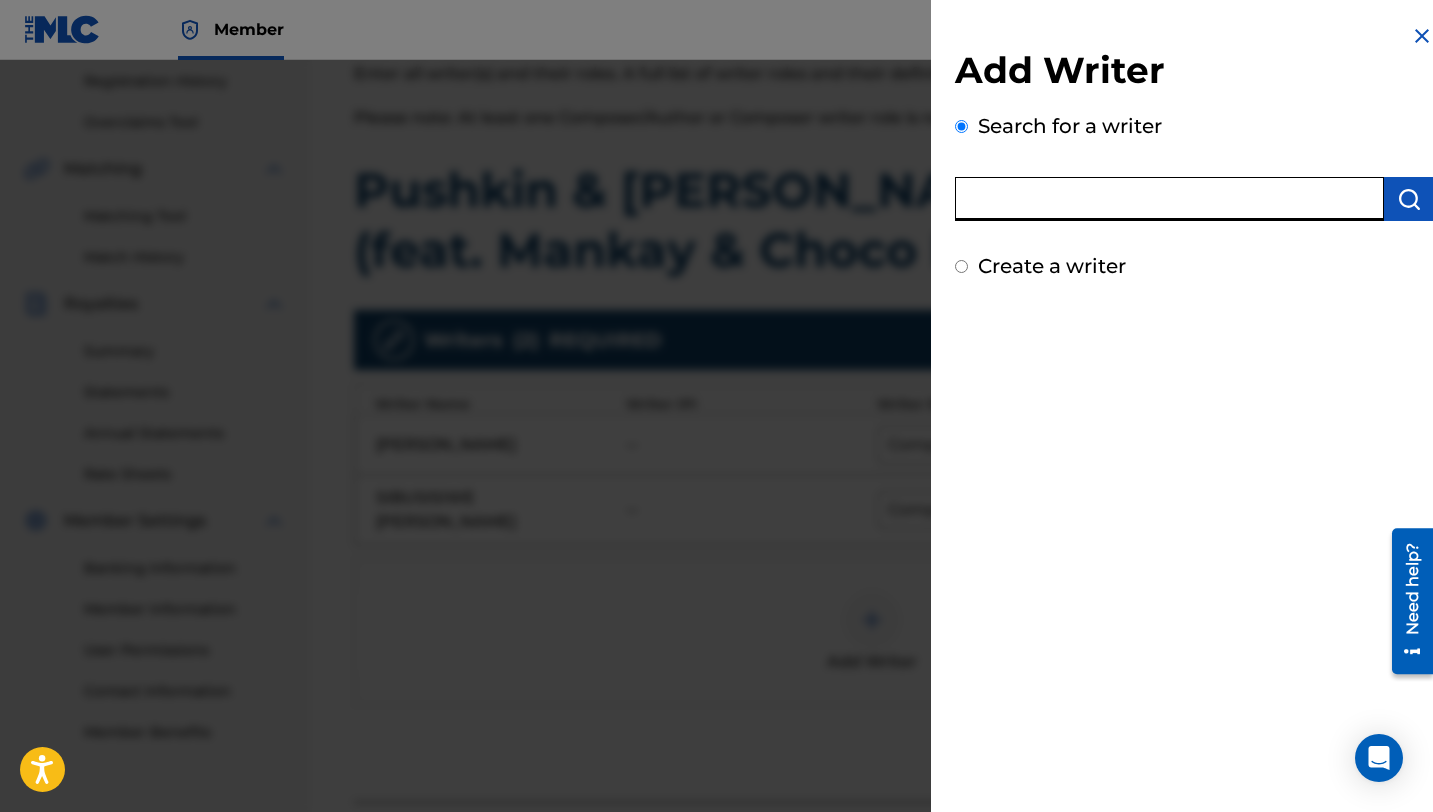 paste on "MBULELO RADEBE" 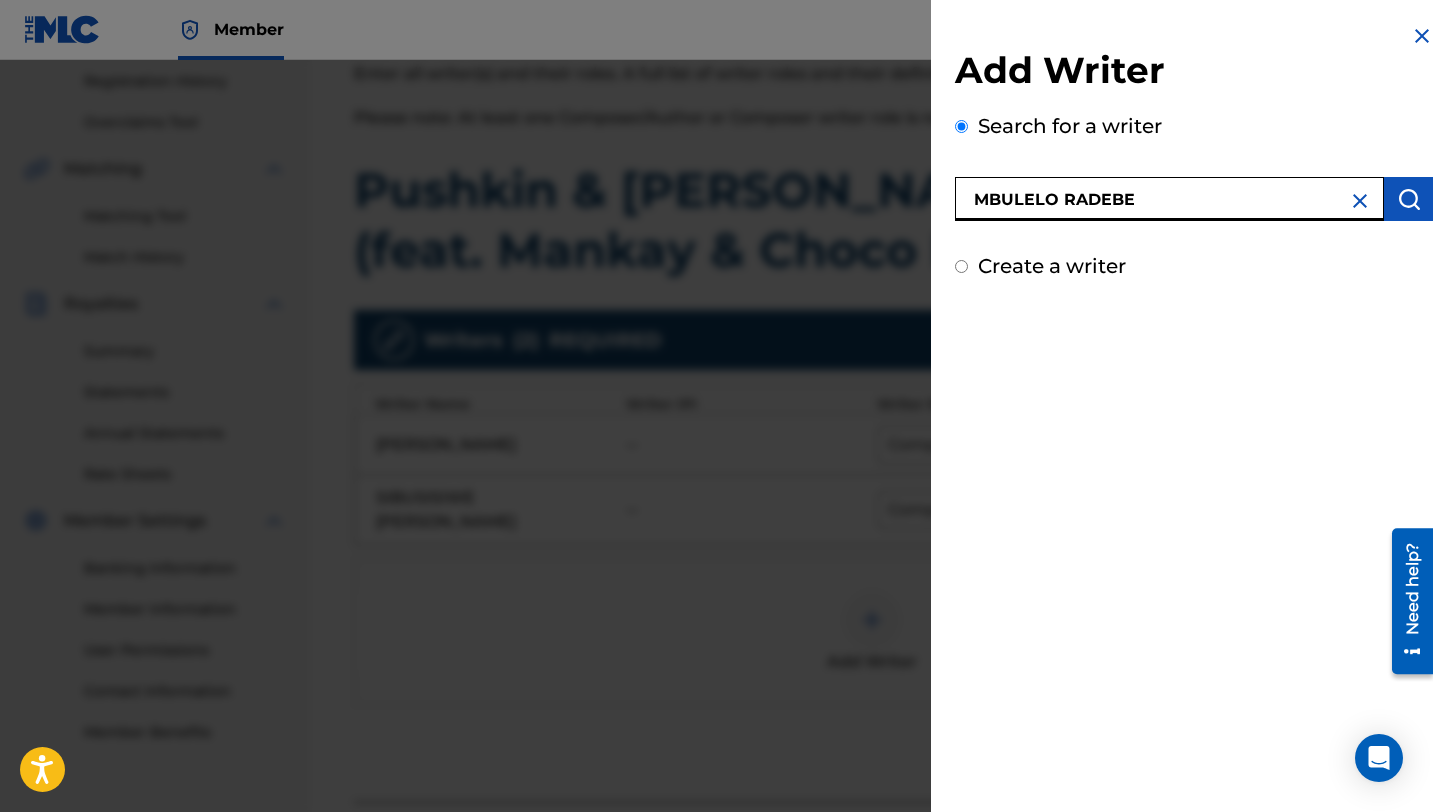 type on "MBULELO RADEBE" 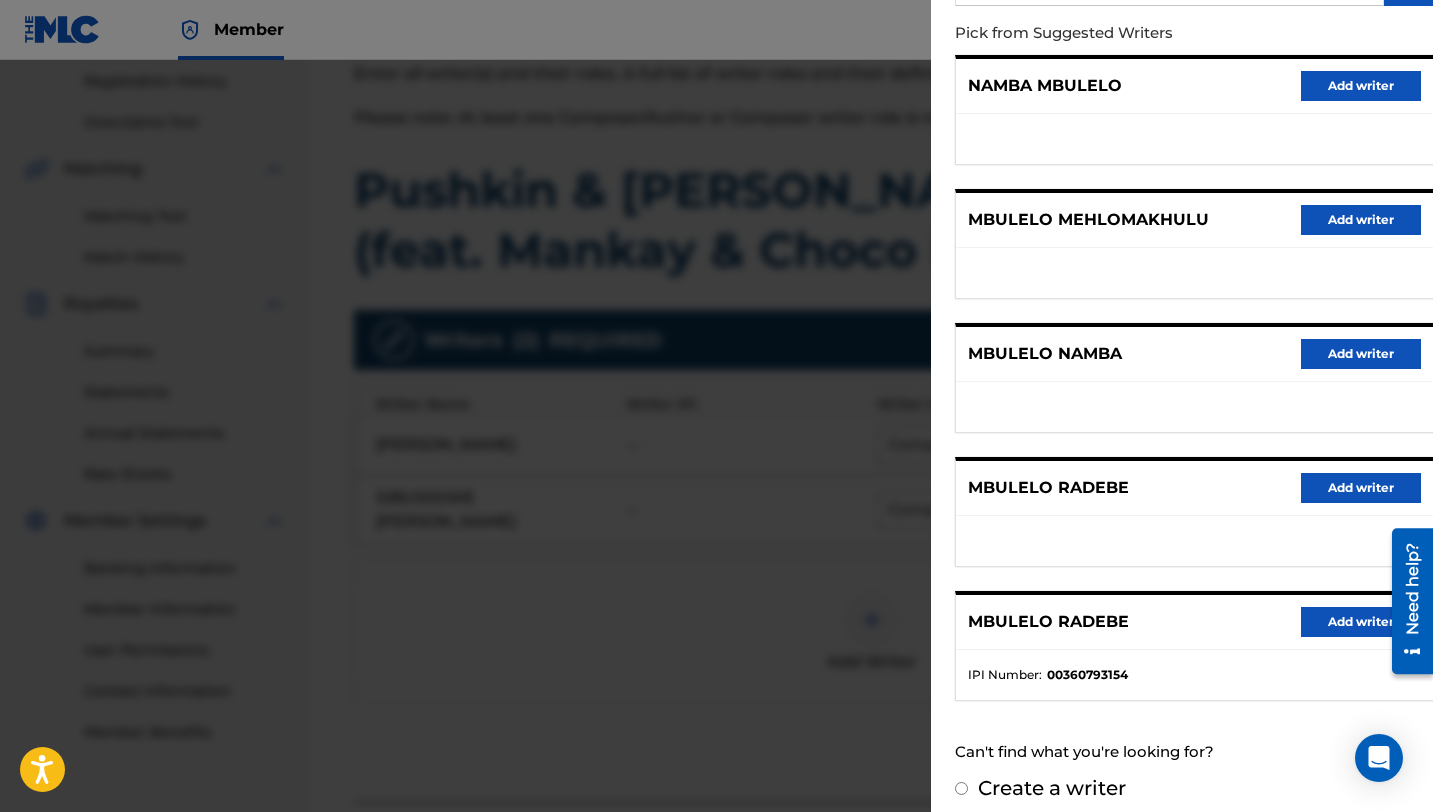 scroll, scrollTop: 230, scrollLeft: 0, axis: vertical 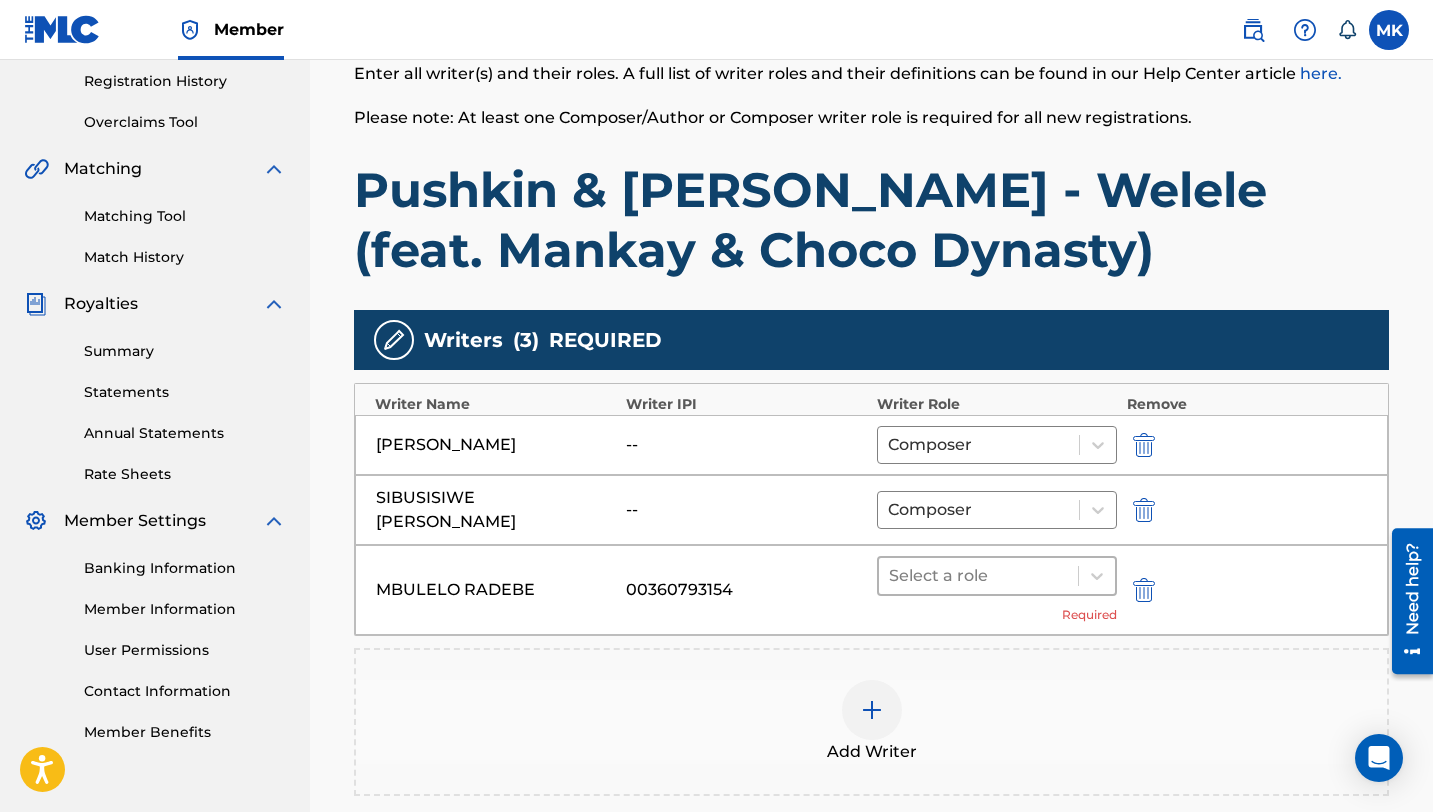click at bounding box center (978, 576) 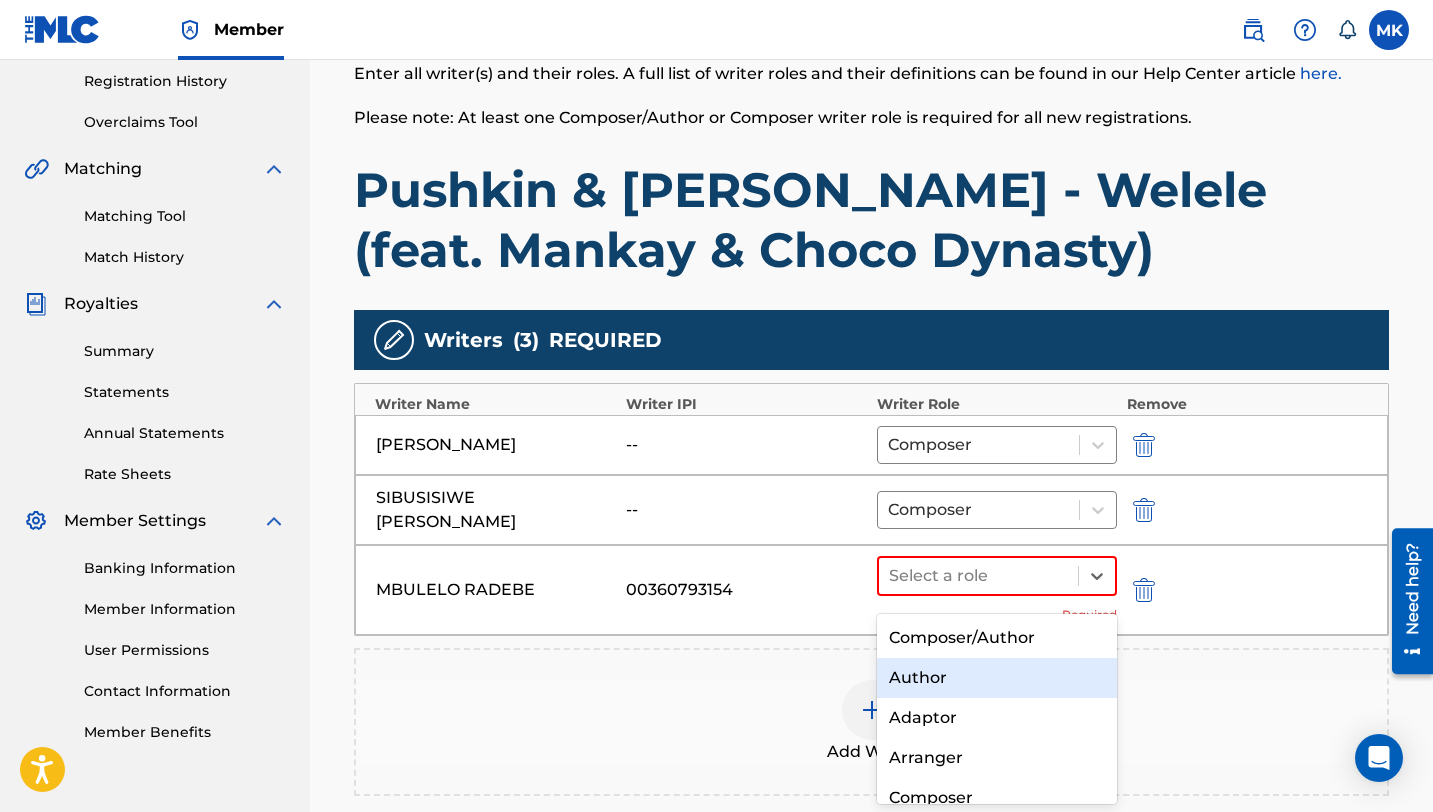 click on "Author" at bounding box center [997, 678] 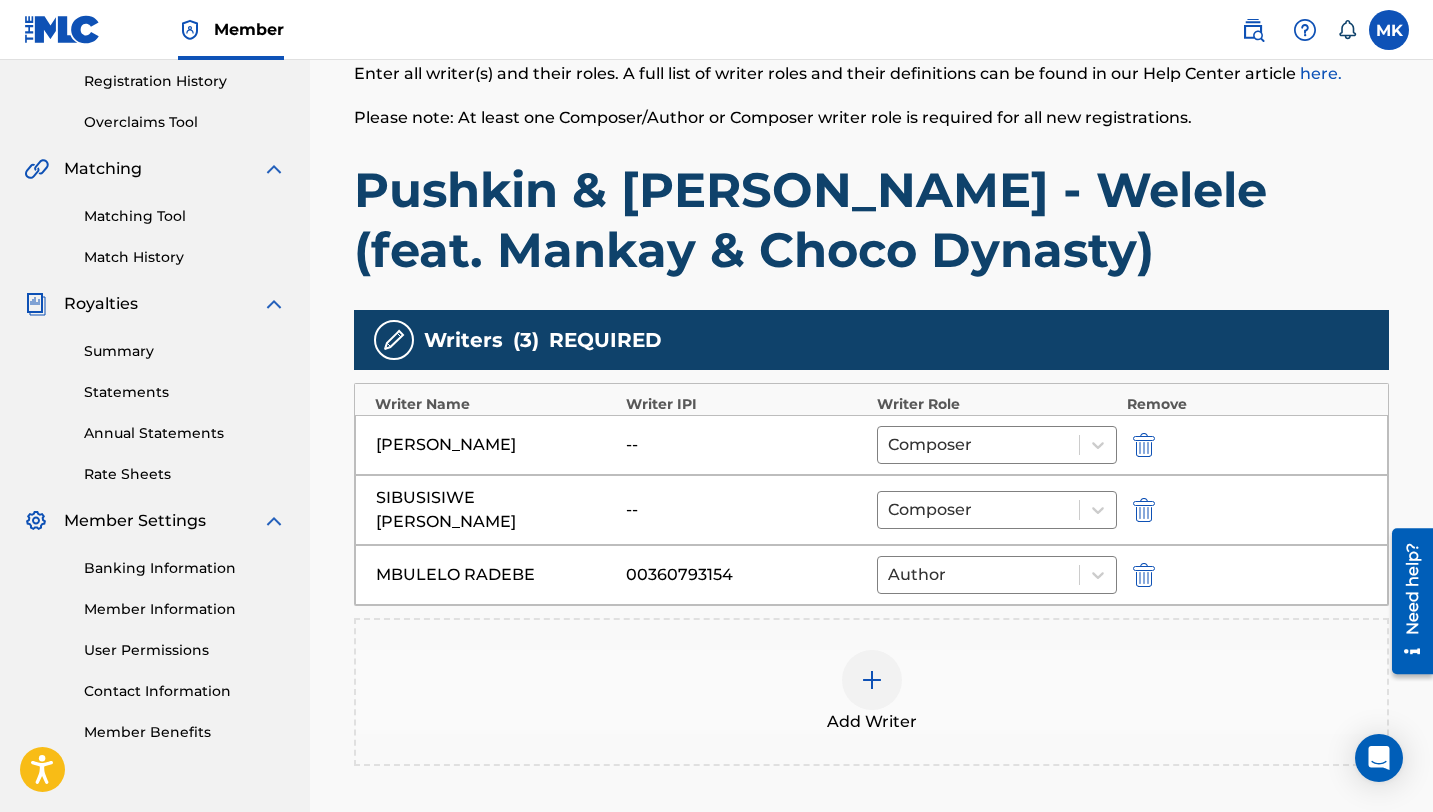 click at bounding box center (872, 680) 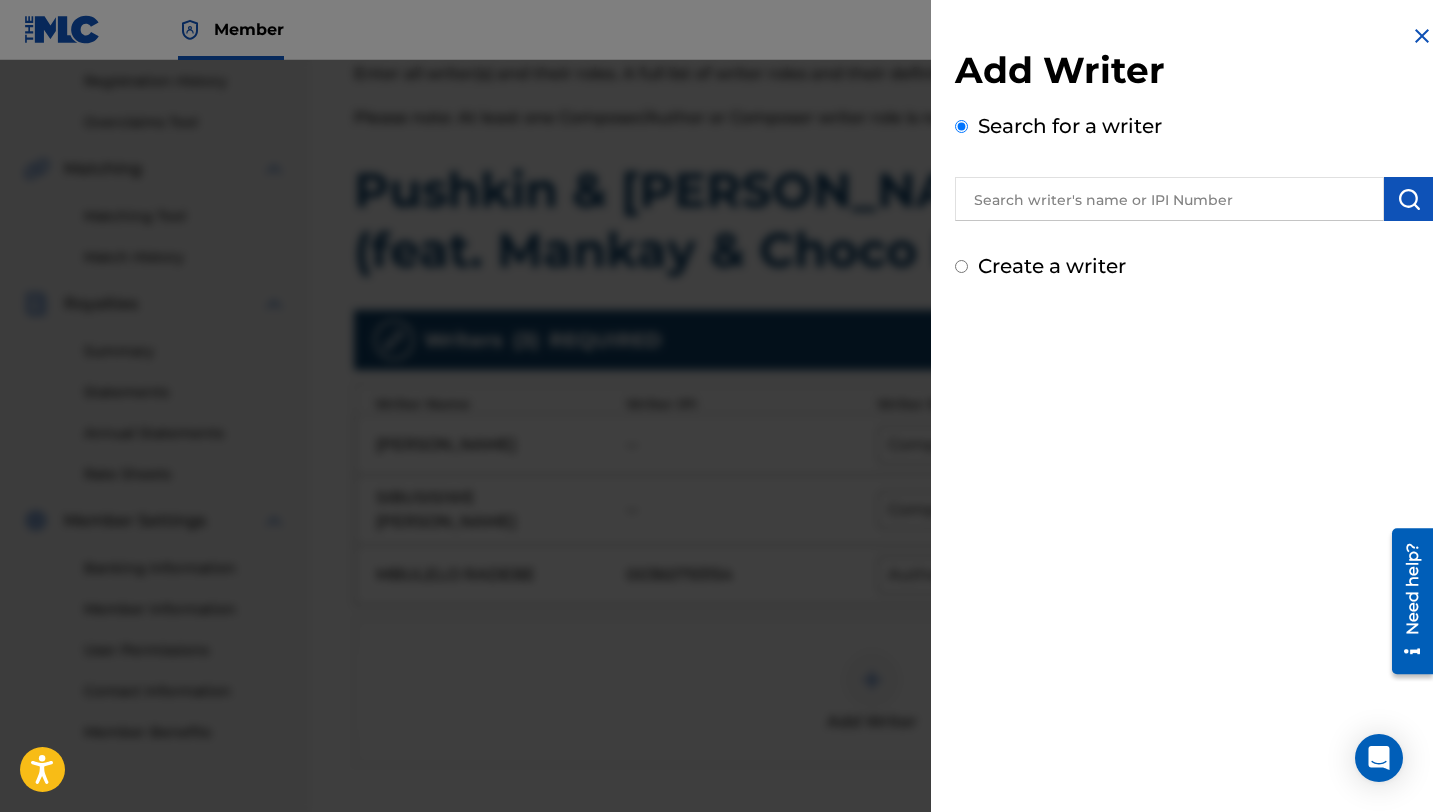click at bounding box center (1169, 199) 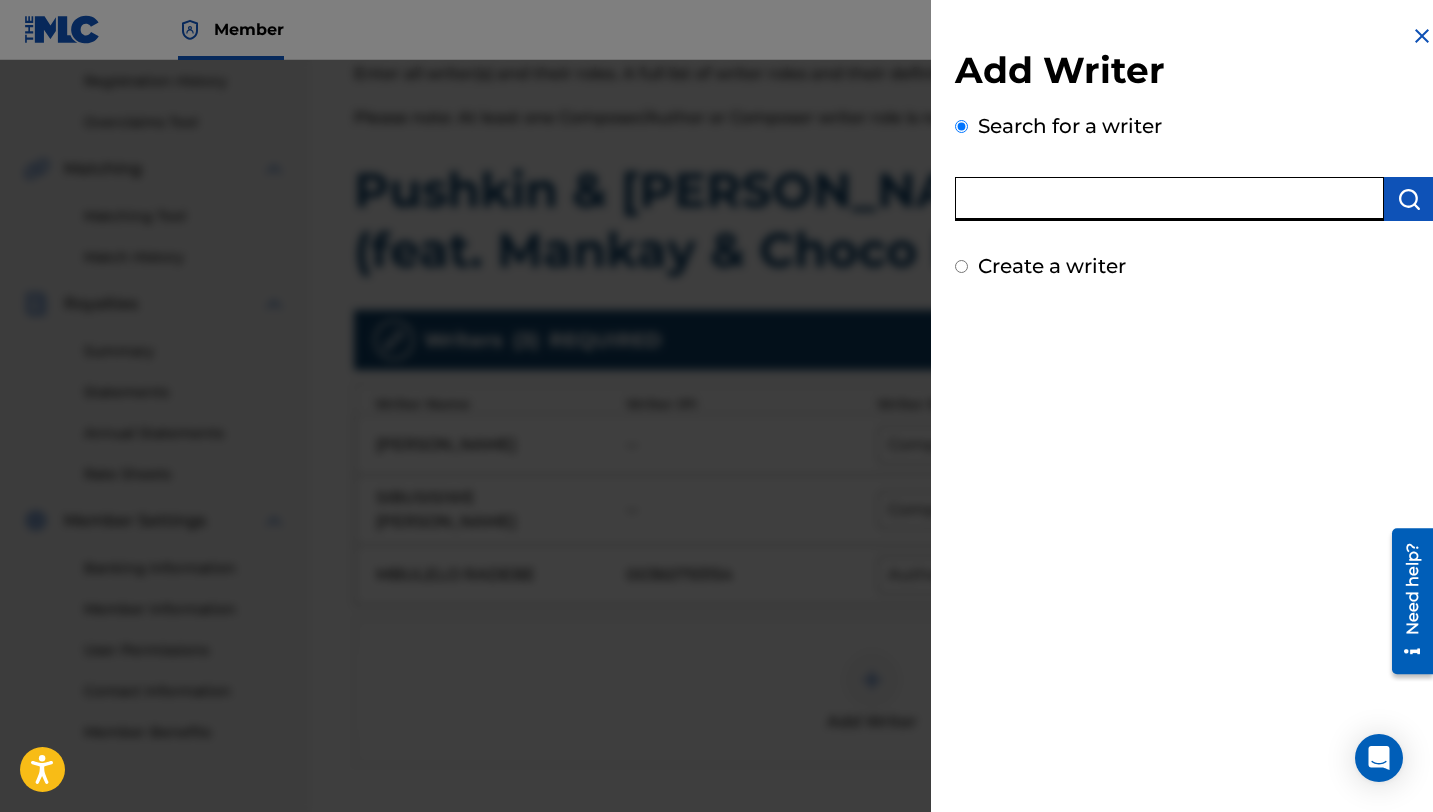 paste on "[PERSON_NAME]" 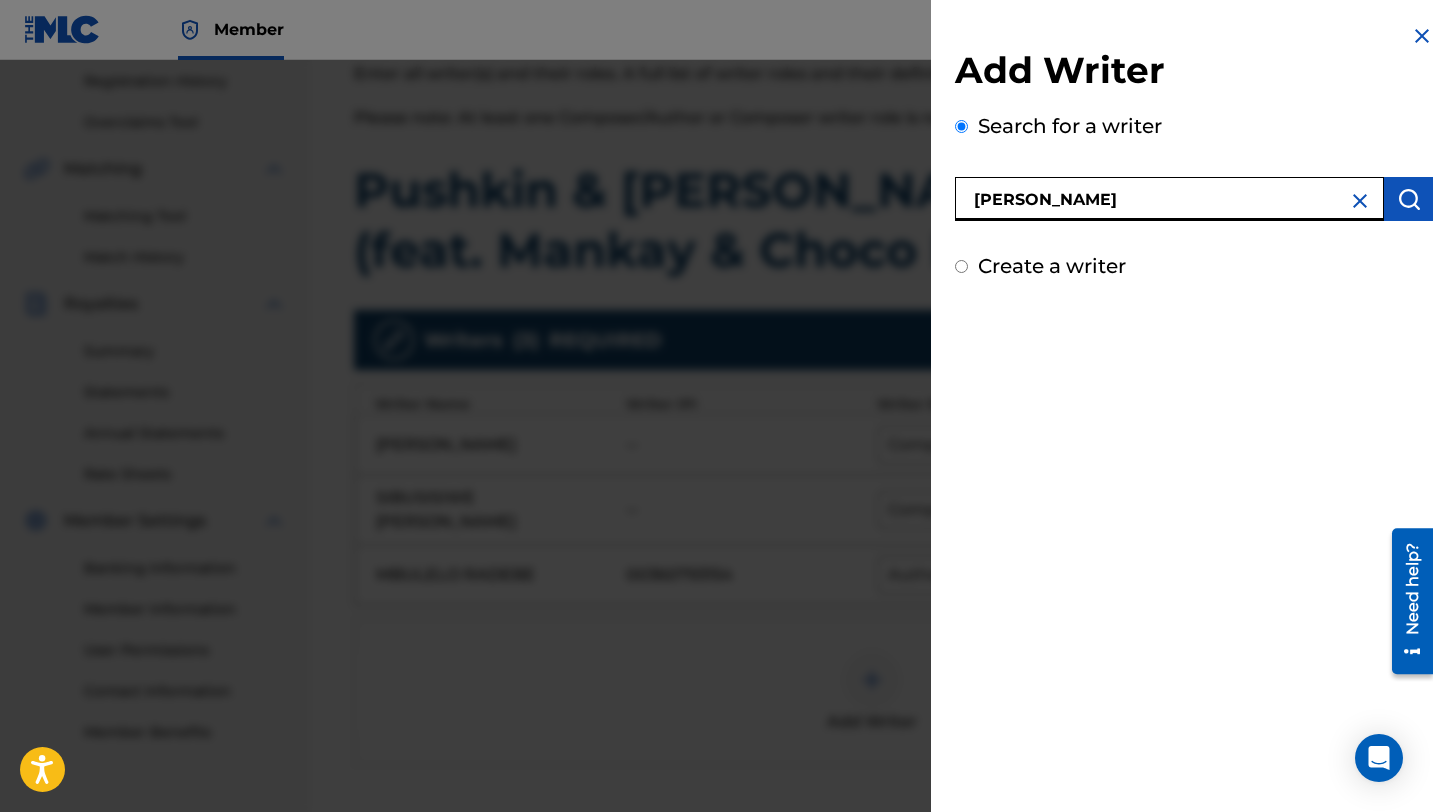type on "[PERSON_NAME]" 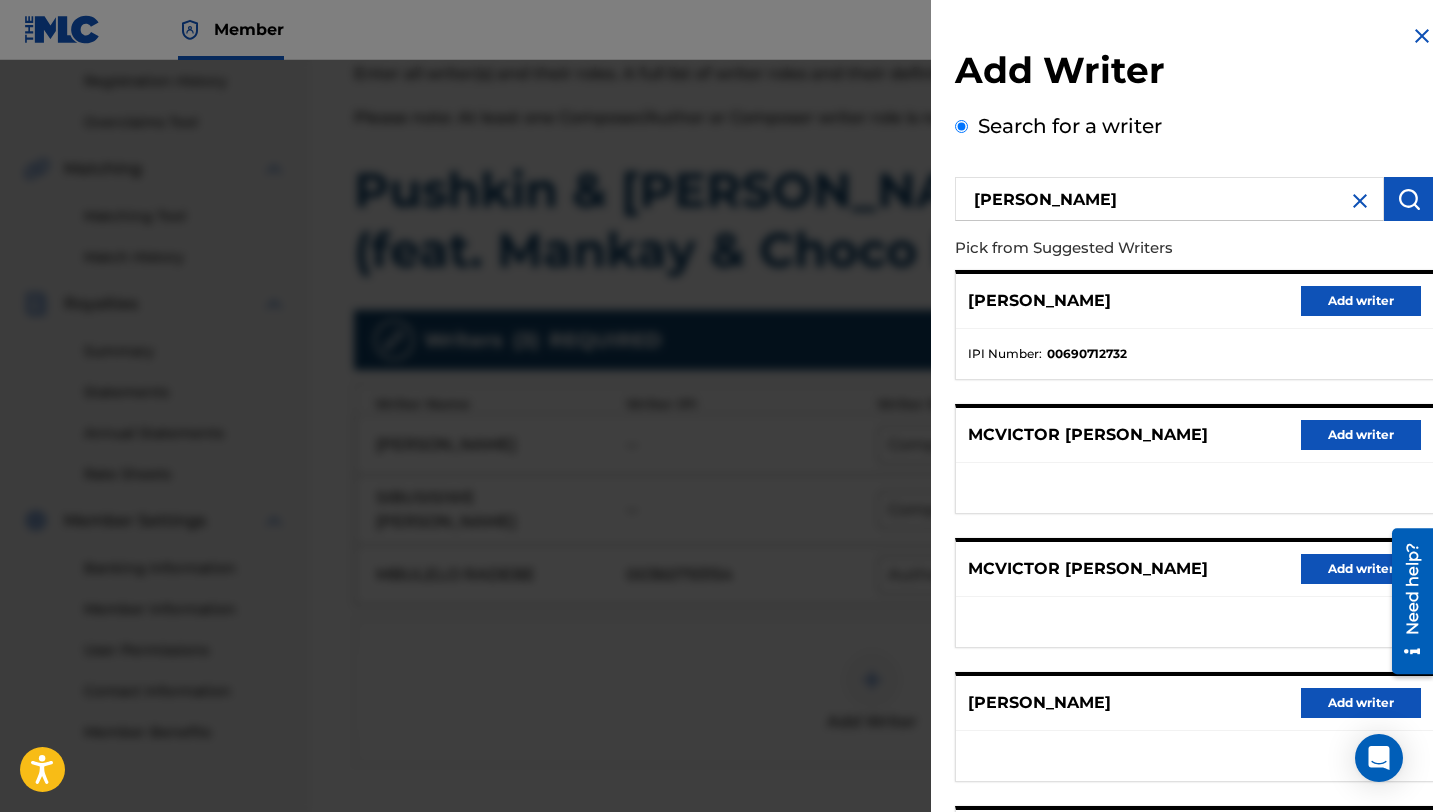 click on "Add writer" at bounding box center (1361, 301) 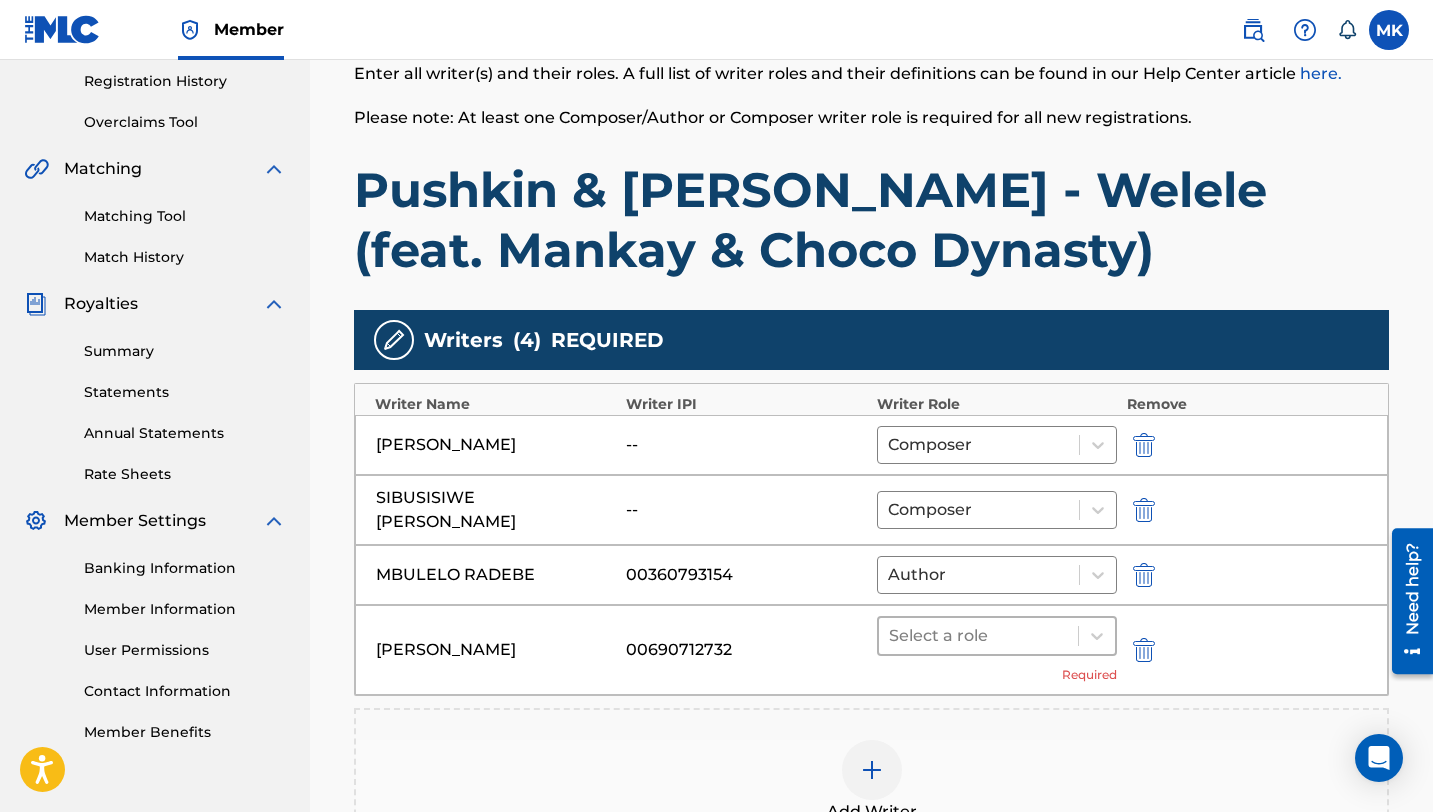 click at bounding box center [978, 636] 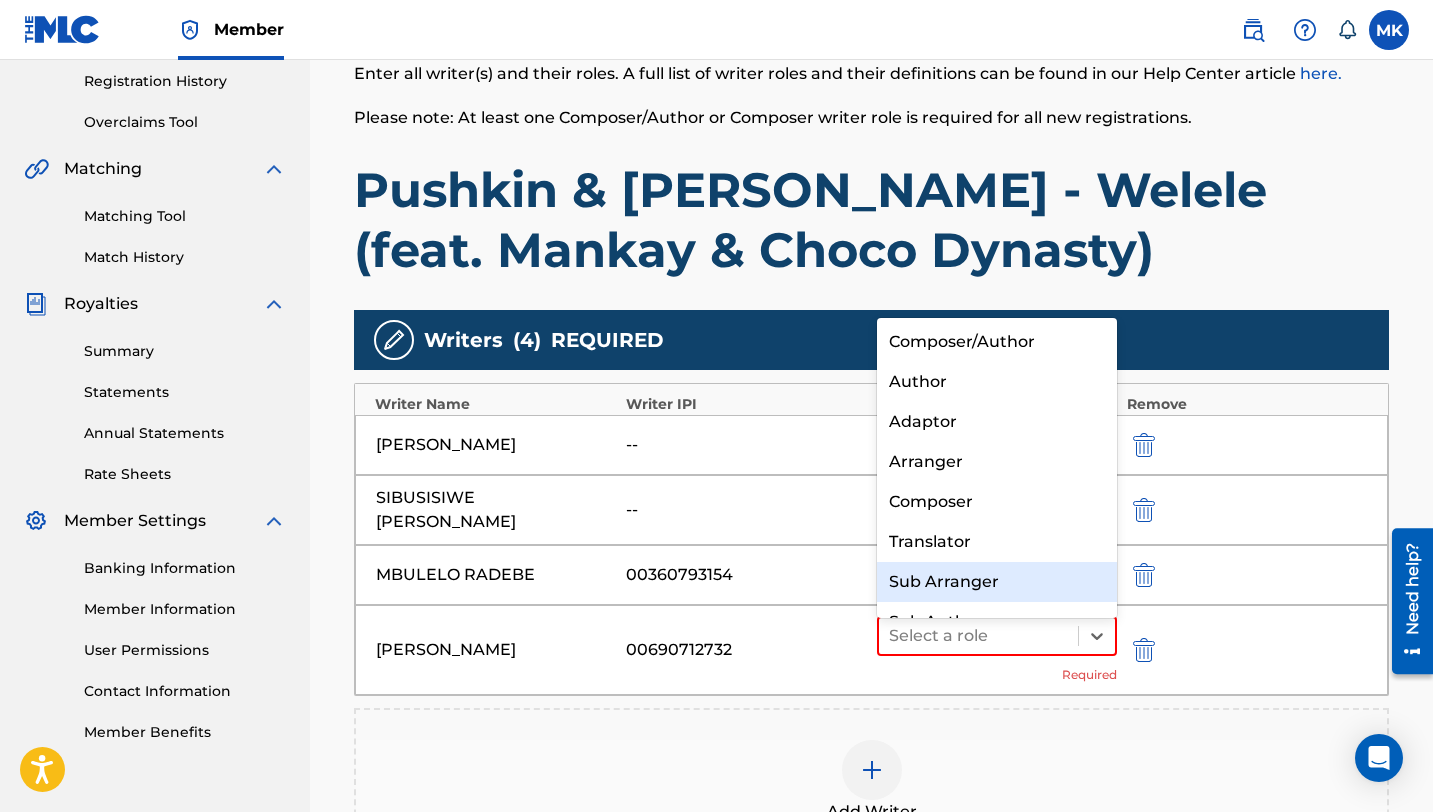scroll, scrollTop: 28, scrollLeft: 0, axis: vertical 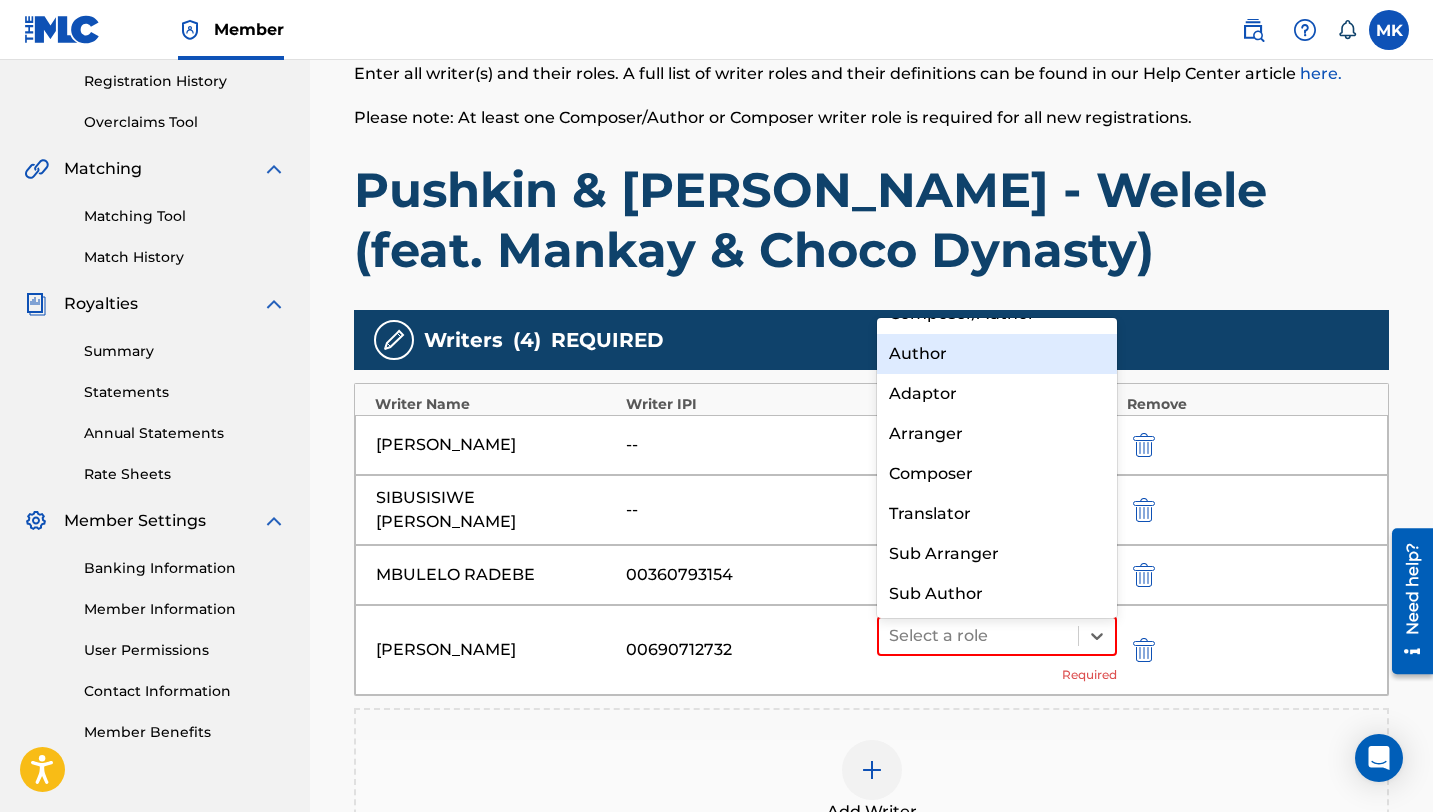 click on "Author" at bounding box center [997, 354] 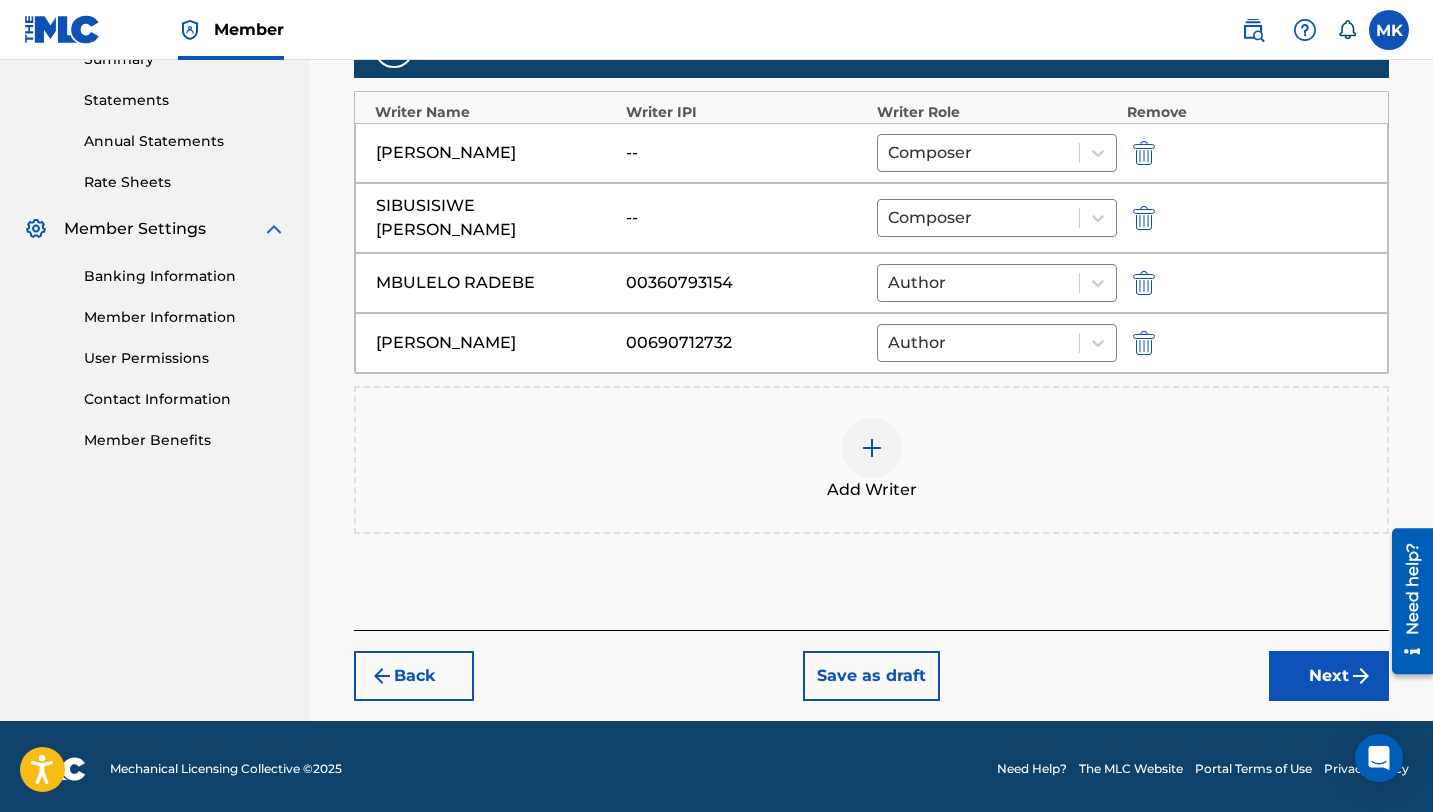 scroll, scrollTop: 694, scrollLeft: 0, axis: vertical 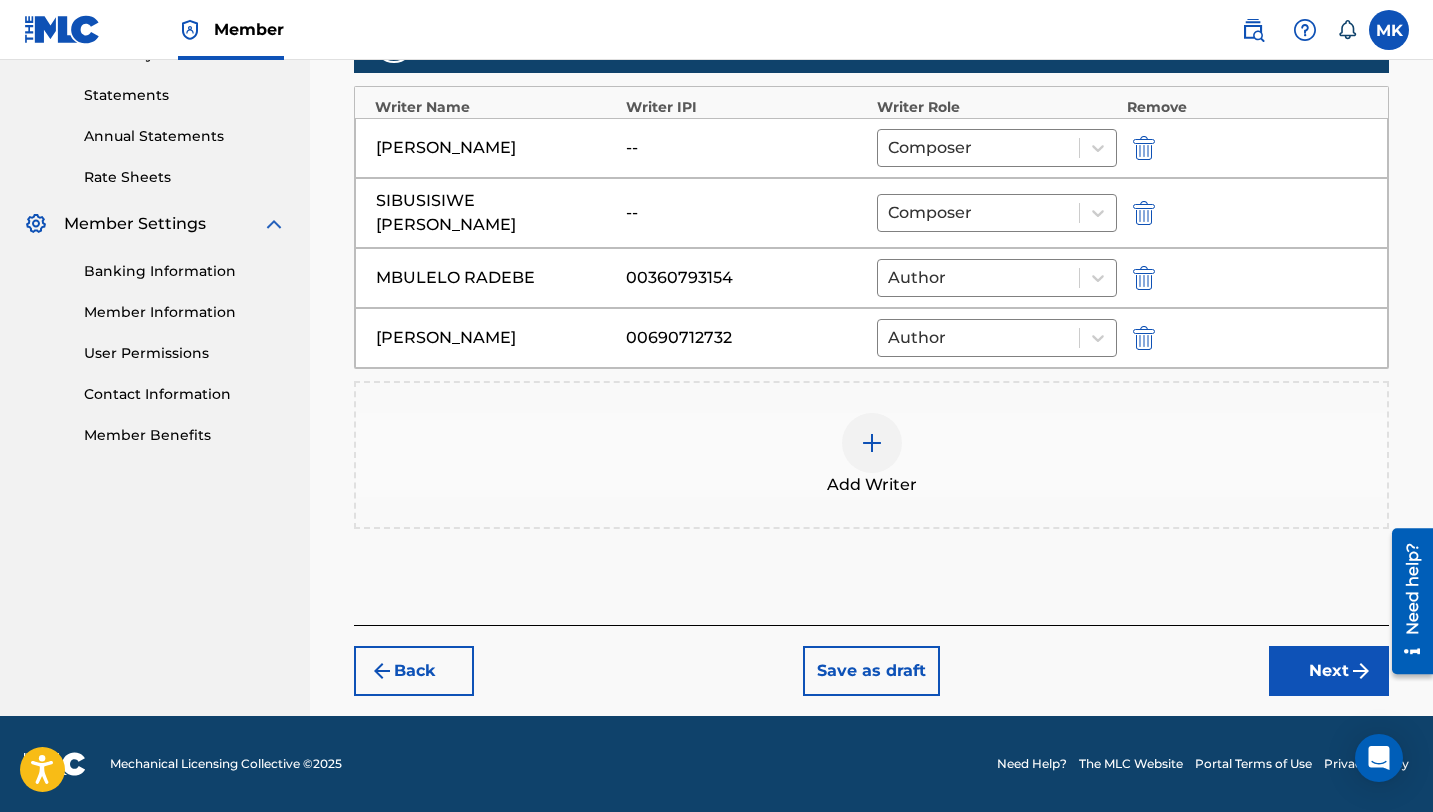 click on "--" at bounding box center [746, 213] 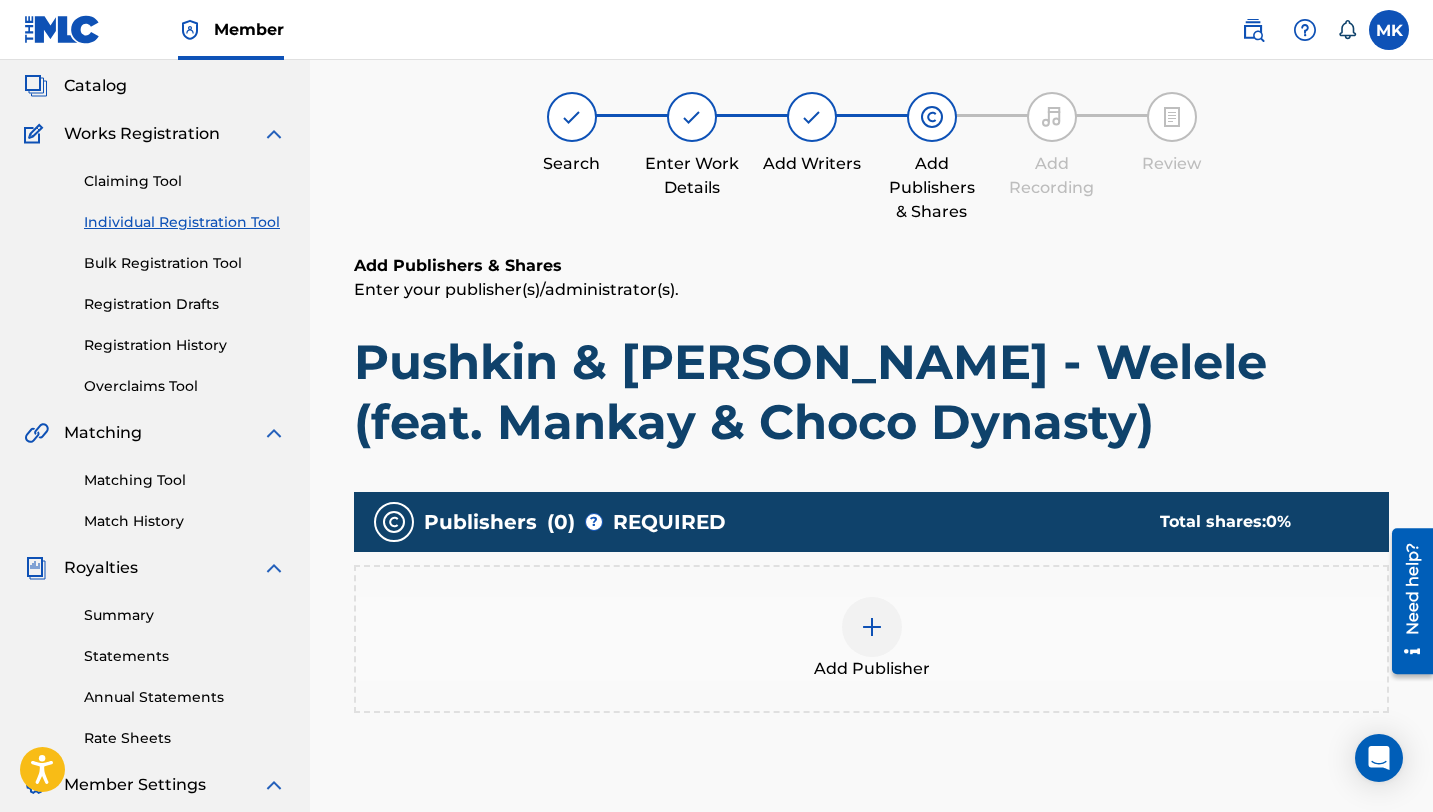 scroll, scrollTop: 219, scrollLeft: 0, axis: vertical 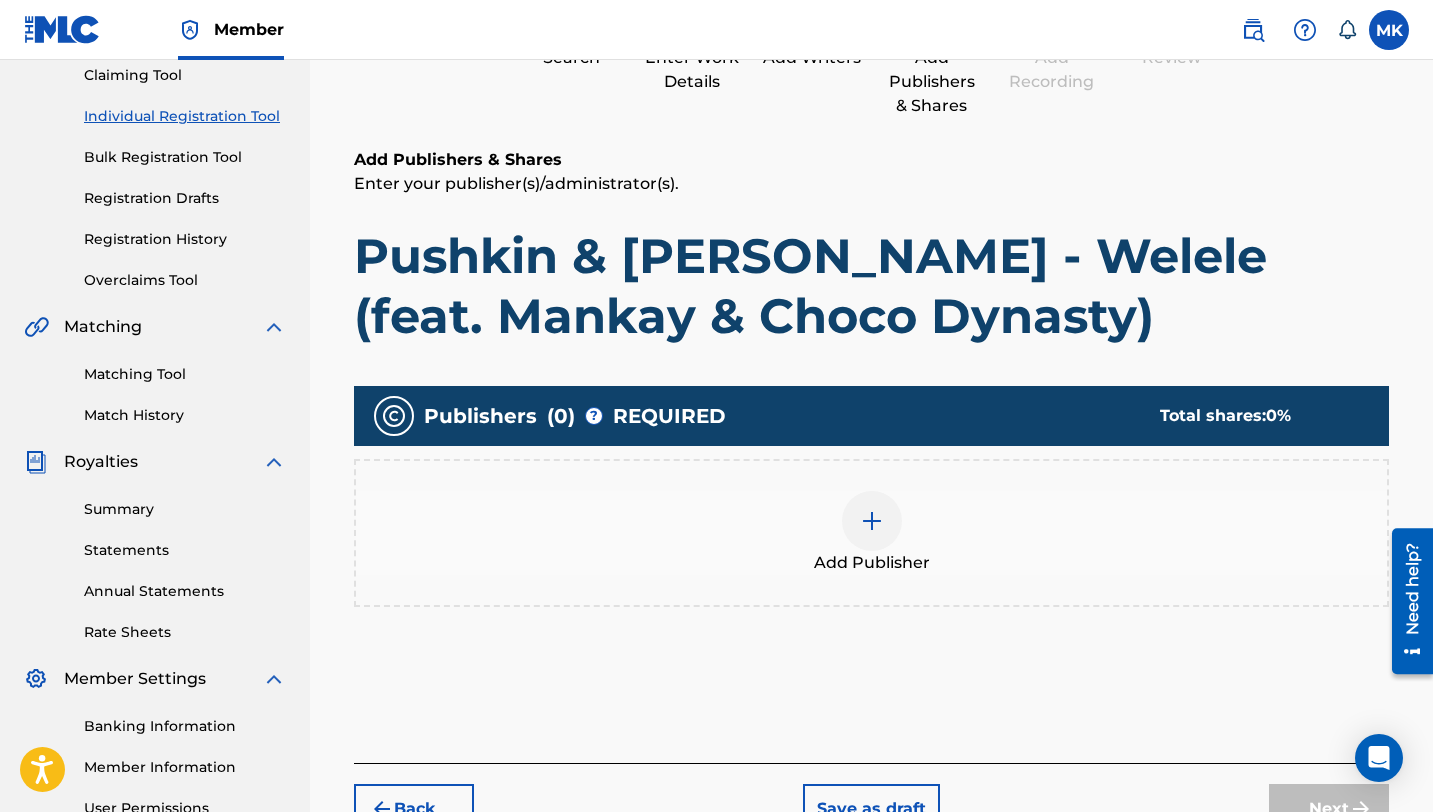 click at bounding box center [872, 521] 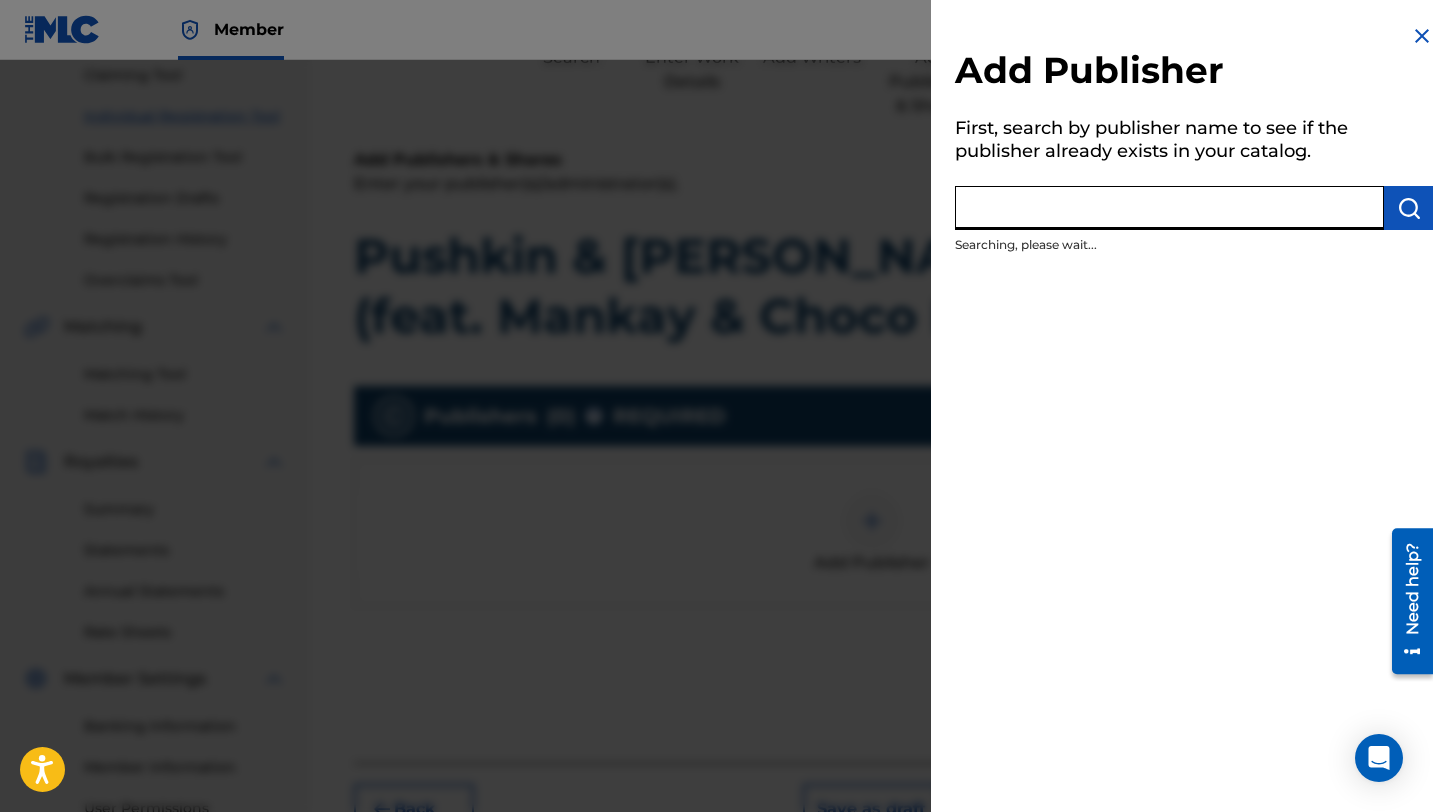 click at bounding box center (1169, 208) 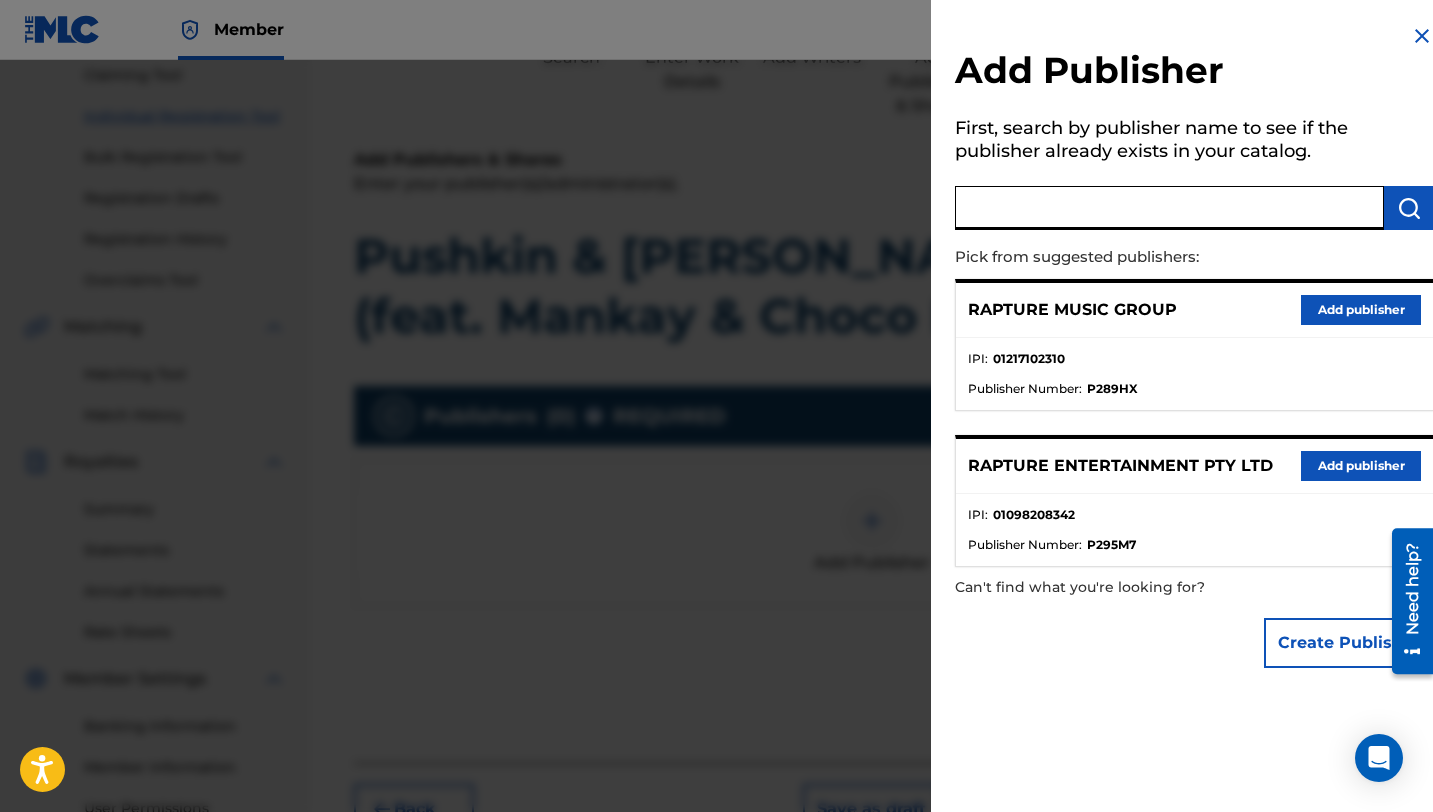 click on "Add publisher" at bounding box center [1361, 310] 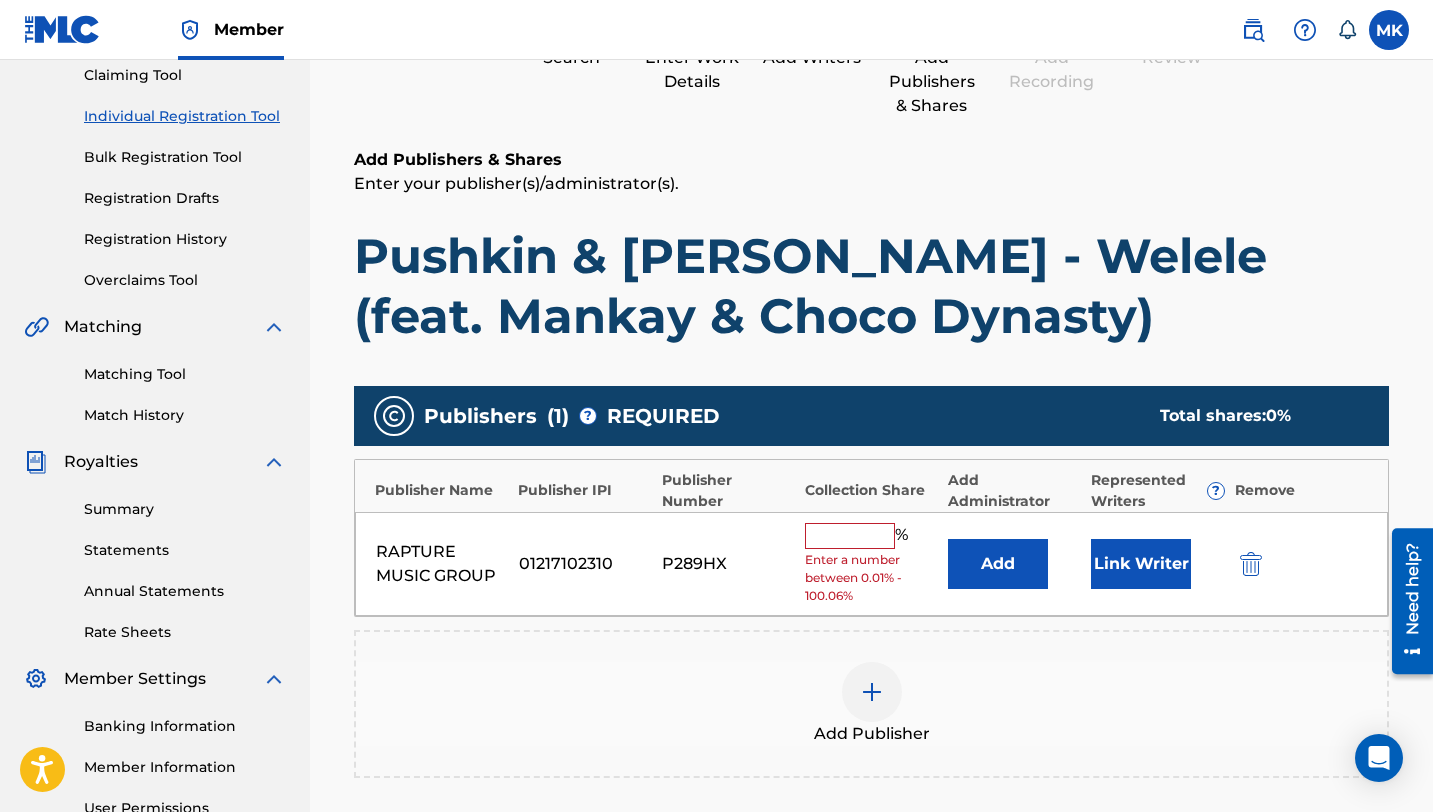 click at bounding box center (850, 536) 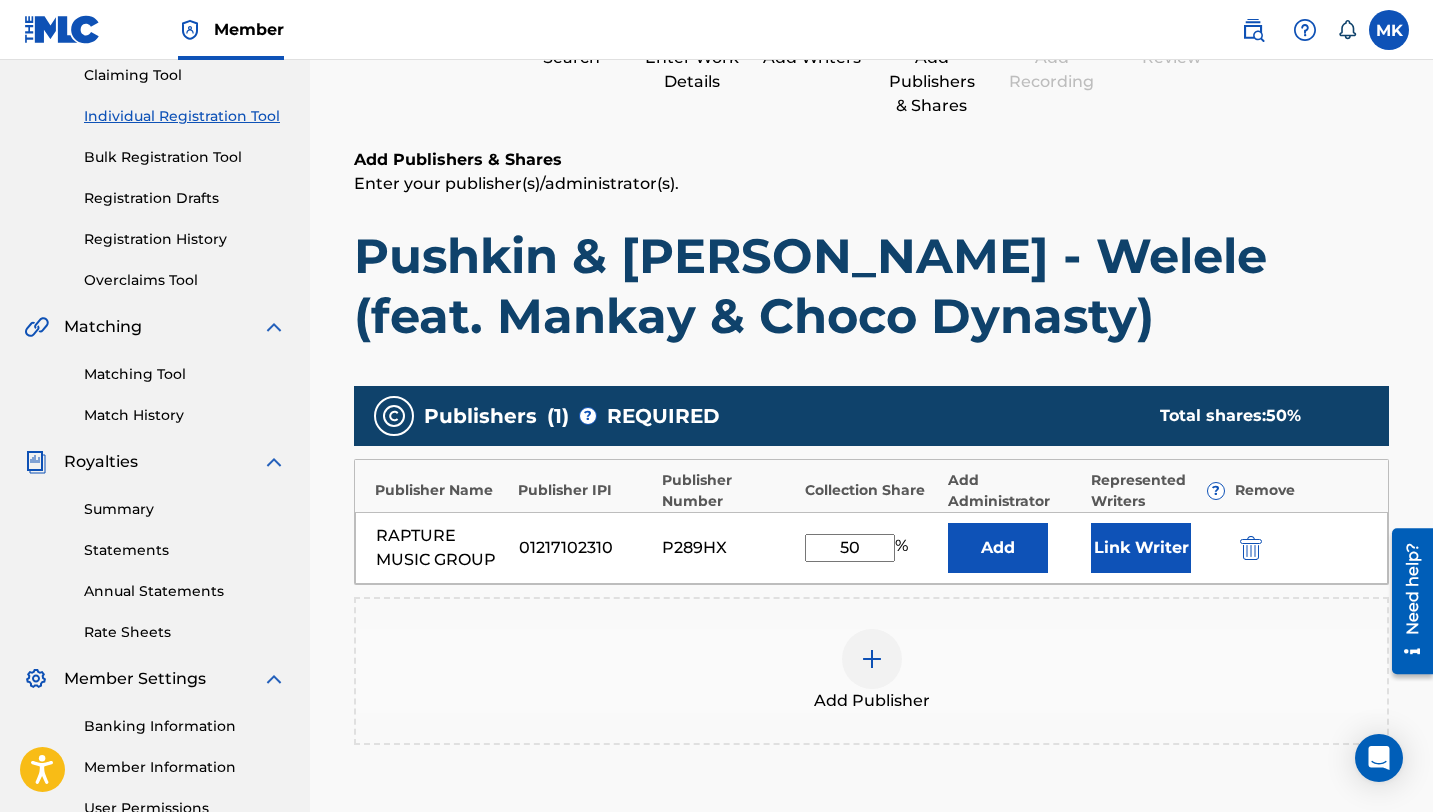 type on "50" 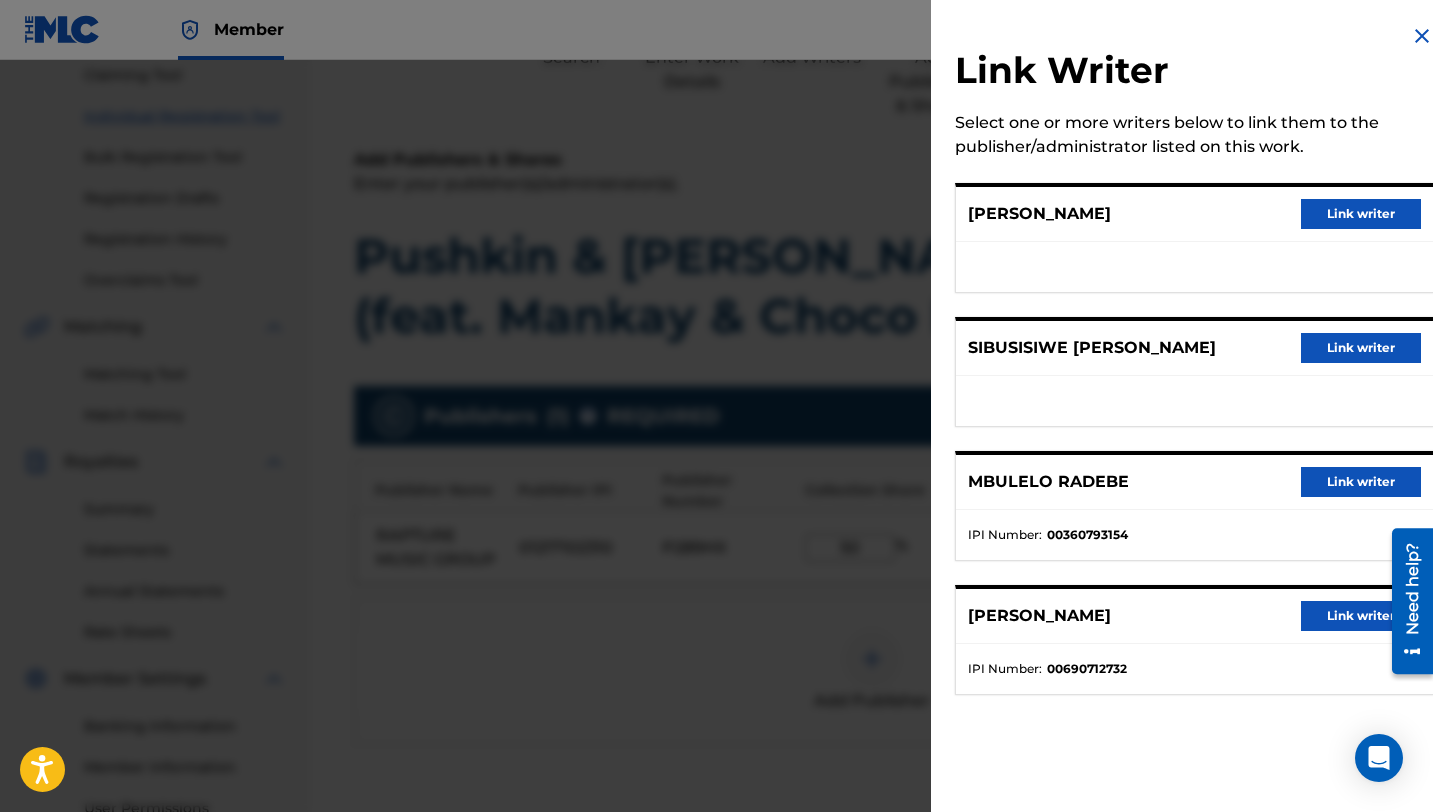 click on "Link writer" at bounding box center [1361, 348] 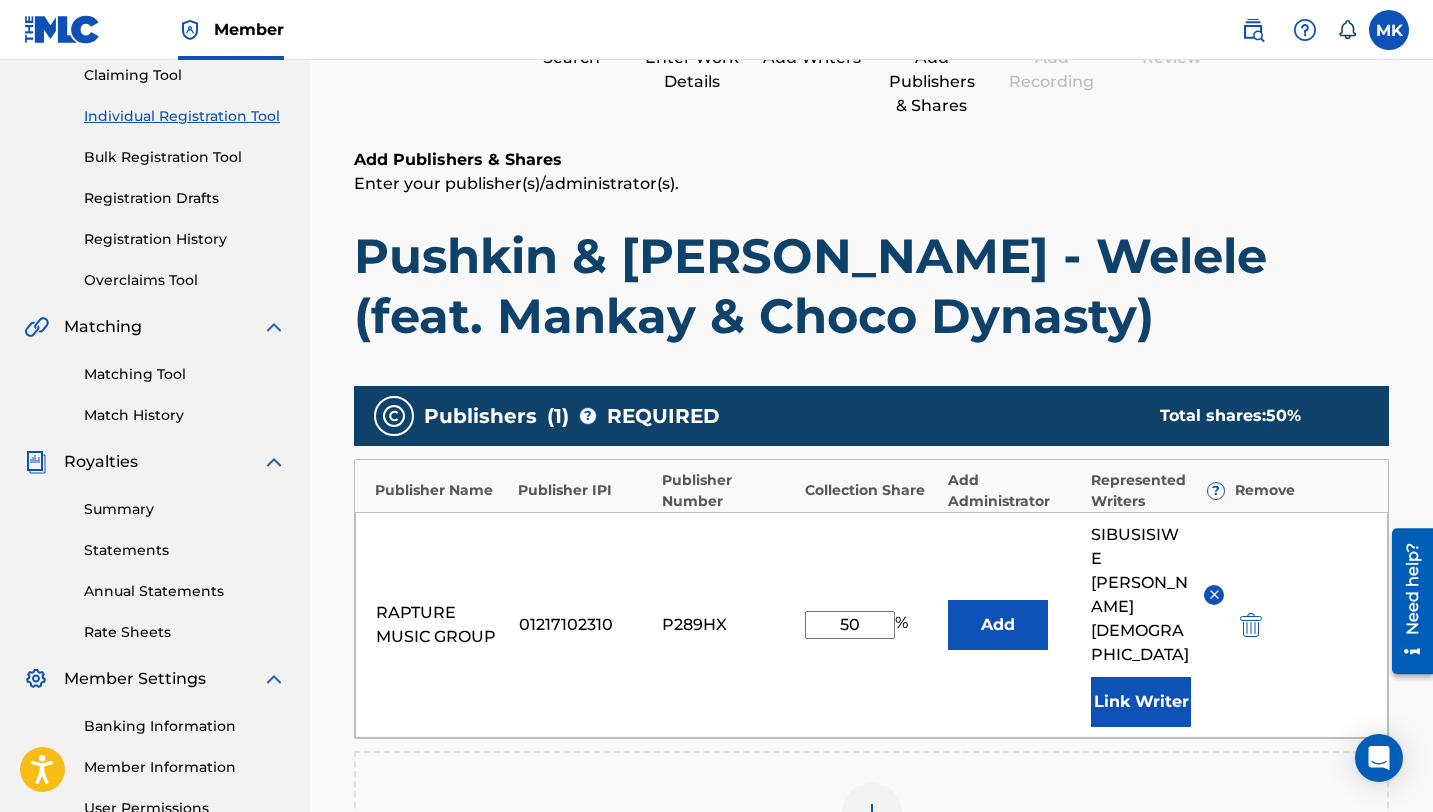 click on "Link Writer" at bounding box center [1141, 702] 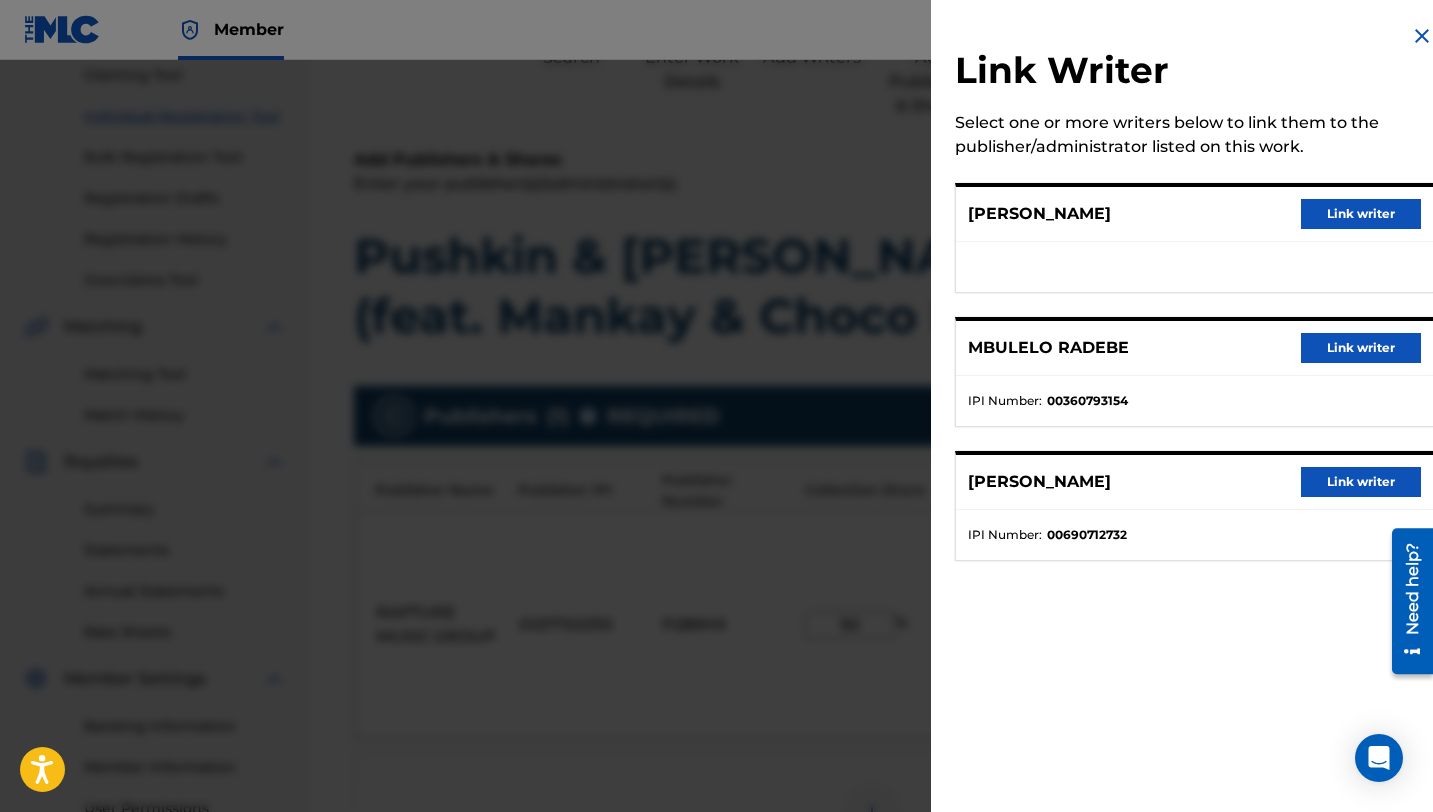 click on "Link writer" at bounding box center (1361, 214) 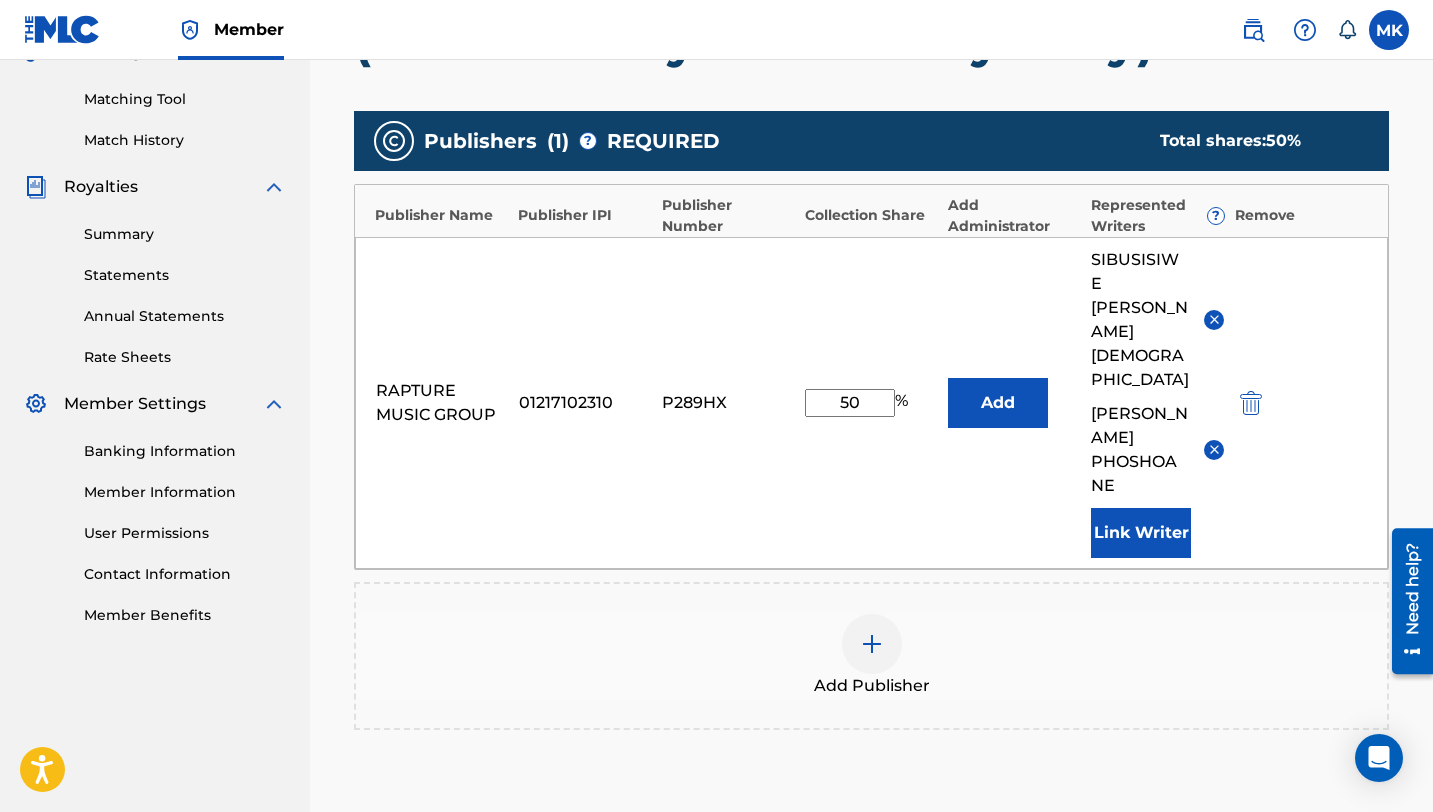 scroll, scrollTop: 653, scrollLeft: 0, axis: vertical 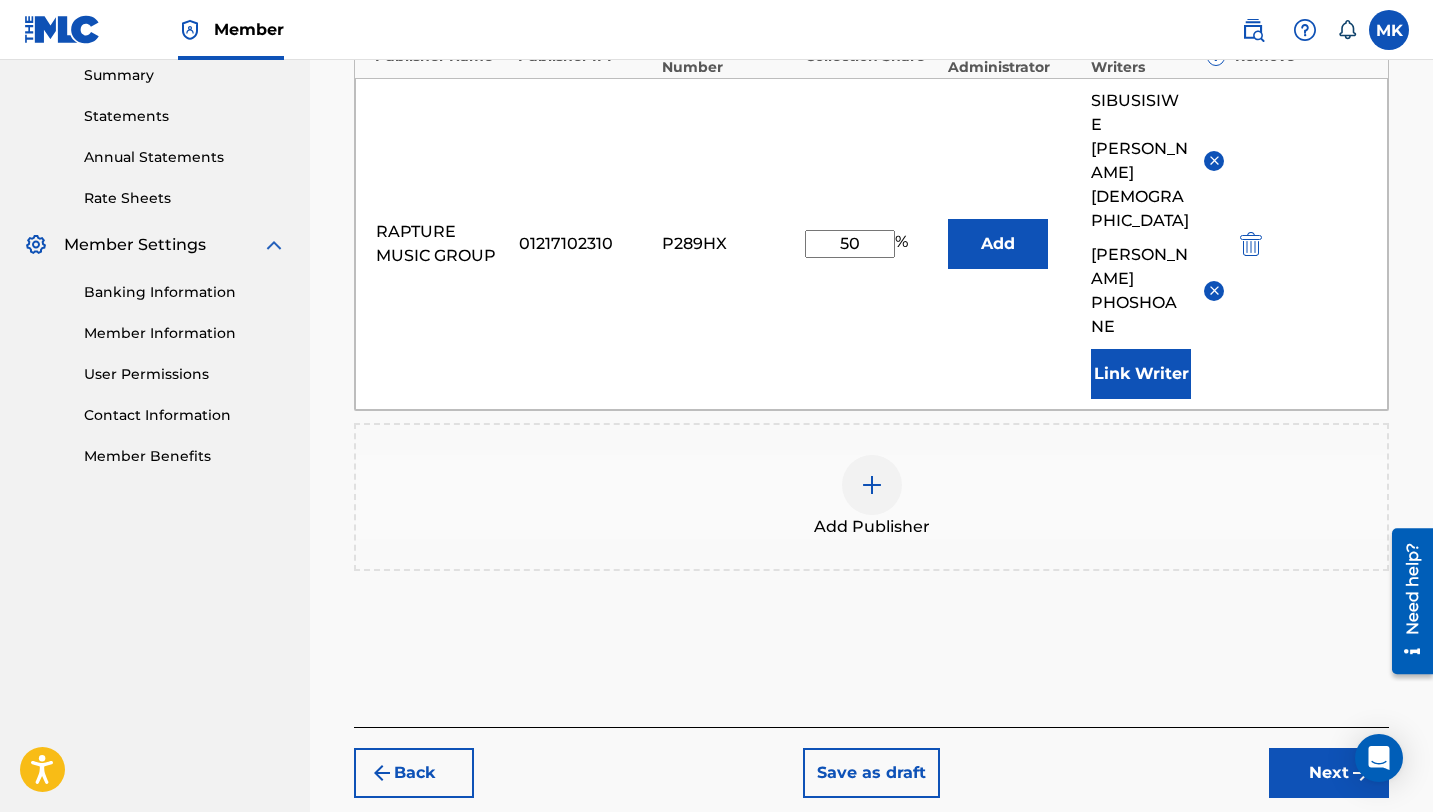 click on "Next" at bounding box center (1329, 773) 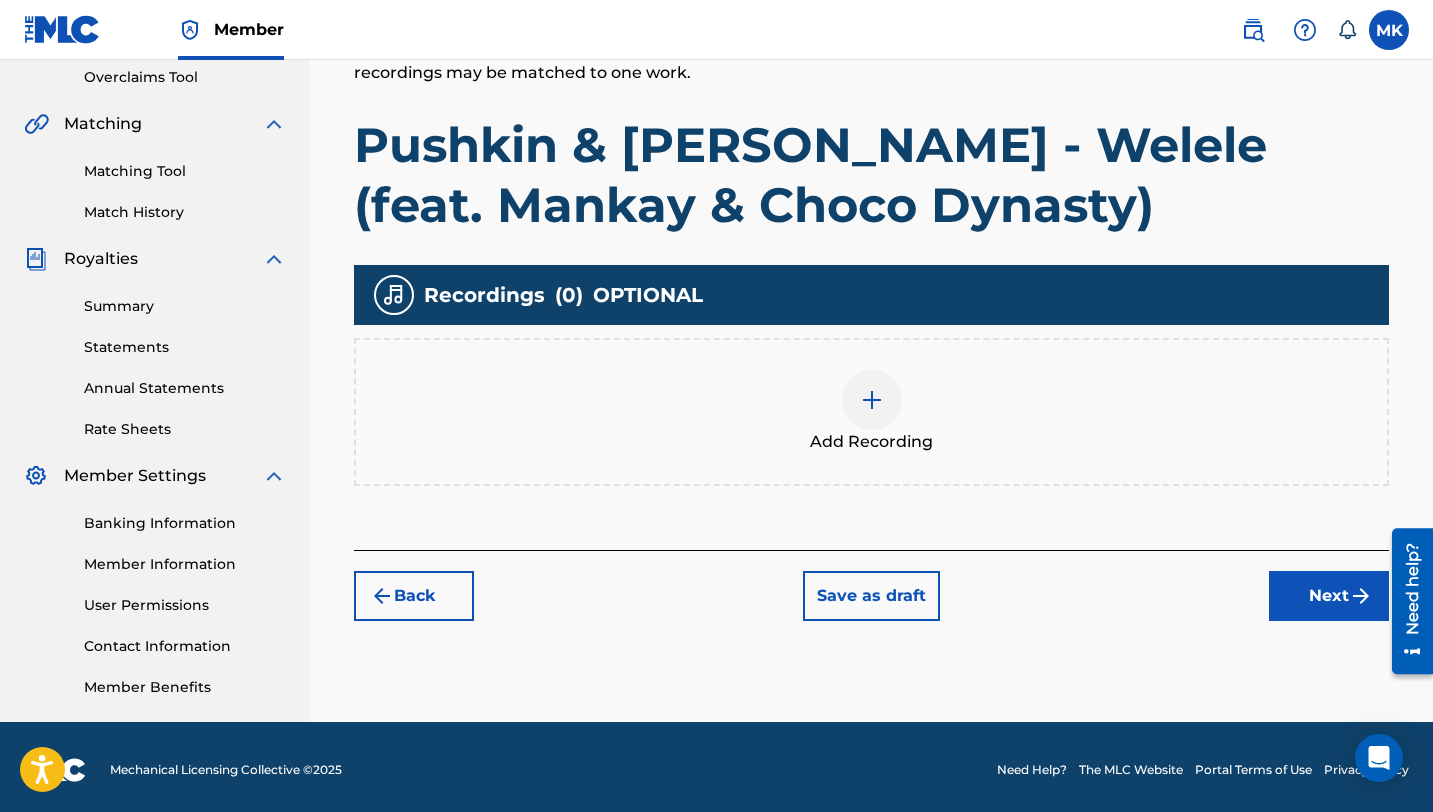 scroll, scrollTop: 428, scrollLeft: 0, axis: vertical 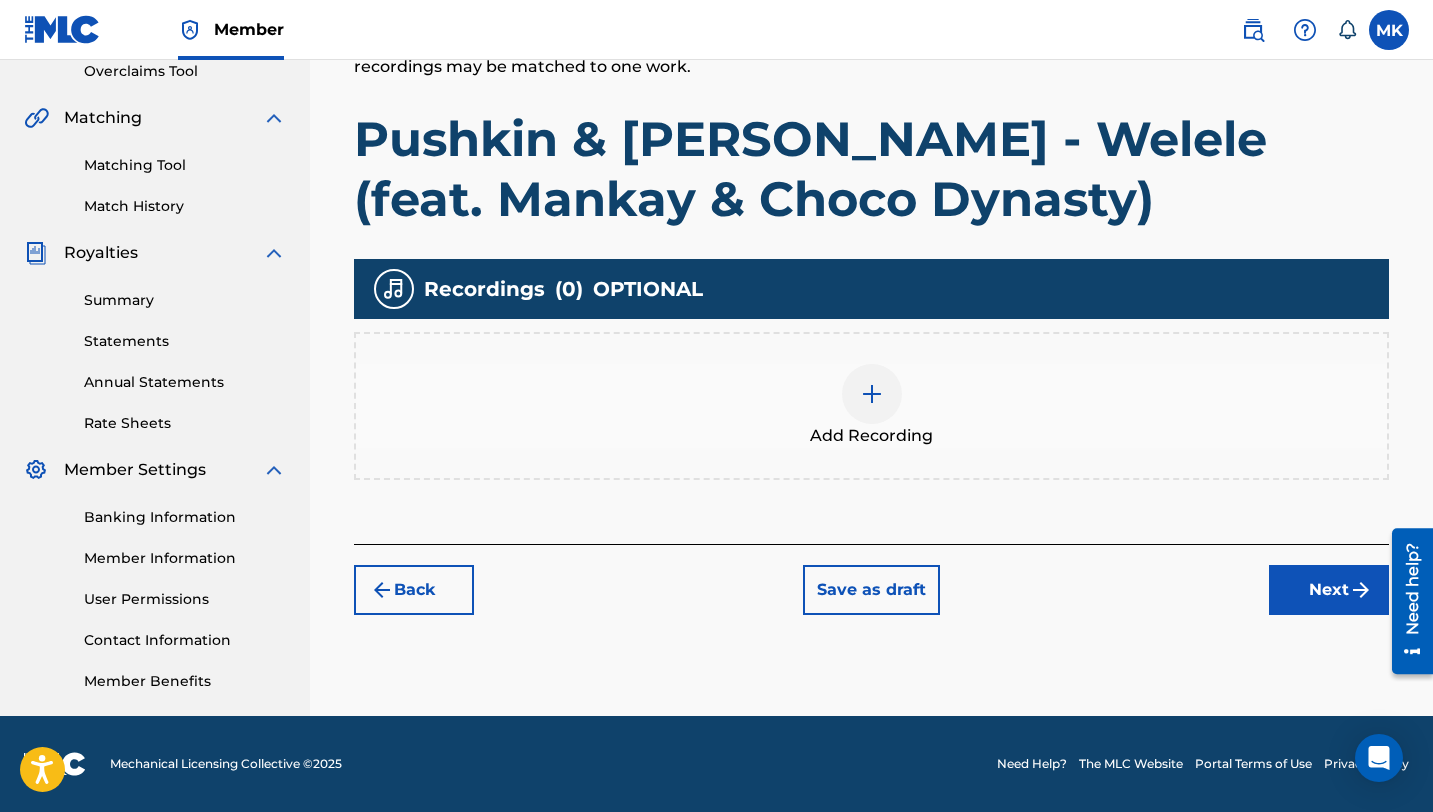 click at bounding box center [872, 394] 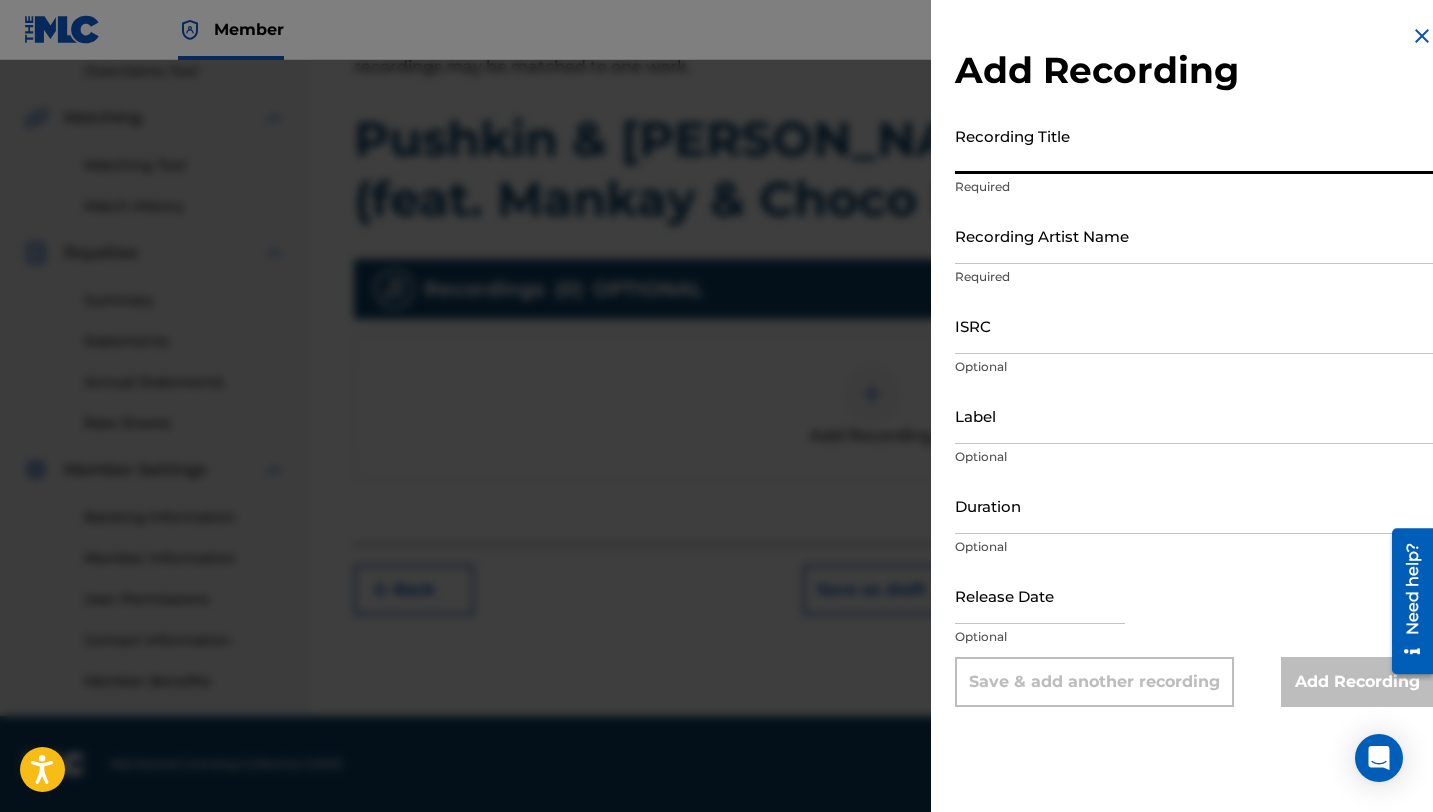 drag, startPoint x: 1037, startPoint y: 131, endPoint x: 1034, endPoint y: 145, distance: 14.3178215 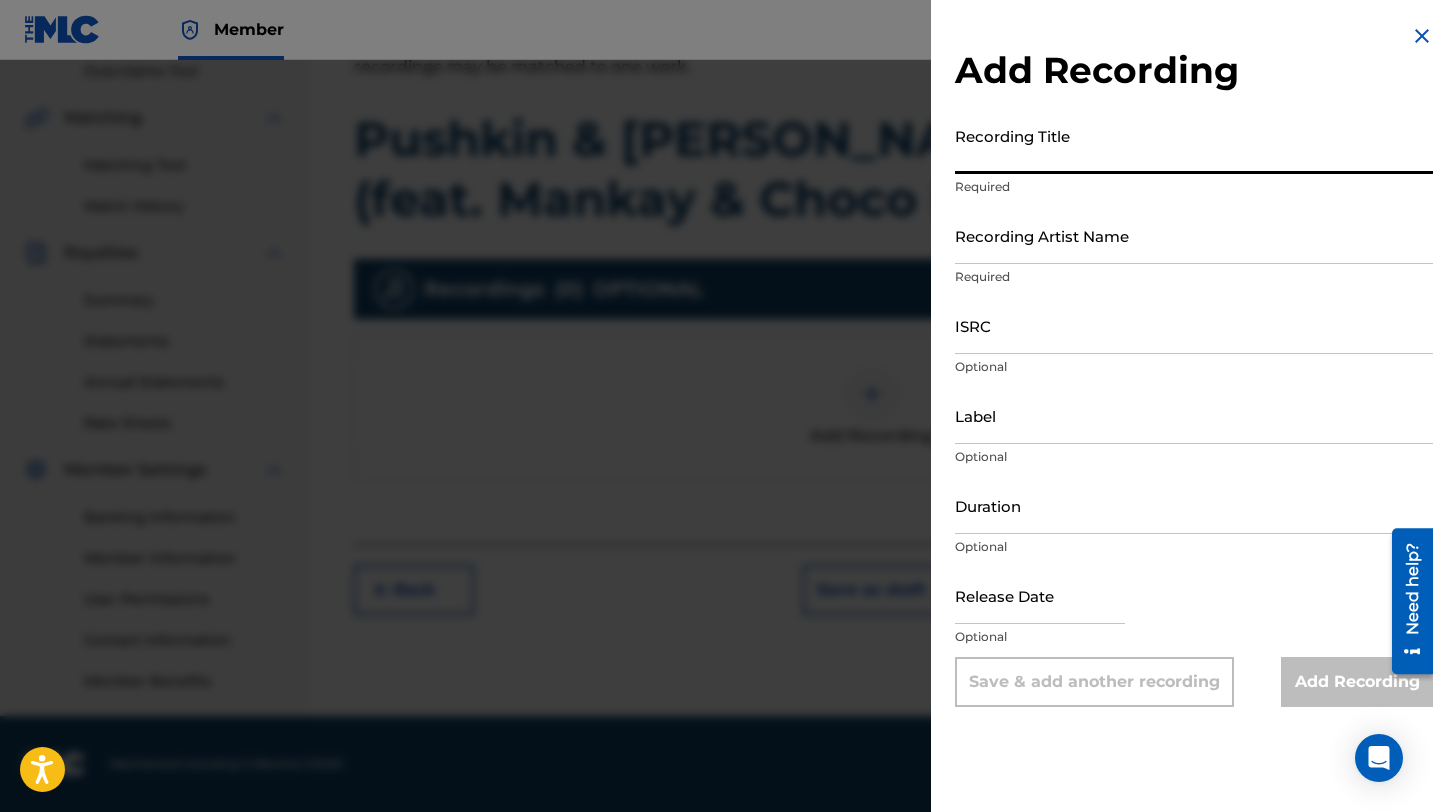 paste on "Pushkin & [PERSON_NAME] - Welele (feat. Mankay & Choco Dynasty)" 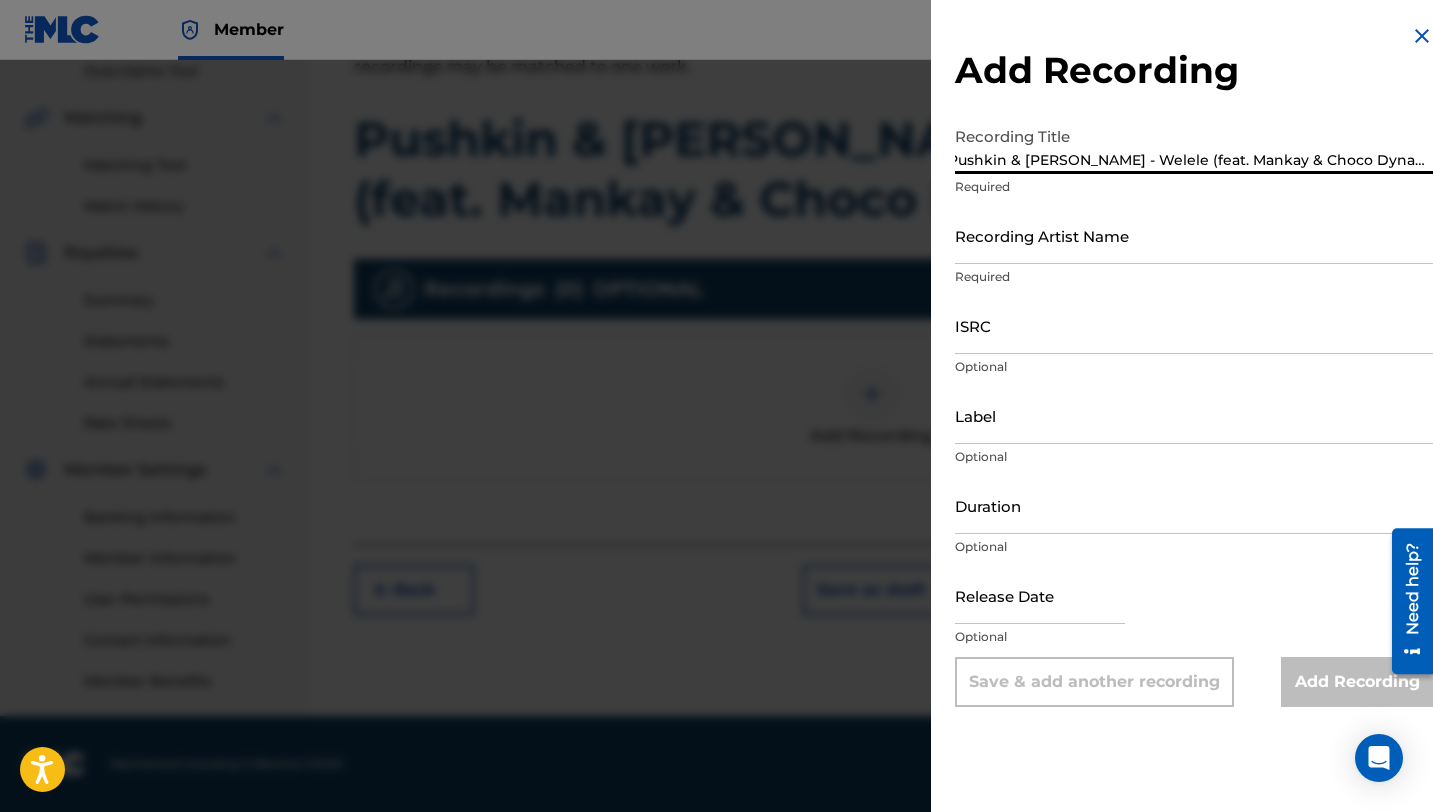 scroll, scrollTop: 0, scrollLeft: 0, axis: both 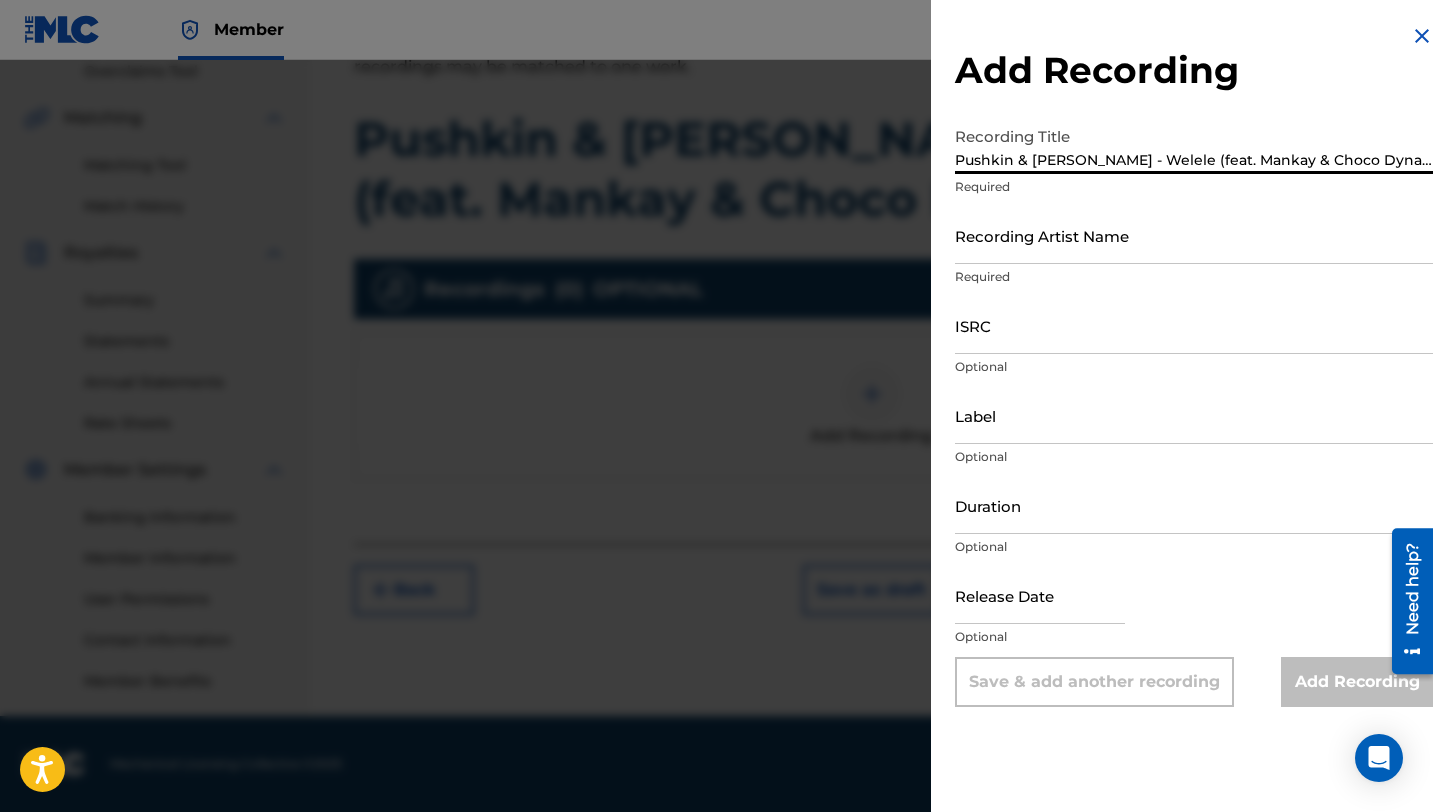 drag, startPoint x: 980, startPoint y: 159, endPoint x: 906, endPoint y: 159, distance: 74 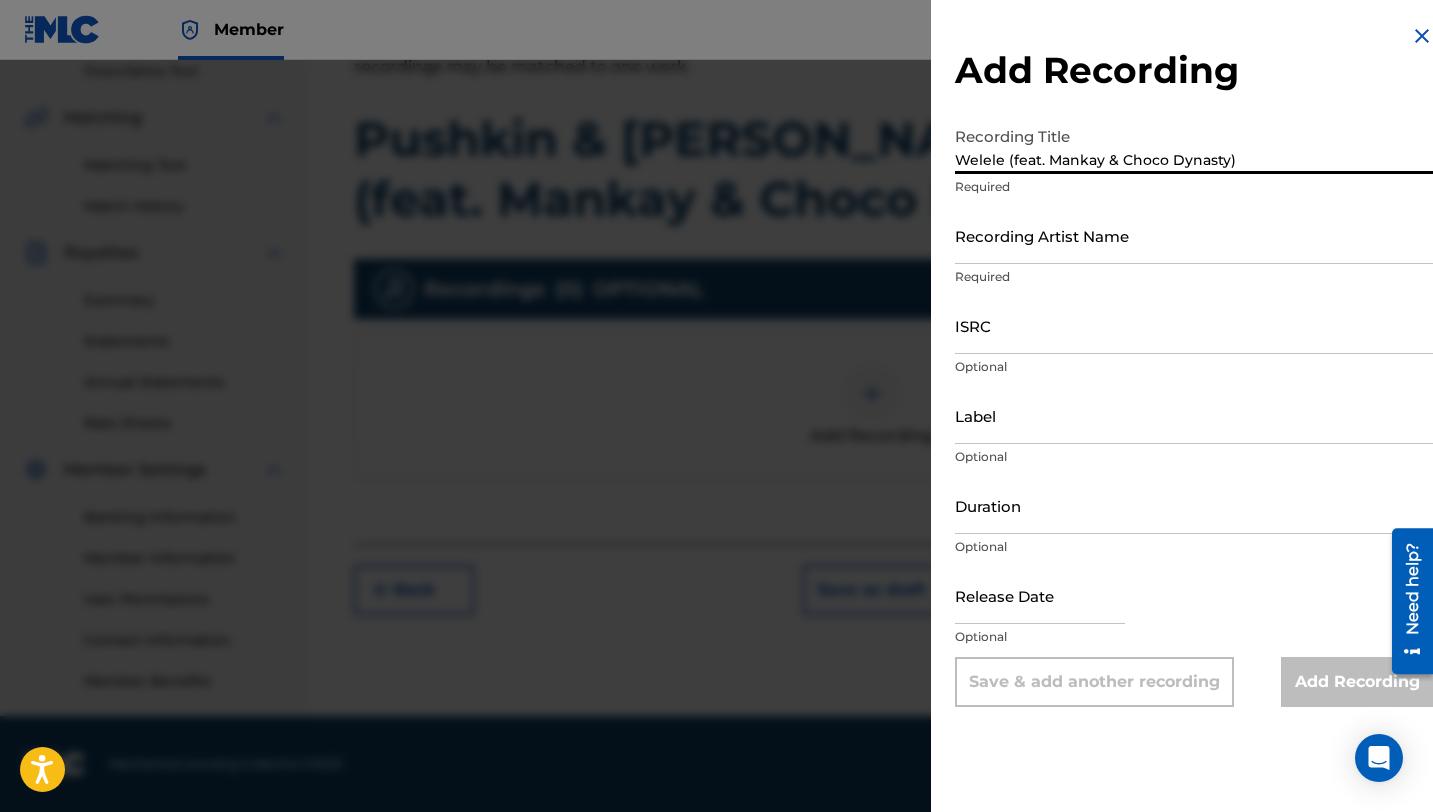 type on "Welele (feat. Mankay & Choco Dynasty)" 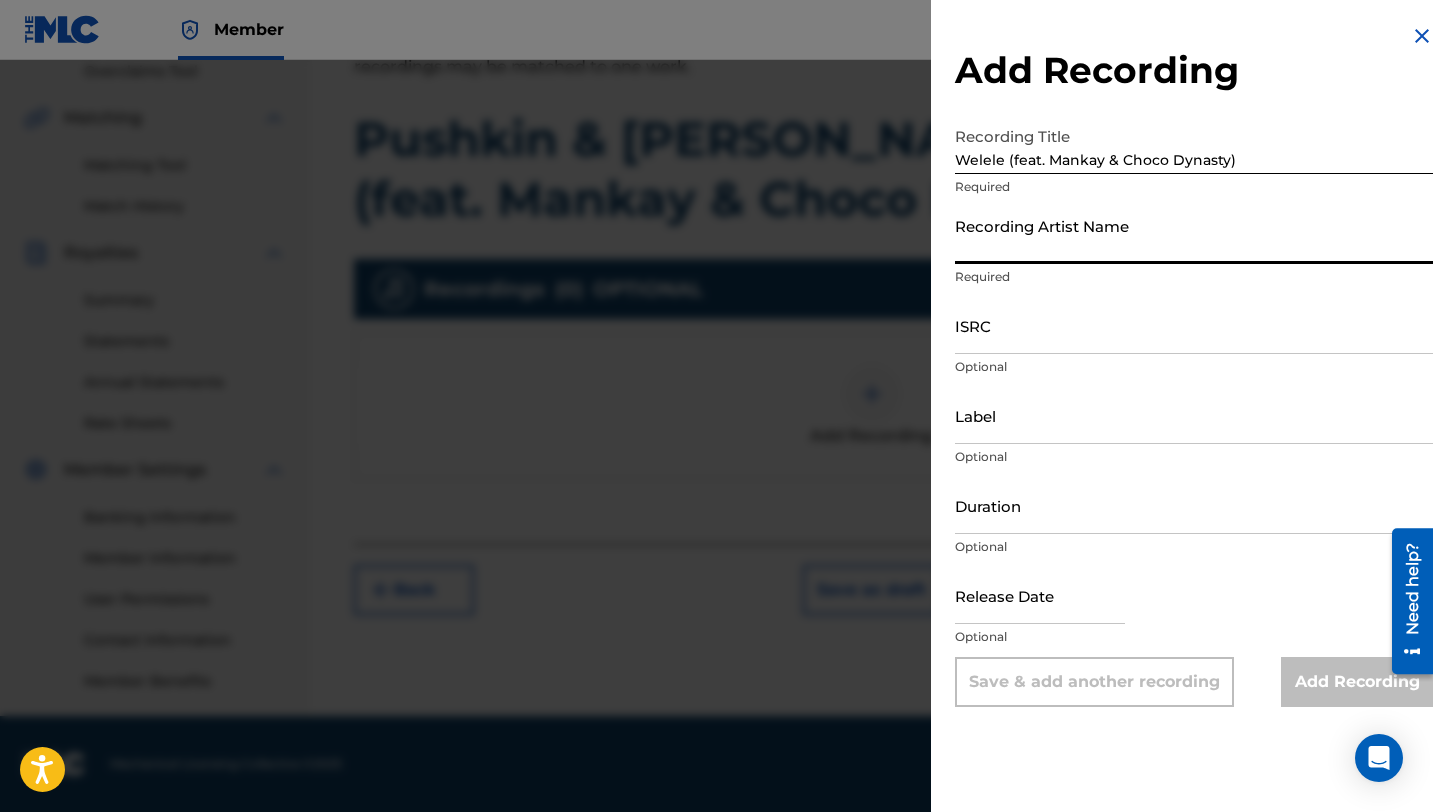 drag, startPoint x: 960, startPoint y: 222, endPoint x: 969, endPoint y: 227, distance: 10.29563 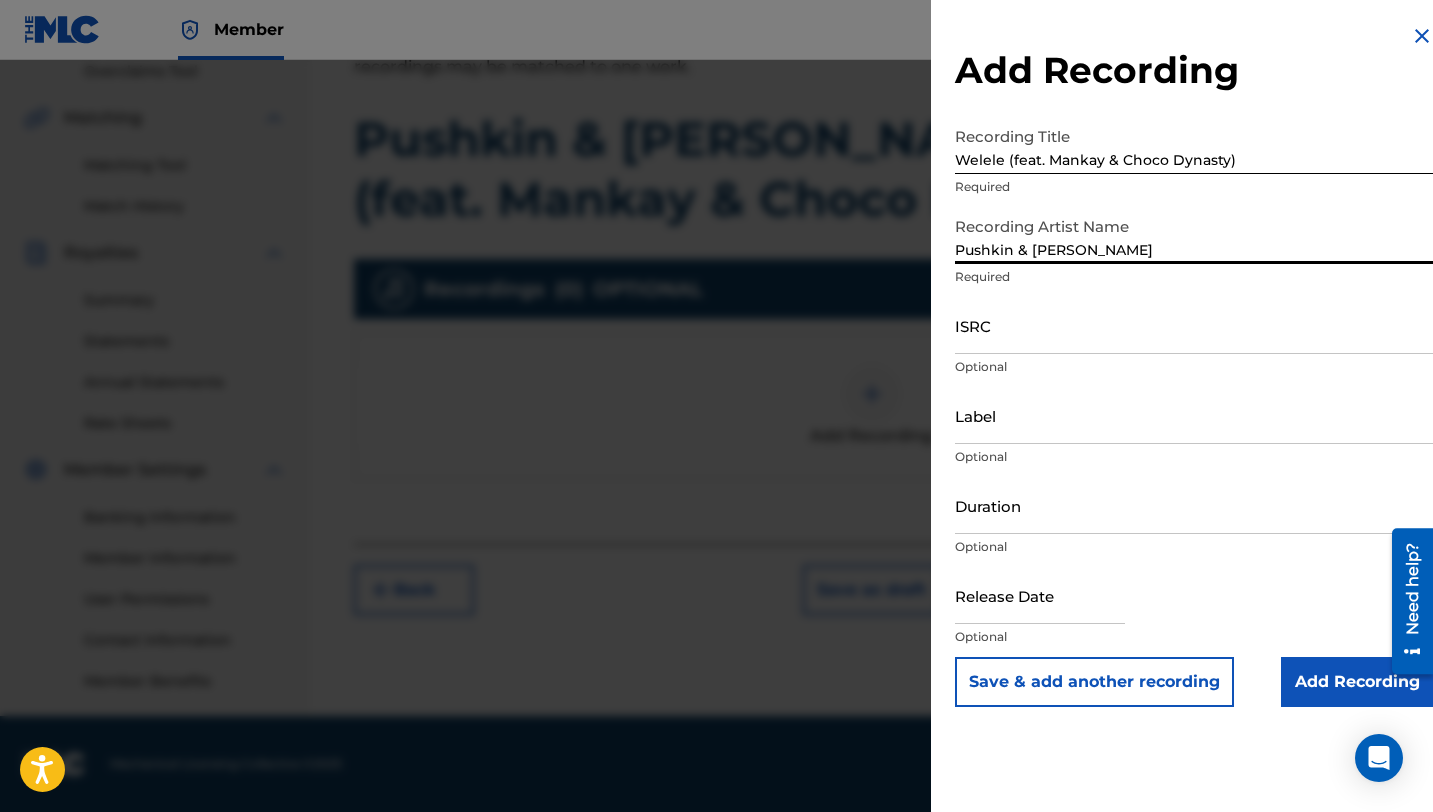 type on "Pushkin & [PERSON_NAME]" 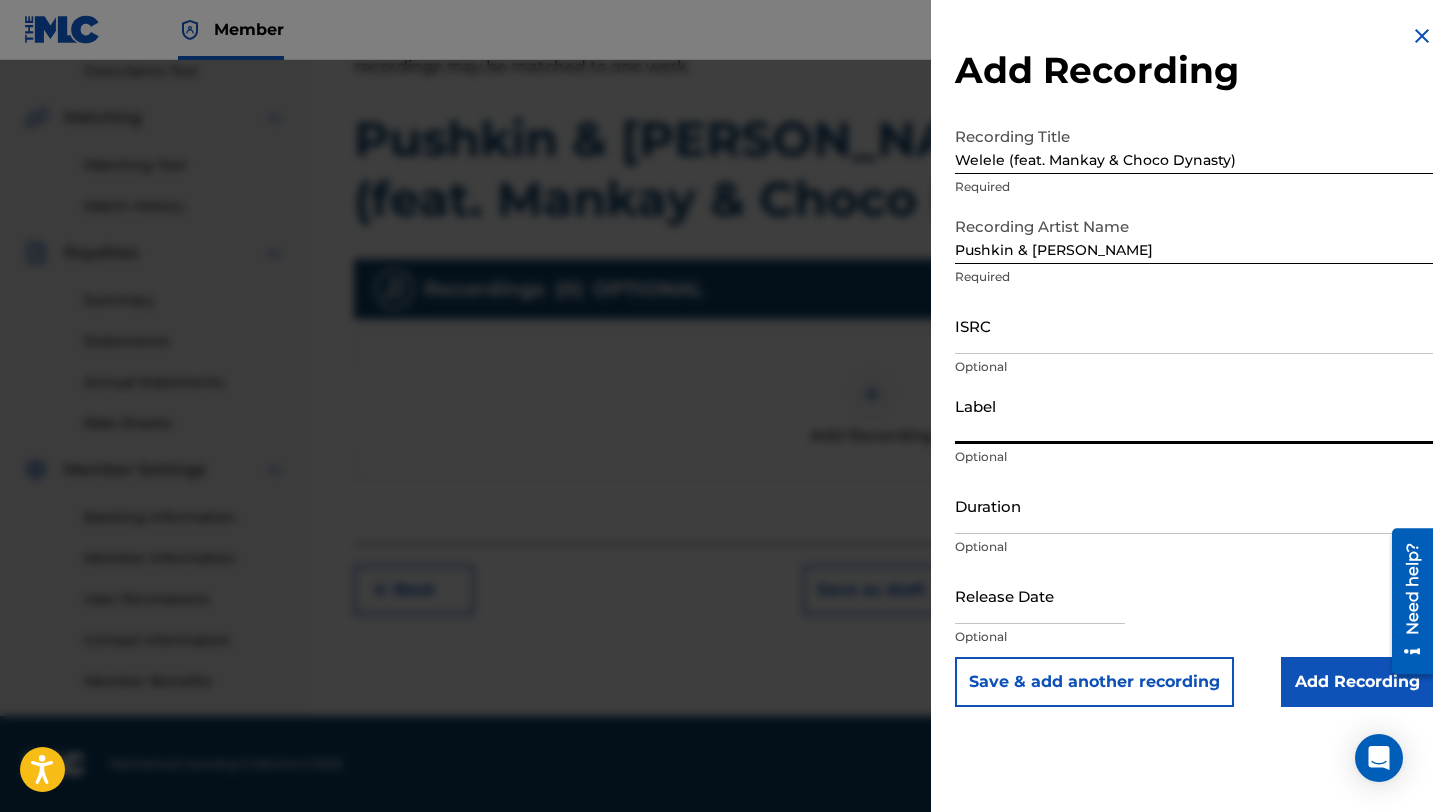 click on "Label" at bounding box center (1194, 415) 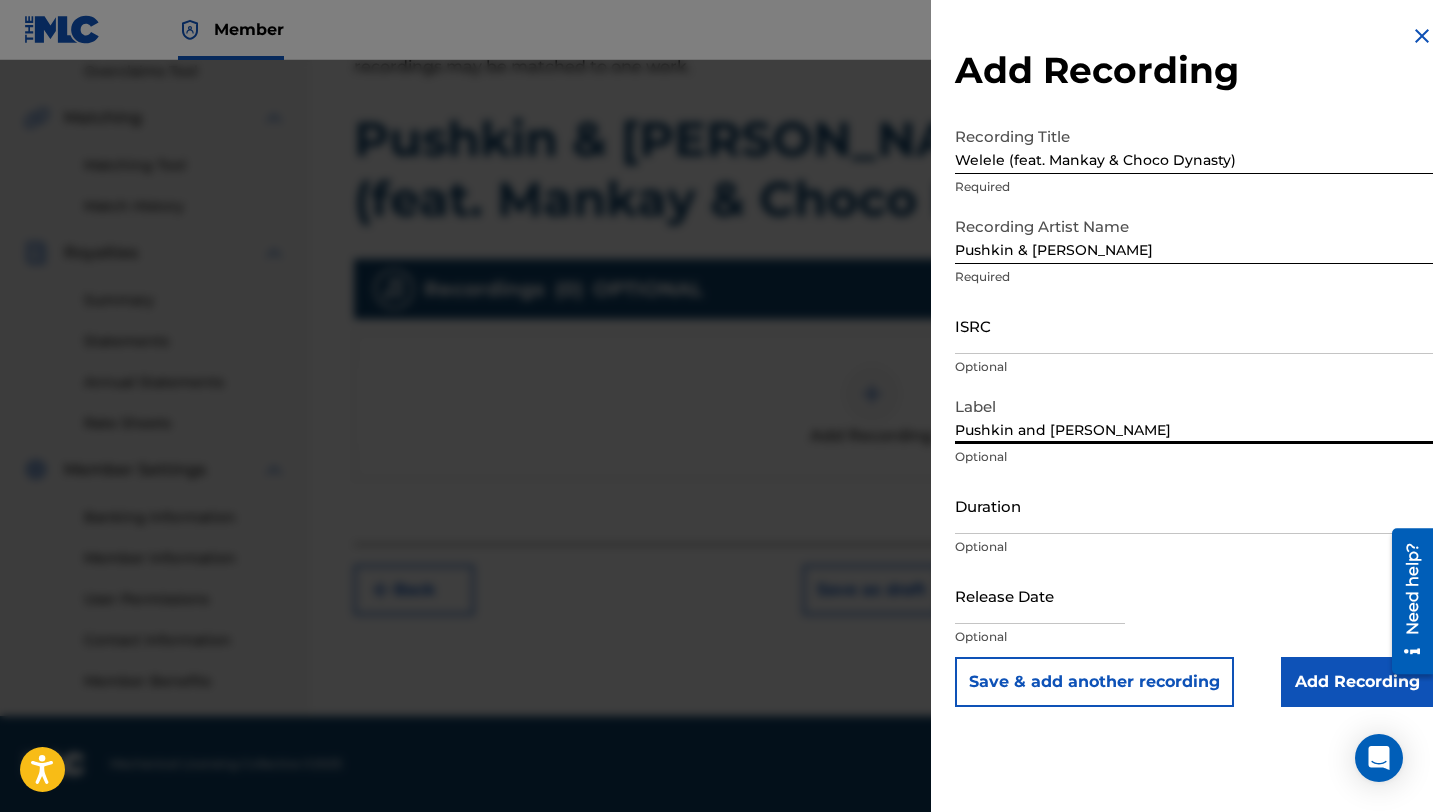 type on "Pushkin and [PERSON_NAME]" 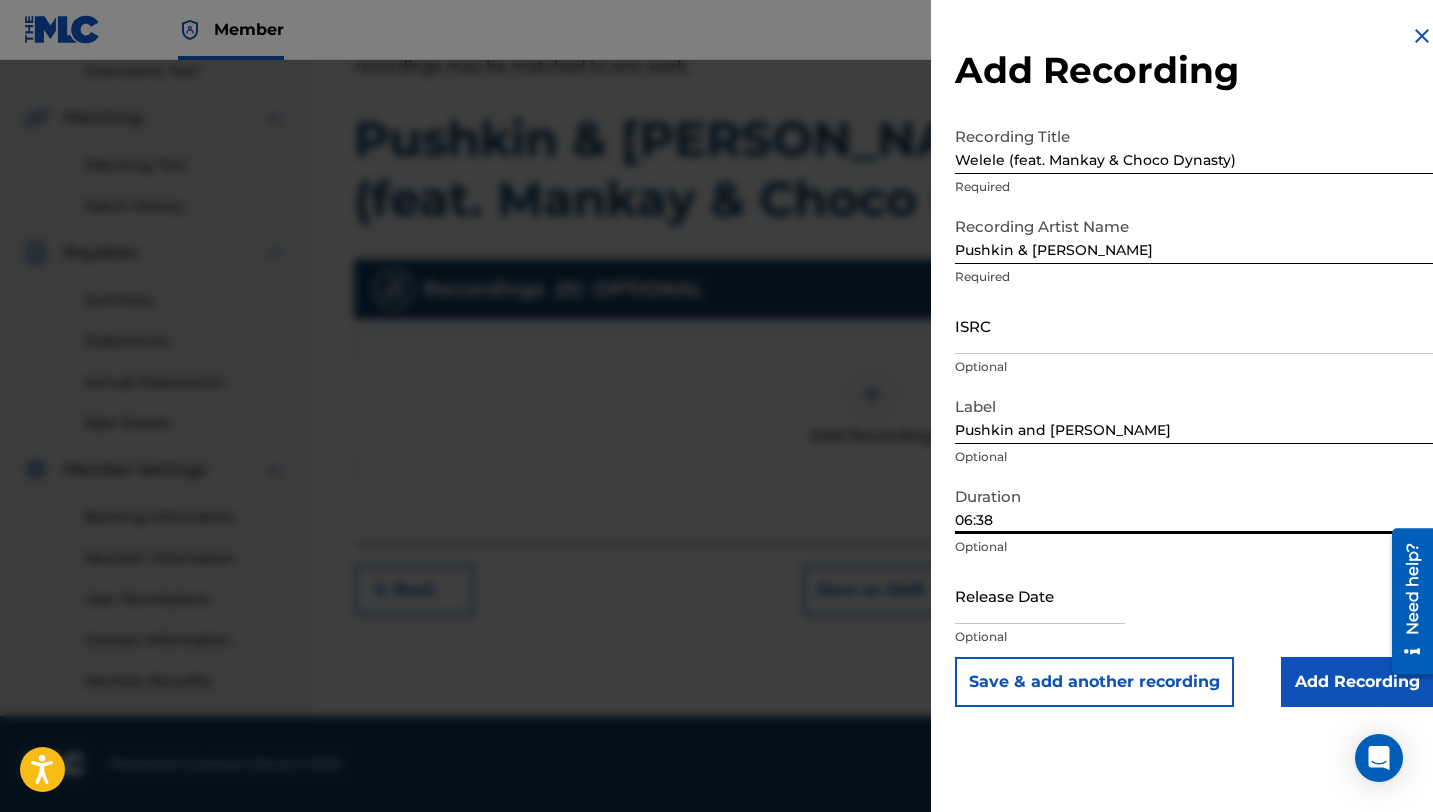 type on "06:38" 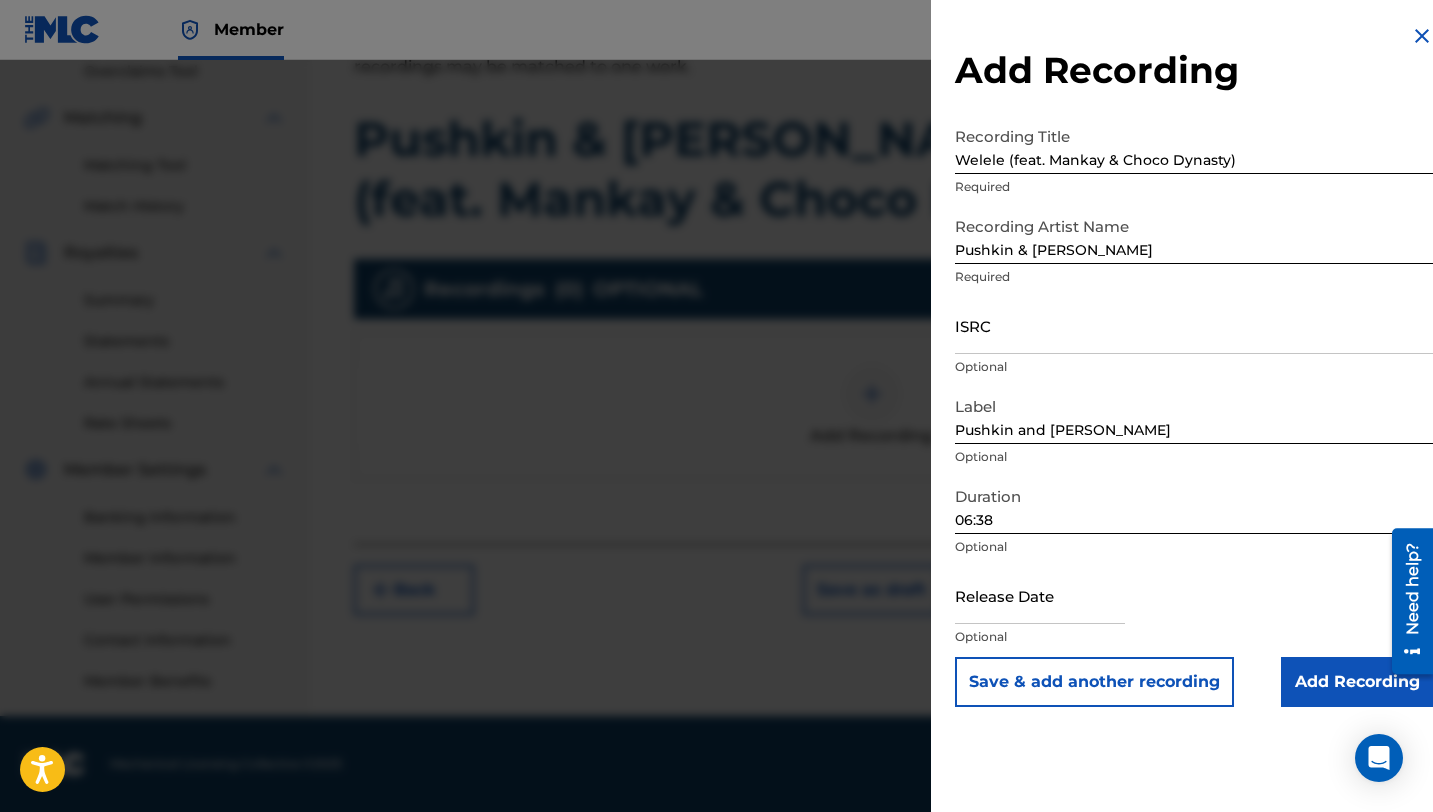 click on "Release Date Optional" at bounding box center [1194, 612] 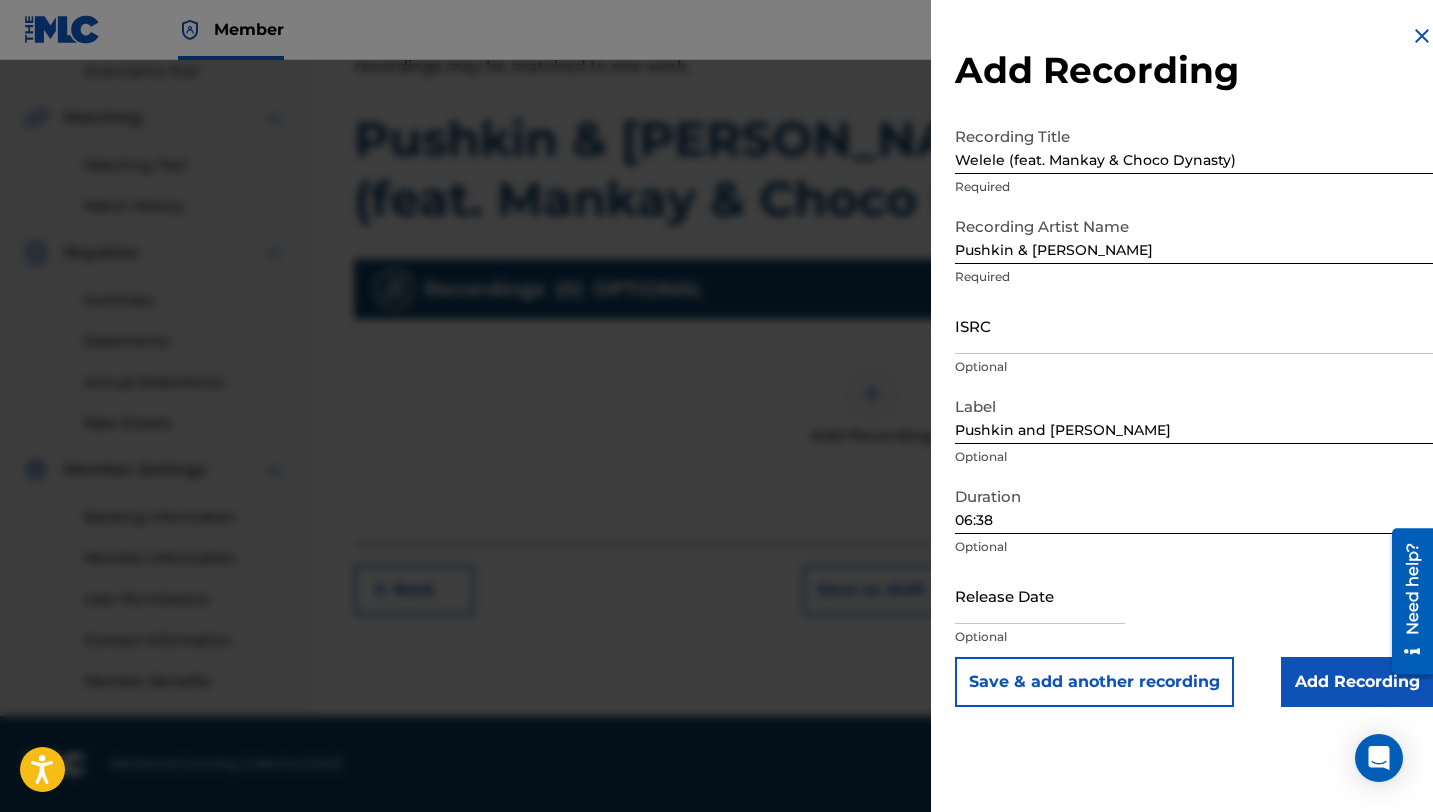 click at bounding box center (1040, 595) 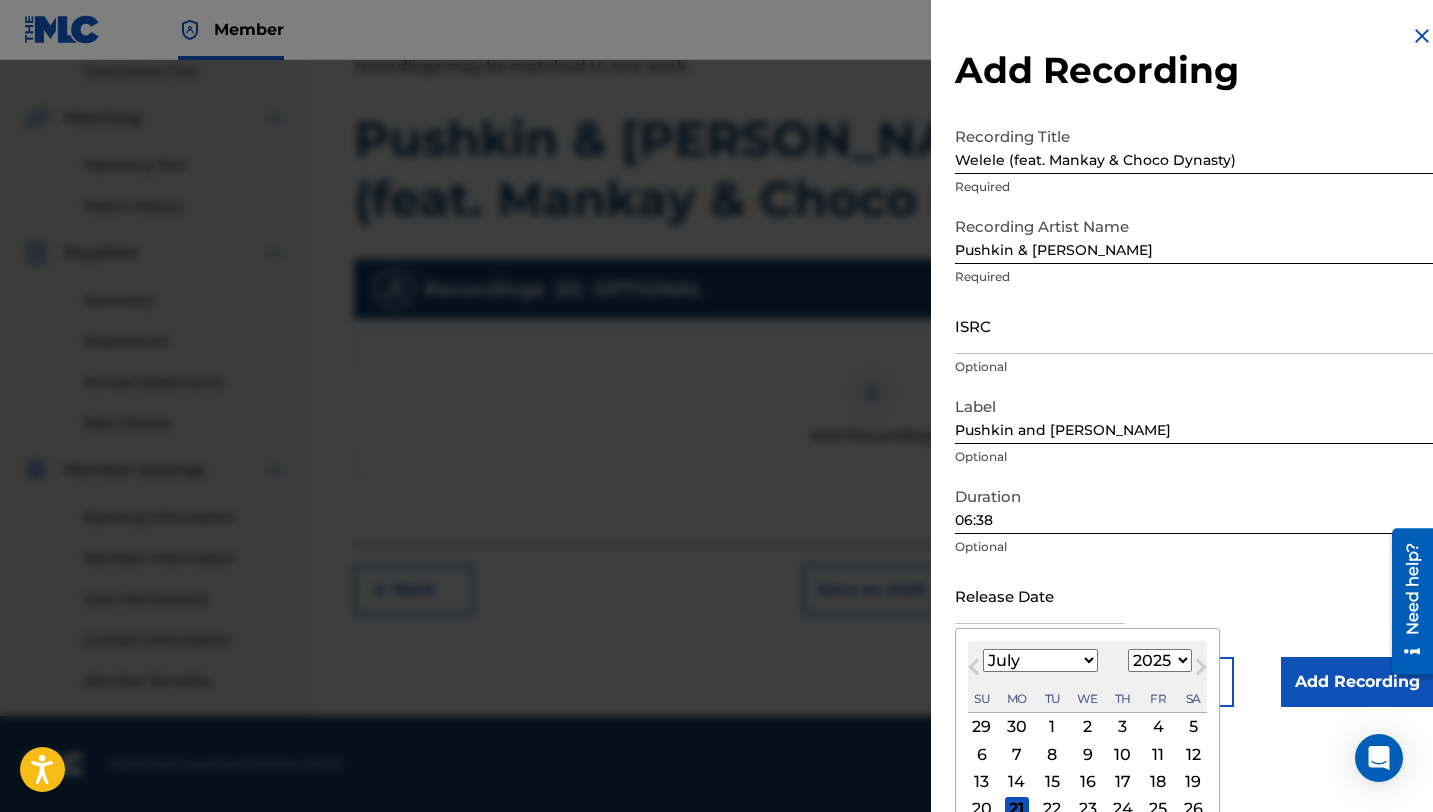 click on "January February March April May June July August September October November December" at bounding box center (1040, 660) 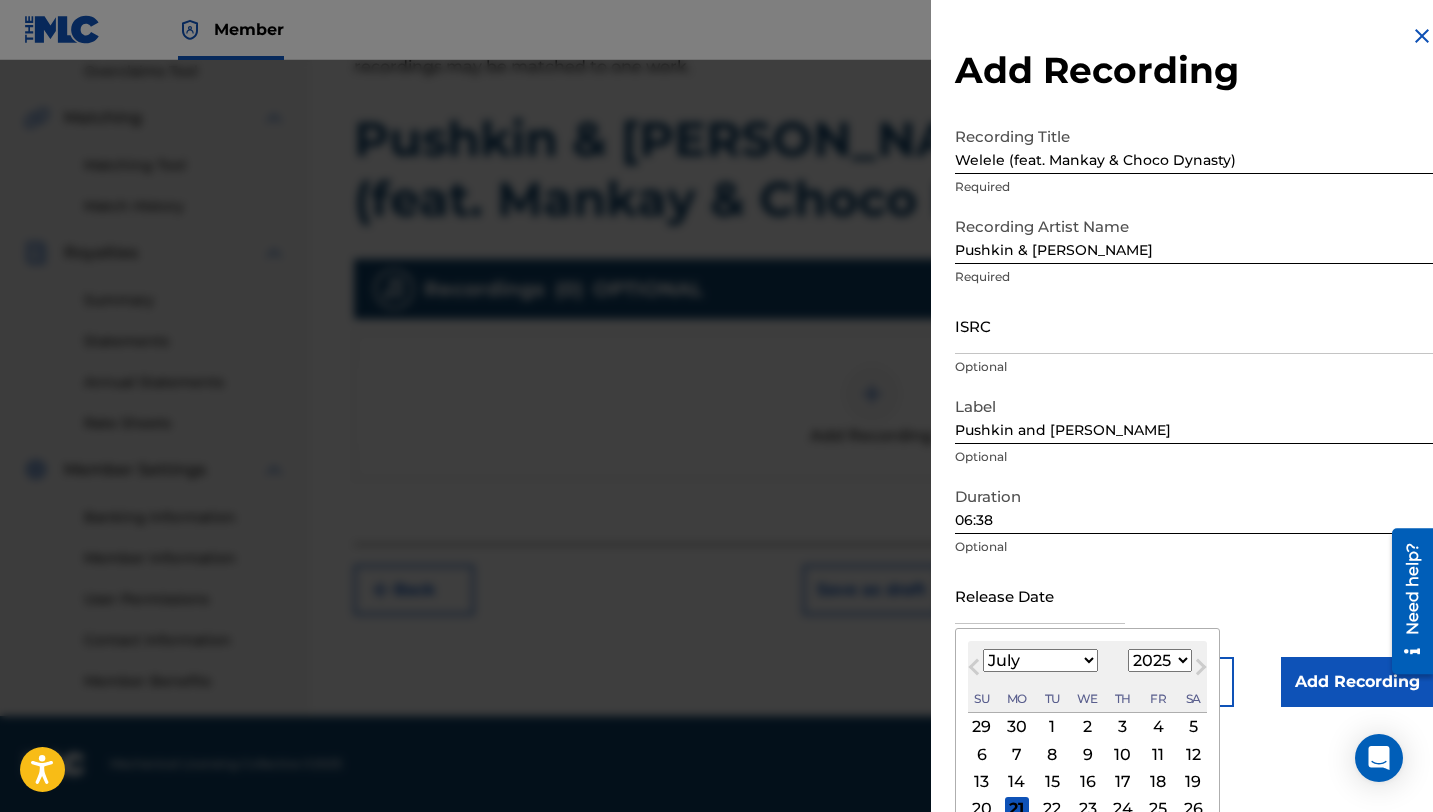 select on "7" 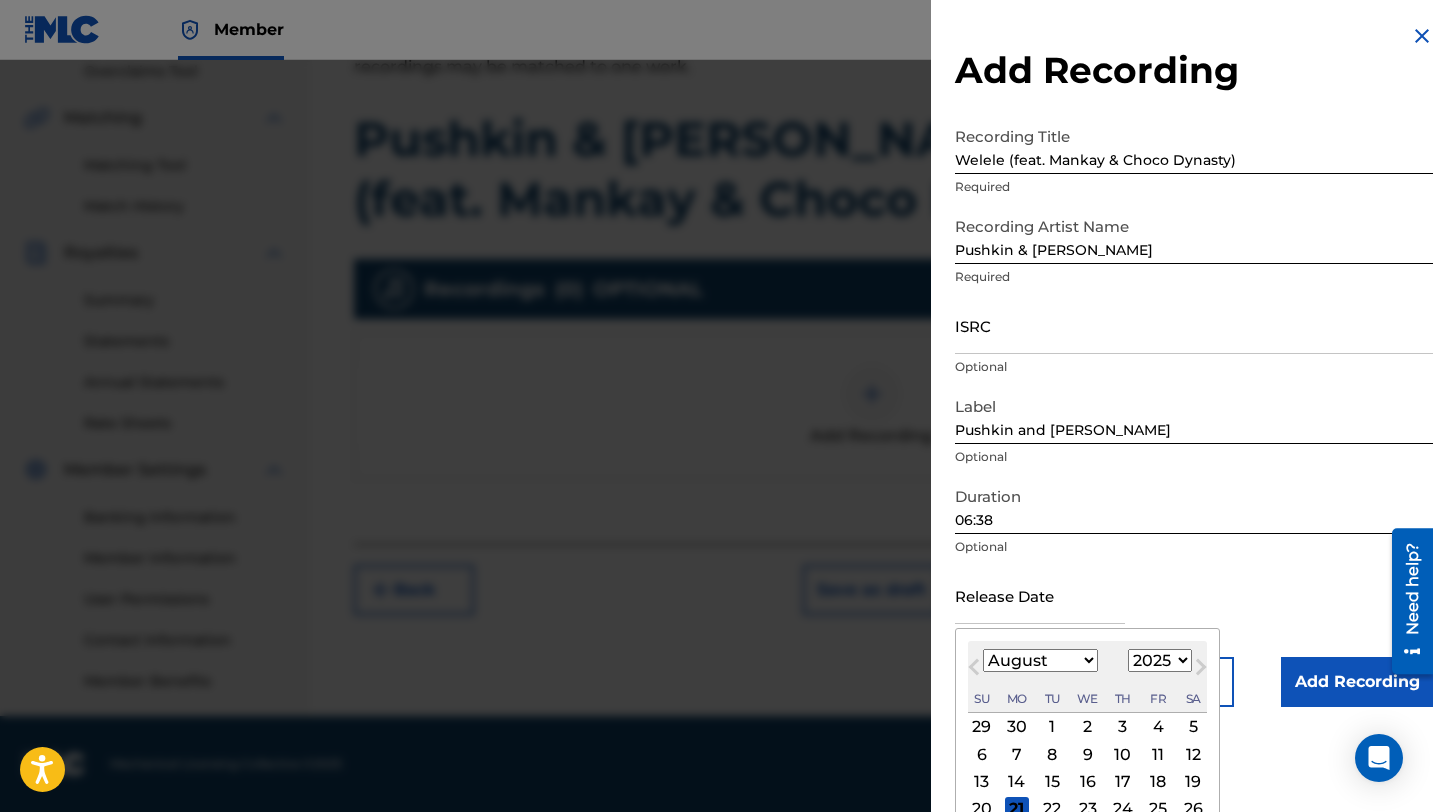click on "1900 1901 1902 1903 1904 1905 1906 1907 1908 1909 1910 1911 1912 1913 1914 1915 1916 1917 1918 1919 1920 1921 1922 1923 1924 1925 1926 1927 1928 1929 1930 1931 1932 1933 1934 1935 1936 1937 1938 1939 1940 1941 1942 1943 1944 1945 1946 1947 1948 1949 1950 1951 1952 1953 1954 1955 1956 1957 1958 1959 1960 1961 1962 1963 1964 1965 1966 1967 1968 1969 1970 1971 1972 1973 1974 1975 1976 1977 1978 1979 1980 1981 1982 1983 1984 1985 1986 1987 1988 1989 1990 1991 1992 1993 1994 1995 1996 1997 1998 1999 2000 2001 2002 2003 2004 2005 2006 2007 2008 2009 2010 2011 2012 2013 2014 2015 2016 2017 2018 2019 2020 2021 2022 2023 2024 2025 2026 2027 2028 2029 2030 2031 2032 2033 2034 2035 2036 2037 2038 2039 2040 2041 2042 2043 2044 2045 2046 2047 2048 2049 2050 2051 2052 2053 2054 2055 2056 2057 2058 2059 2060 2061 2062 2063 2064 2065 2066 2067 2068 2069 2070 2071 2072 2073 2074 2075 2076 2077 2078 2079 2080 2081 2082 2083 2084 2085 2086 2087 2088 2089 2090 2091 2092 2093 2094 2095 2096 2097 2098 2099 2100" at bounding box center [1160, 660] 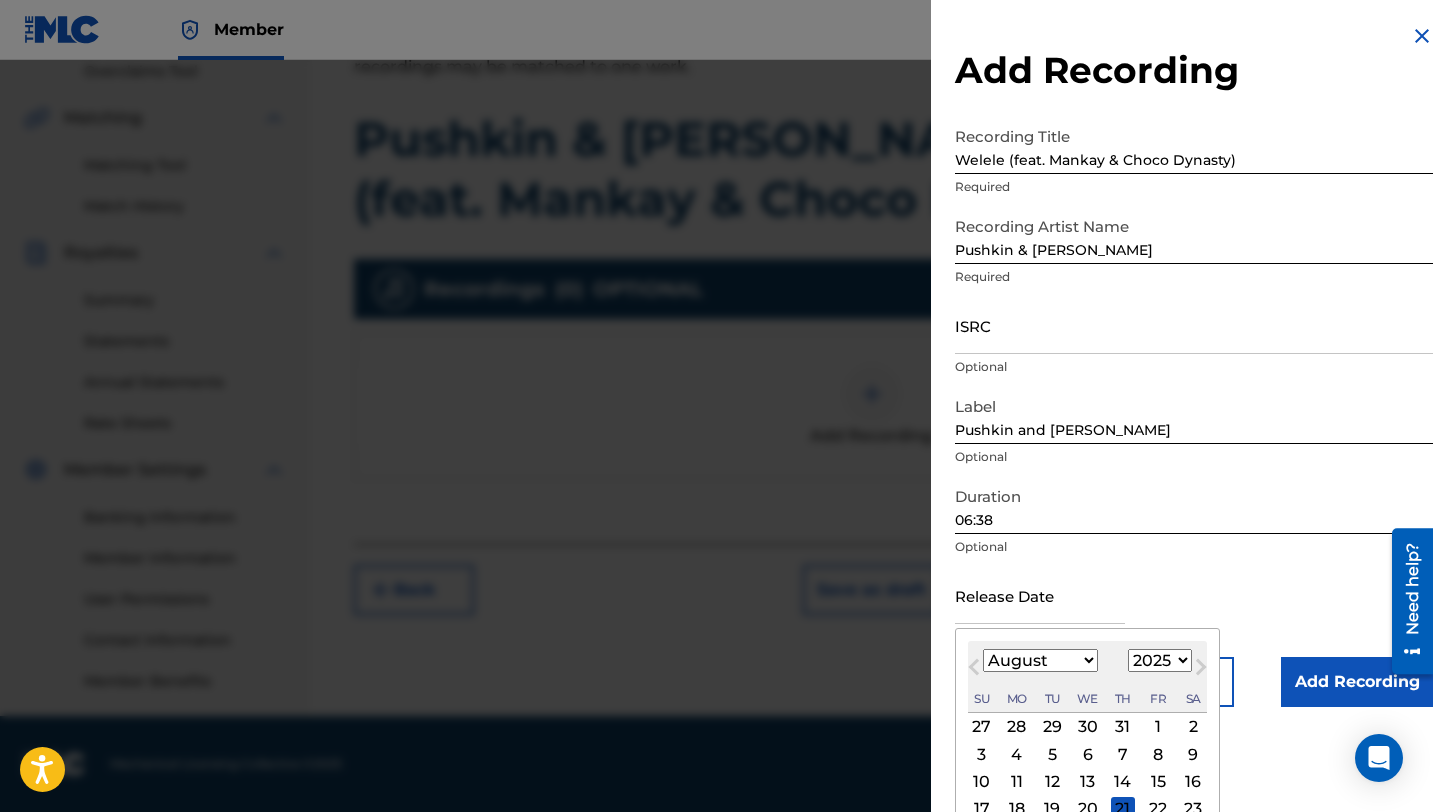 select on "2022" 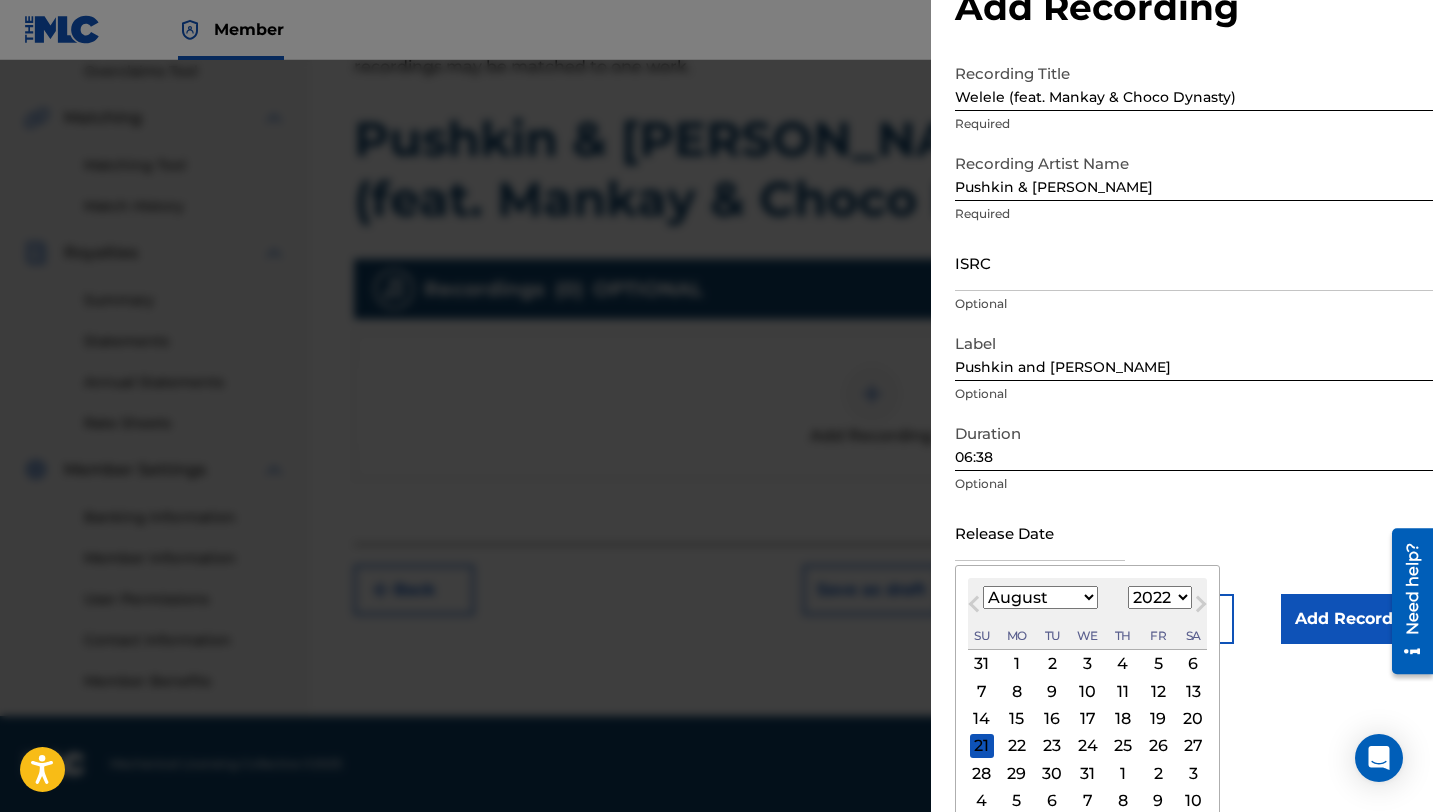 scroll, scrollTop: 78, scrollLeft: 0, axis: vertical 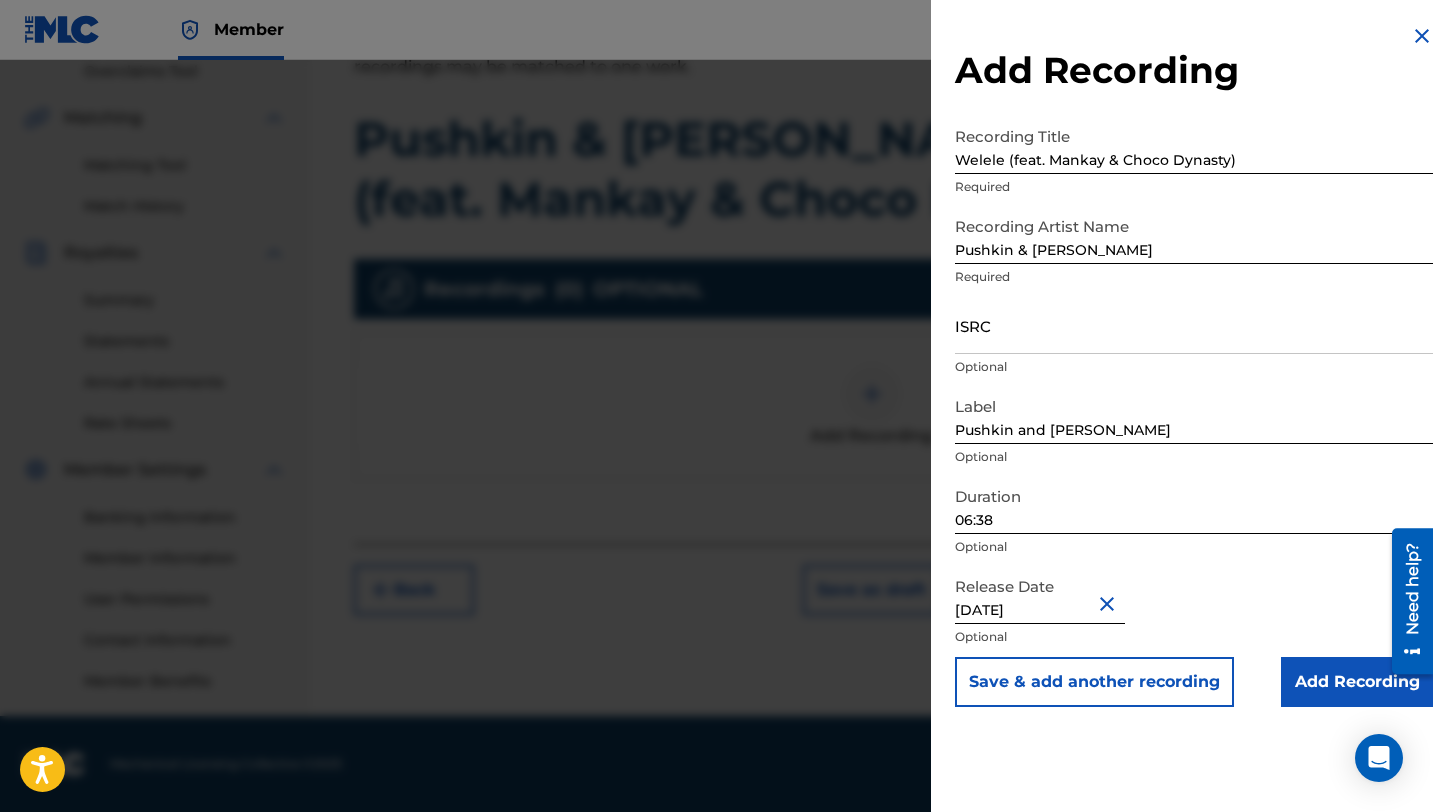 click on "Add Recording" at bounding box center (1357, 682) 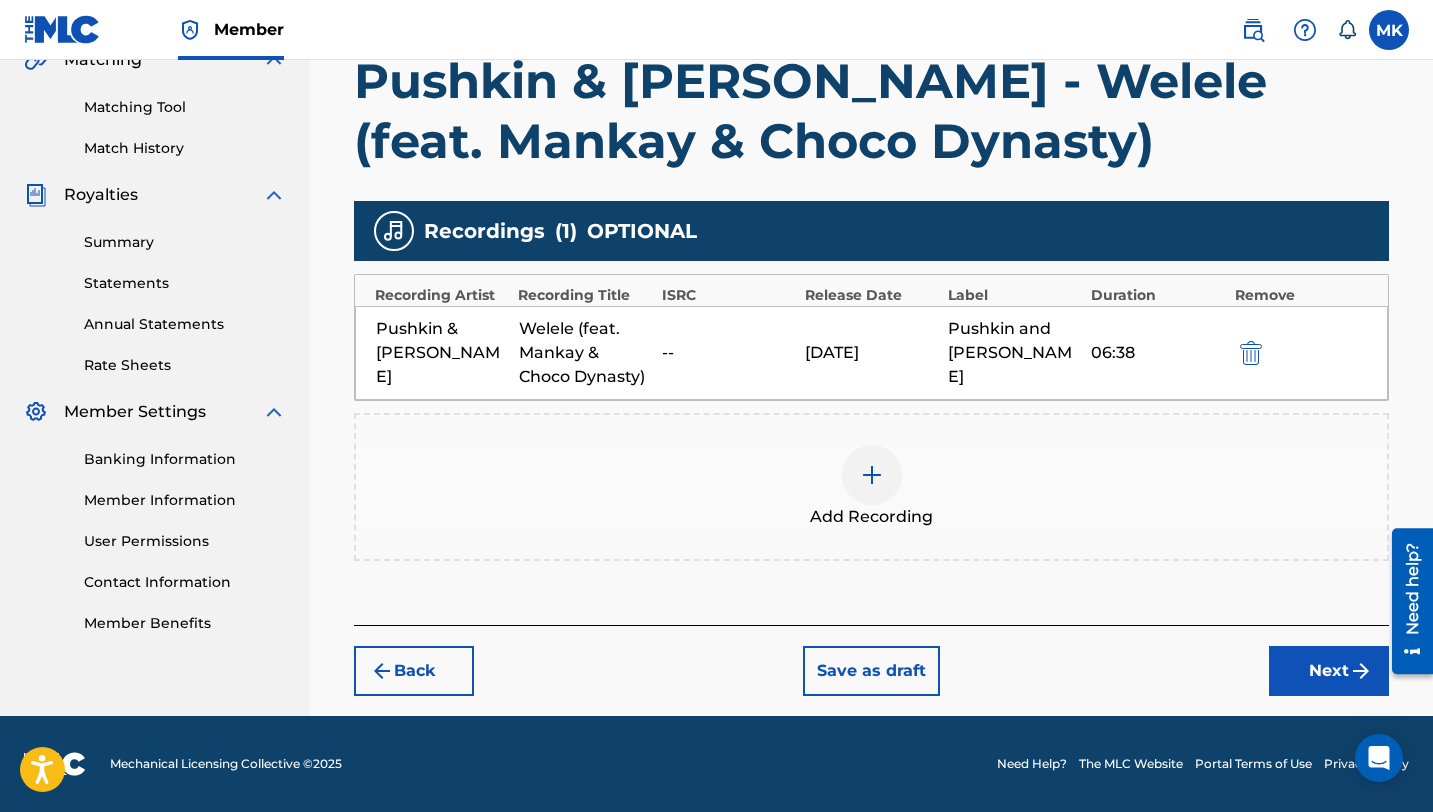 click on "Next" at bounding box center (1329, 671) 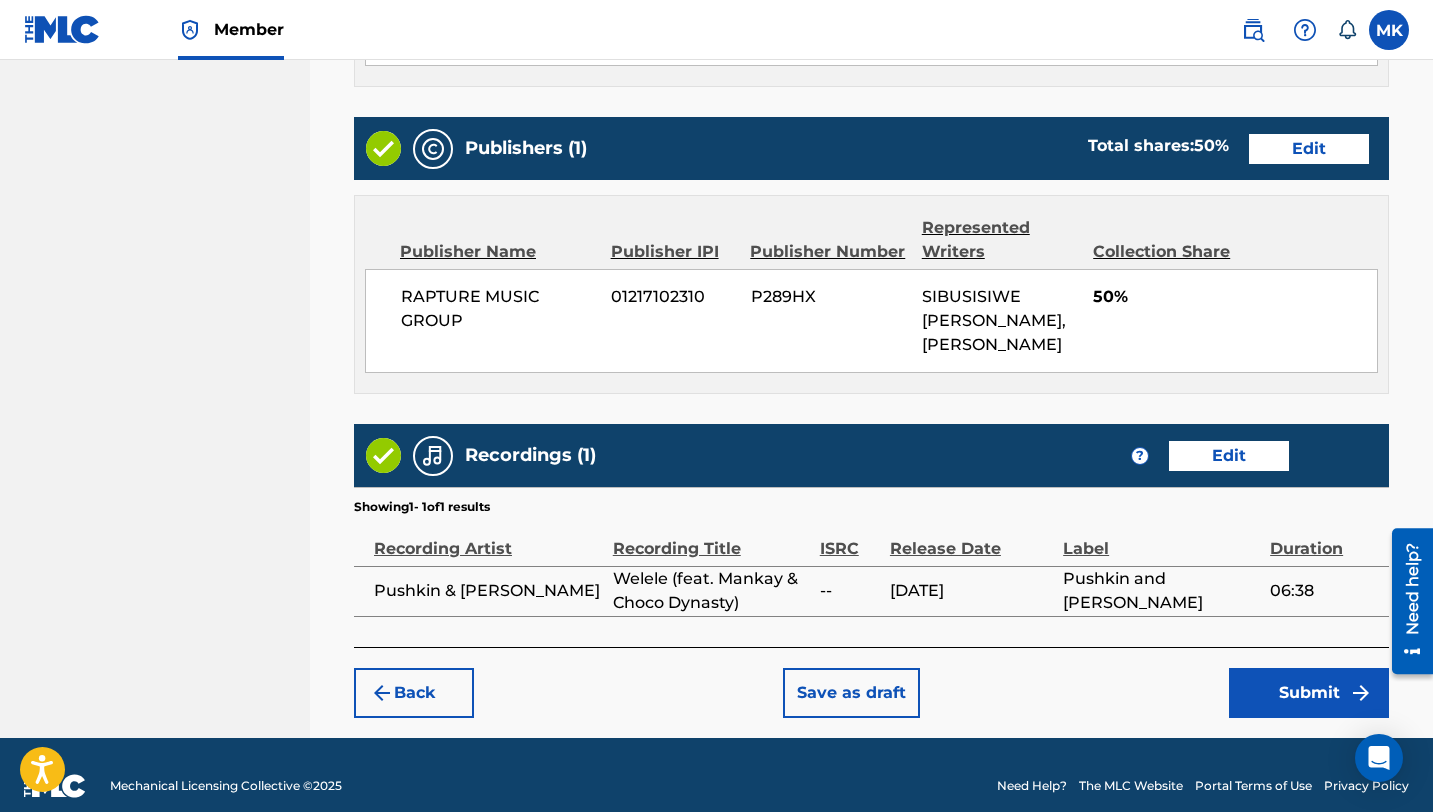 scroll, scrollTop: 1562, scrollLeft: 0, axis: vertical 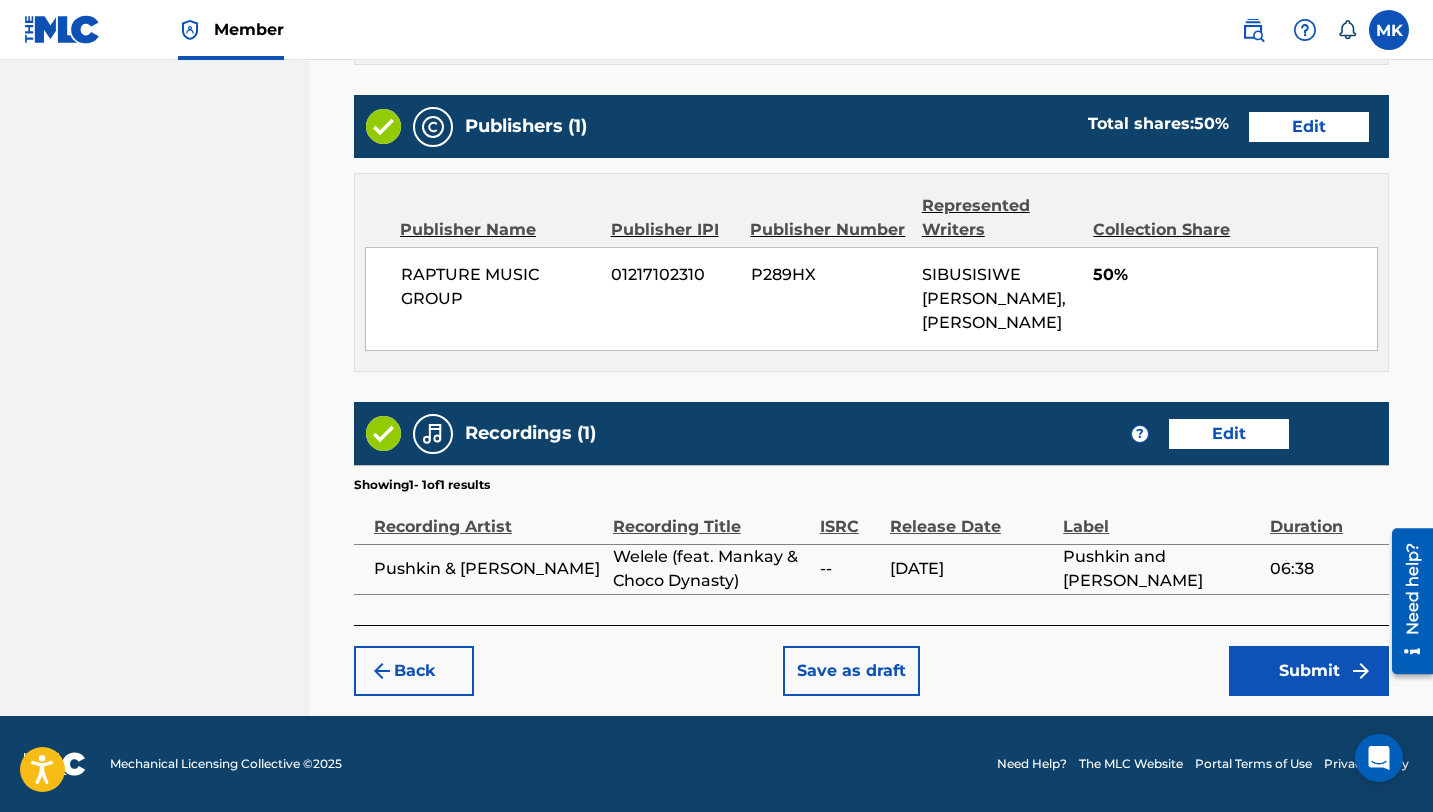 click on "Submit" at bounding box center [1309, 671] 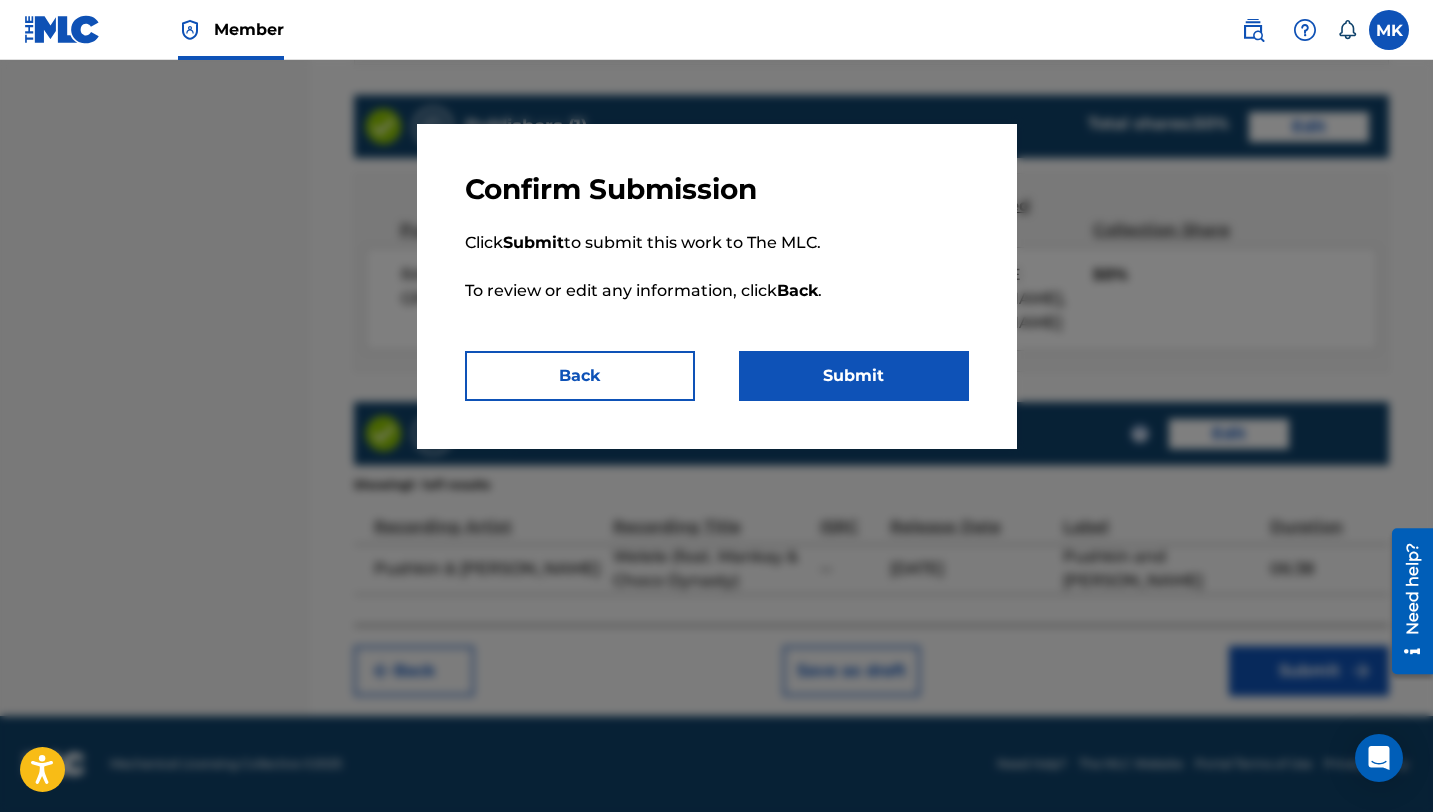 click on "Submit" at bounding box center [854, 376] 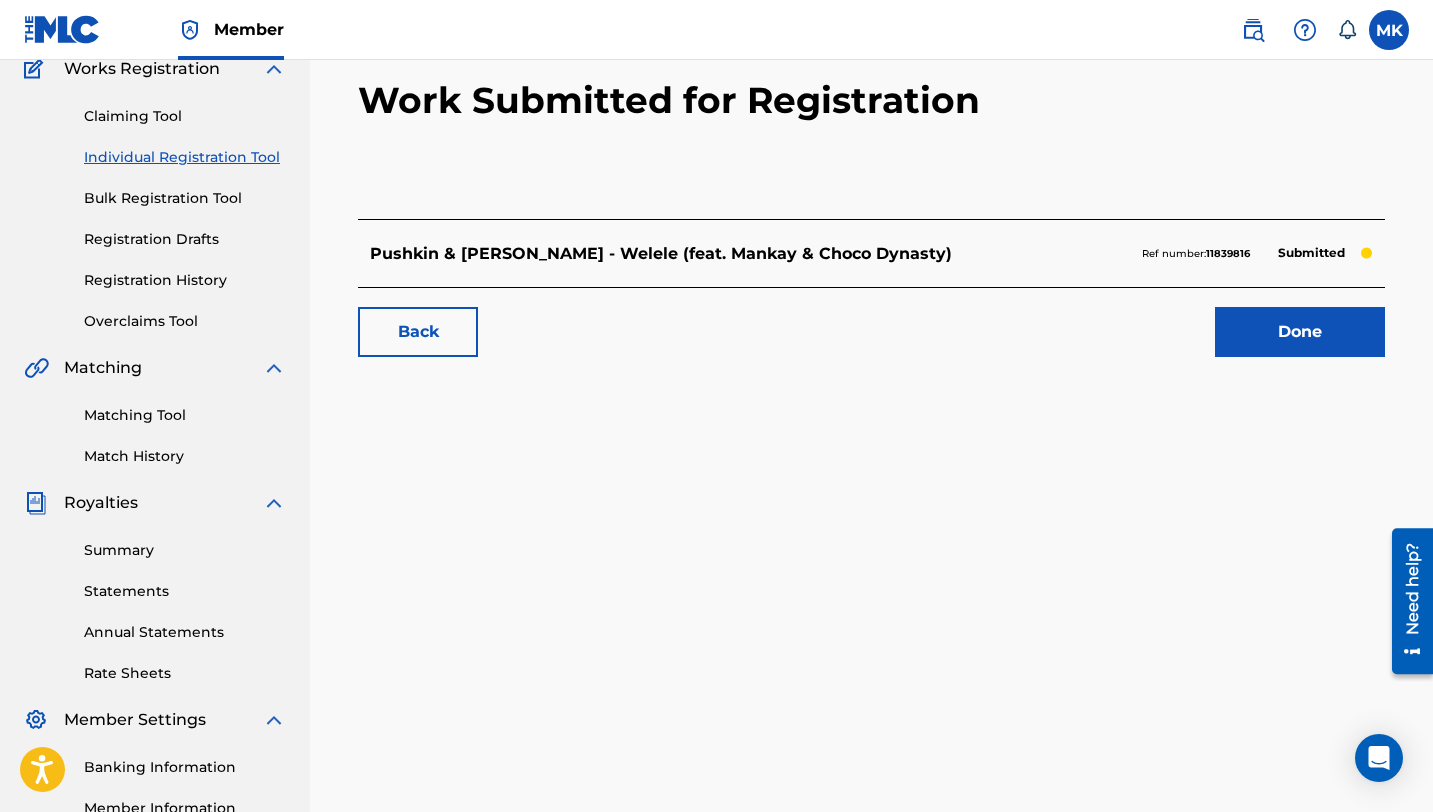 scroll, scrollTop: 0, scrollLeft: 0, axis: both 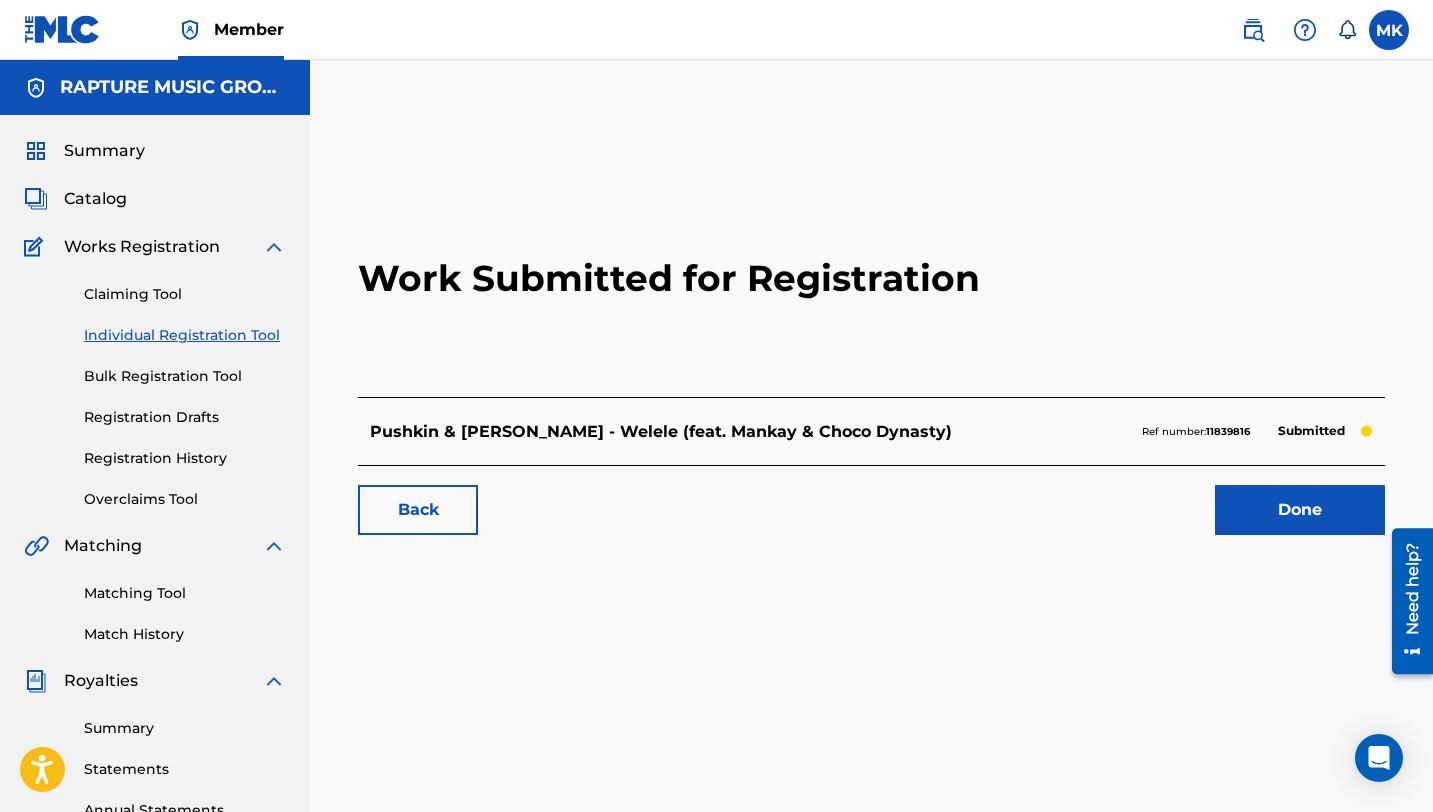click on "Summary" at bounding box center (104, 151) 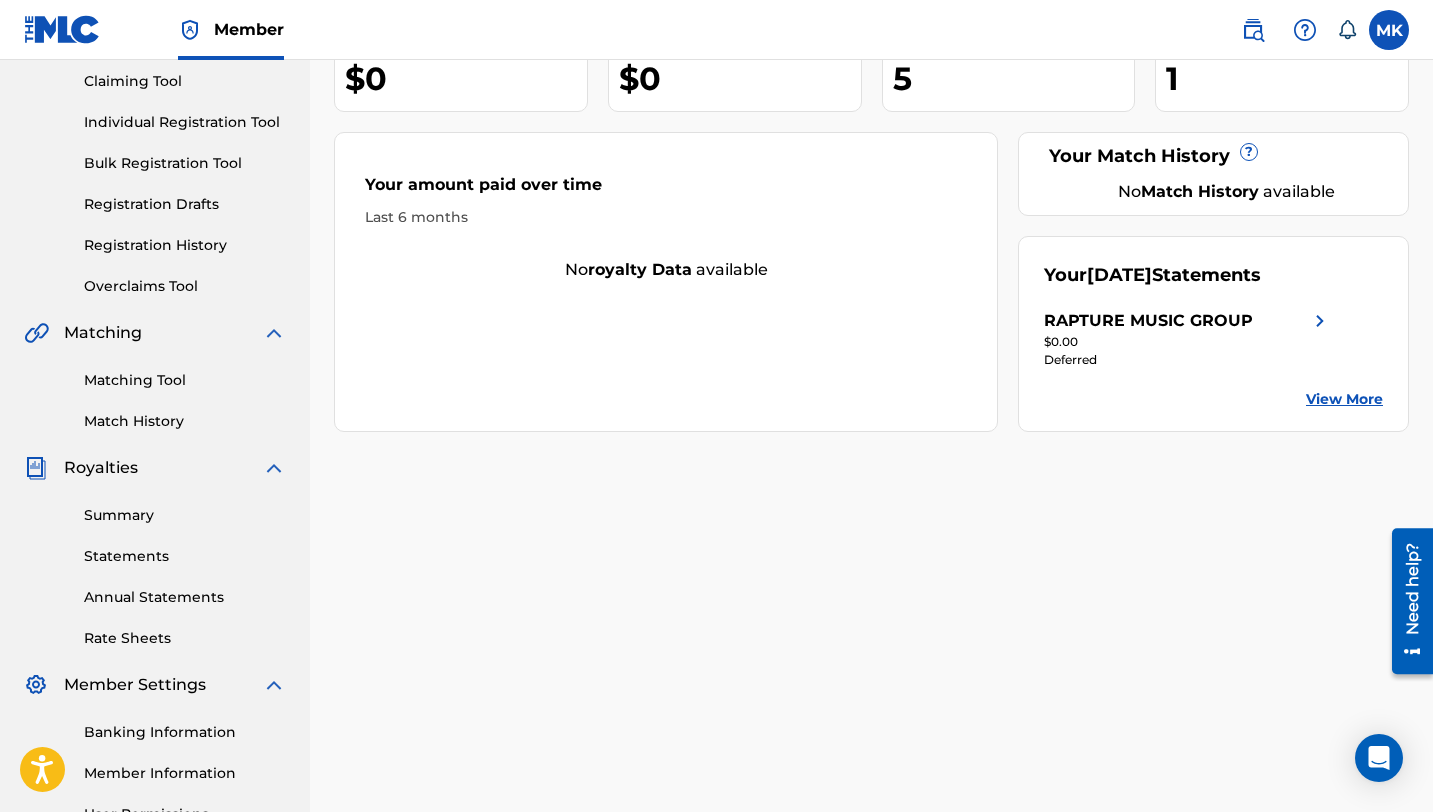 scroll, scrollTop: 33, scrollLeft: 0, axis: vertical 